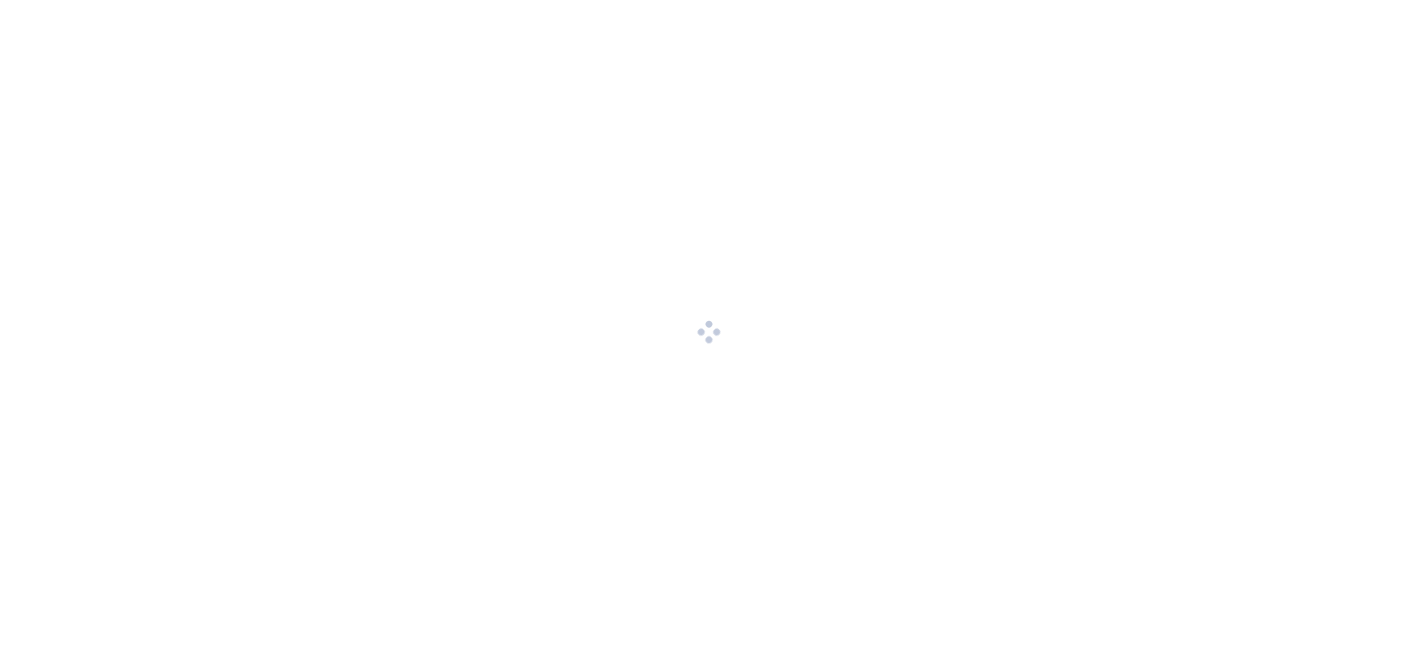 scroll, scrollTop: 0, scrollLeft: 0, axis: both 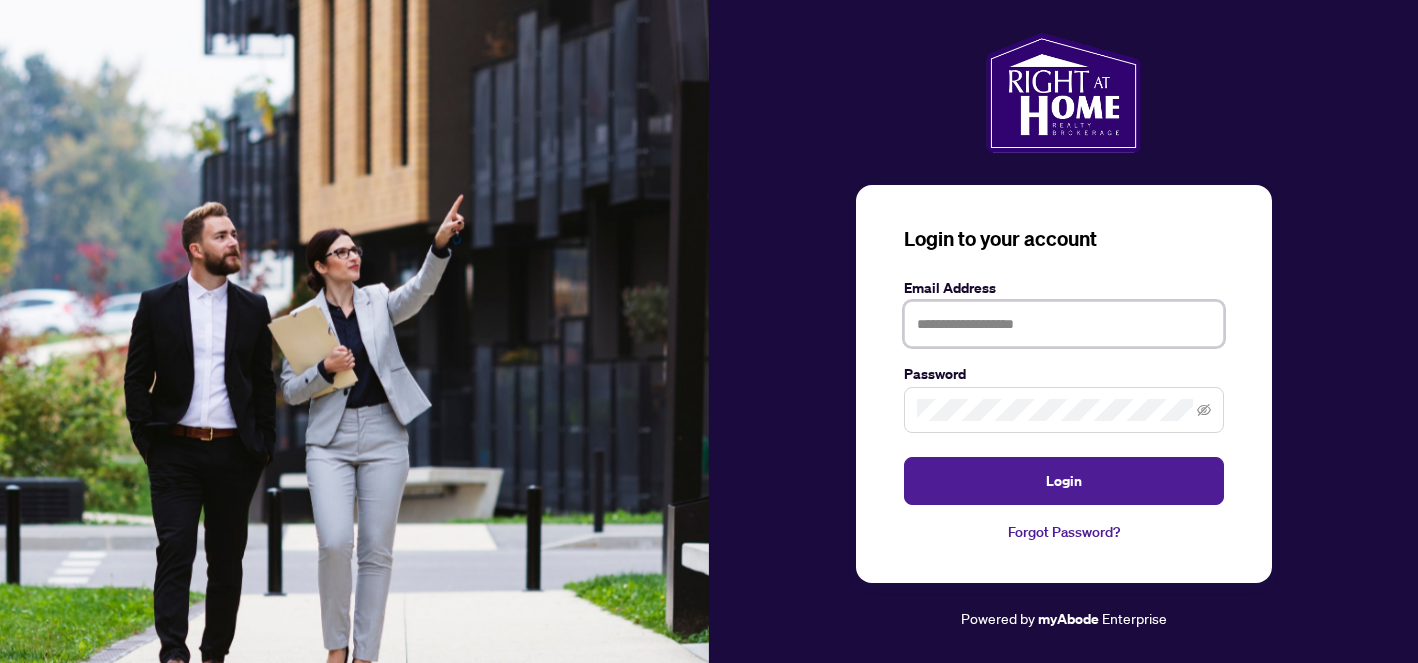 click at bounding box center [1064, 324] 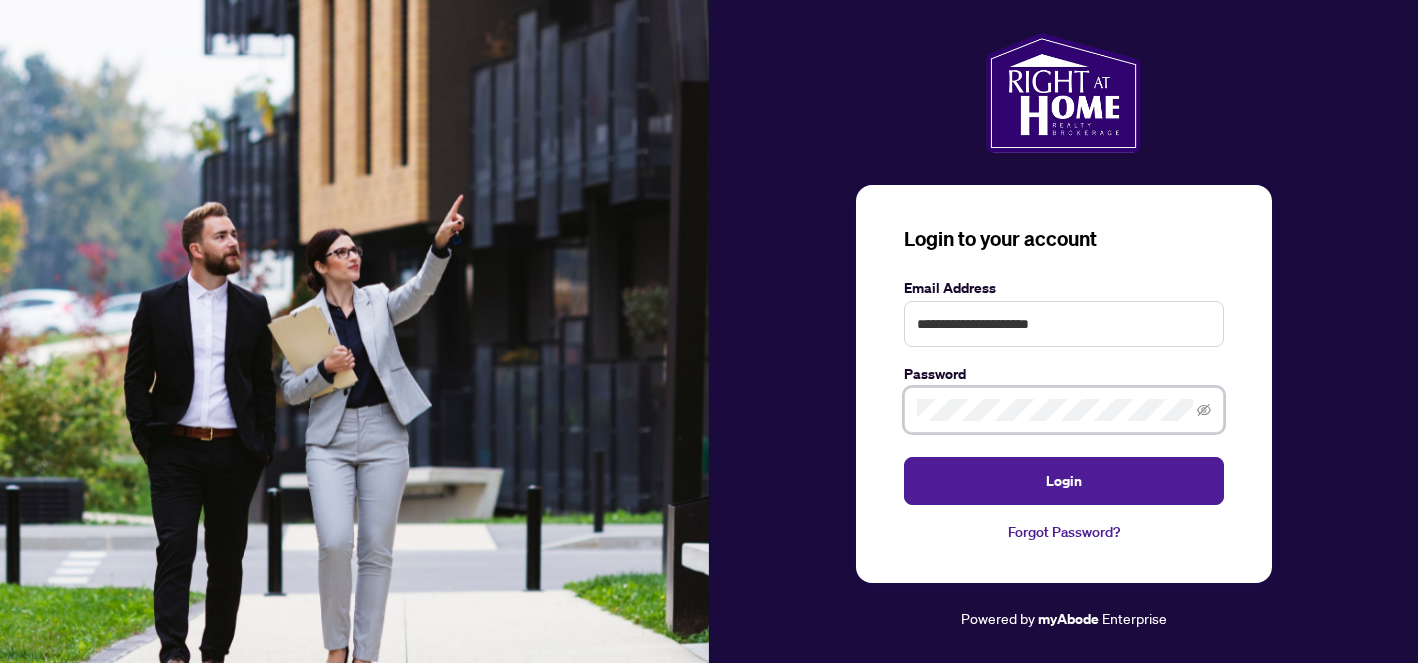click on "Login" at bounding box center [1064, 481] 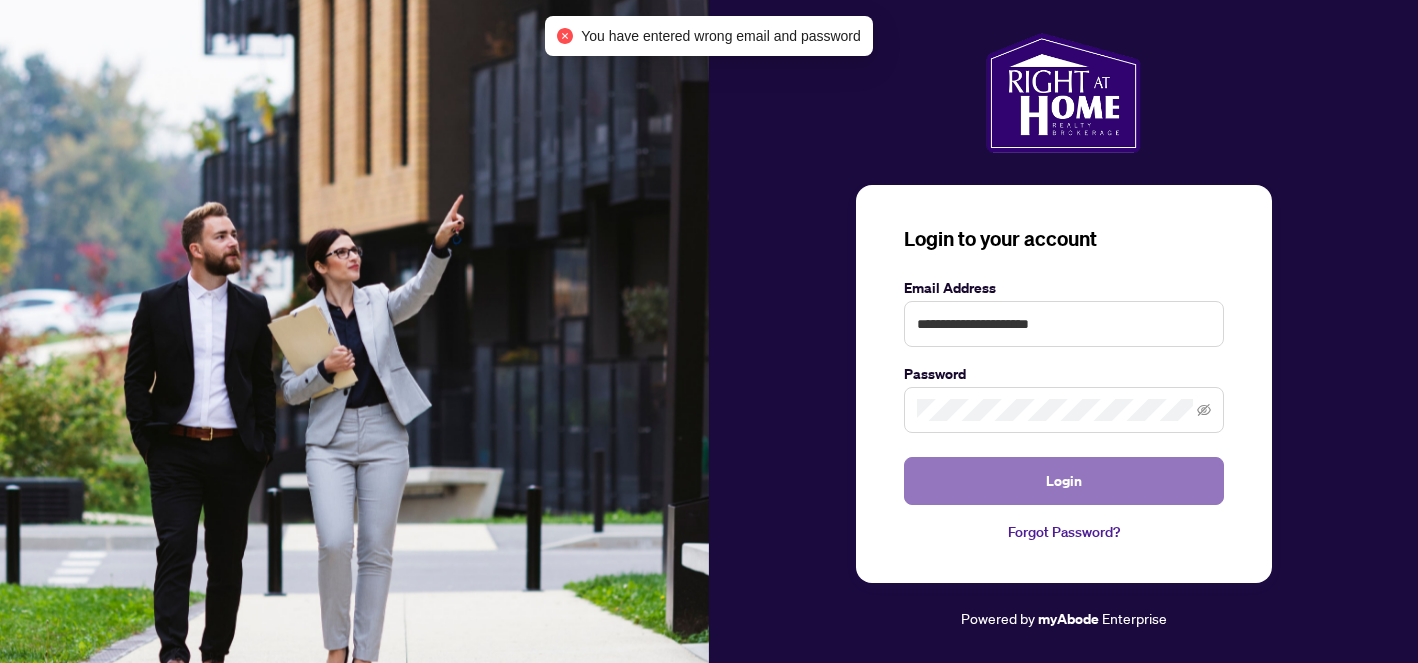 click on "Login" at bounding box center [1064, 481] 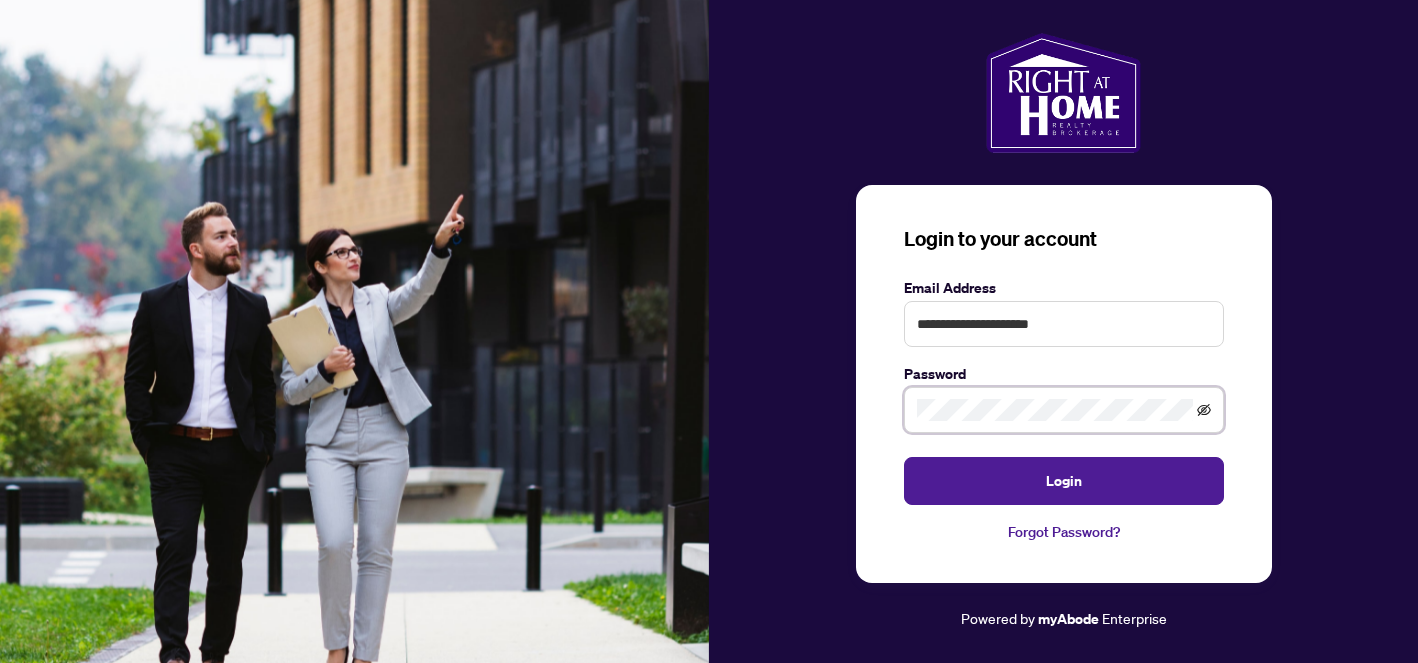 click 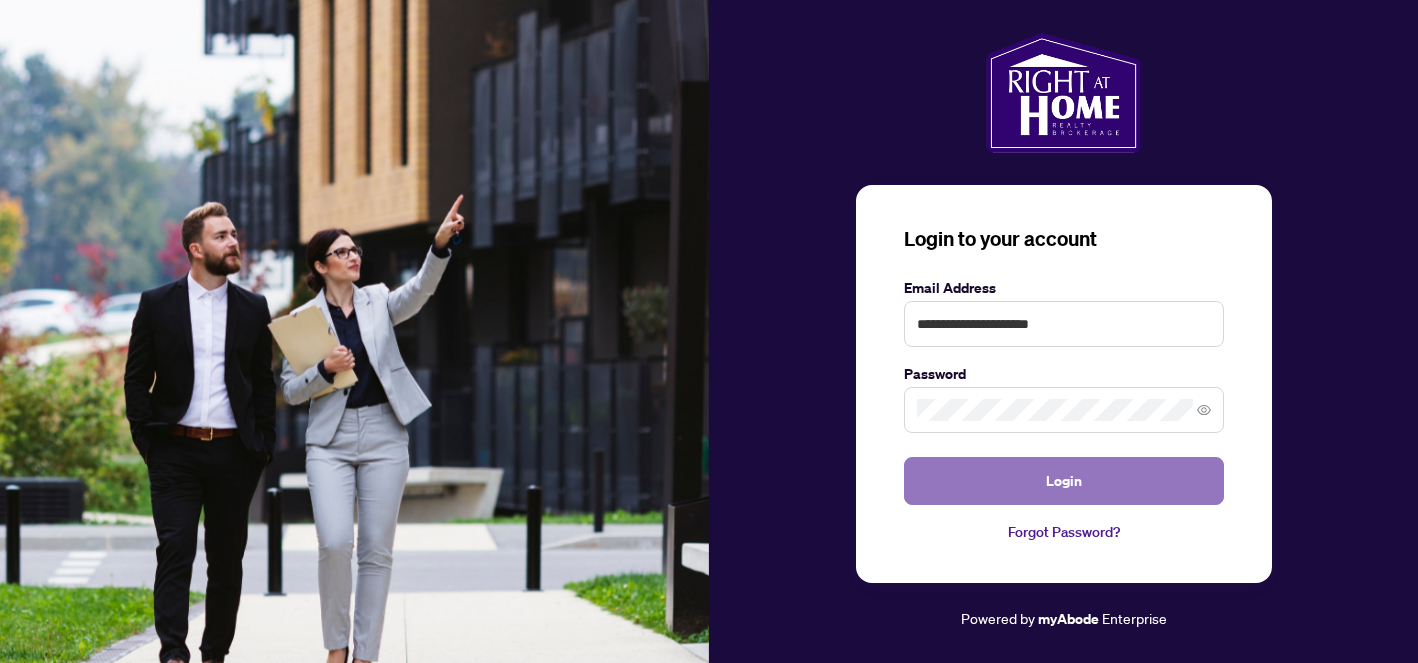 click on "Login" at bounding box center (1064, 481) 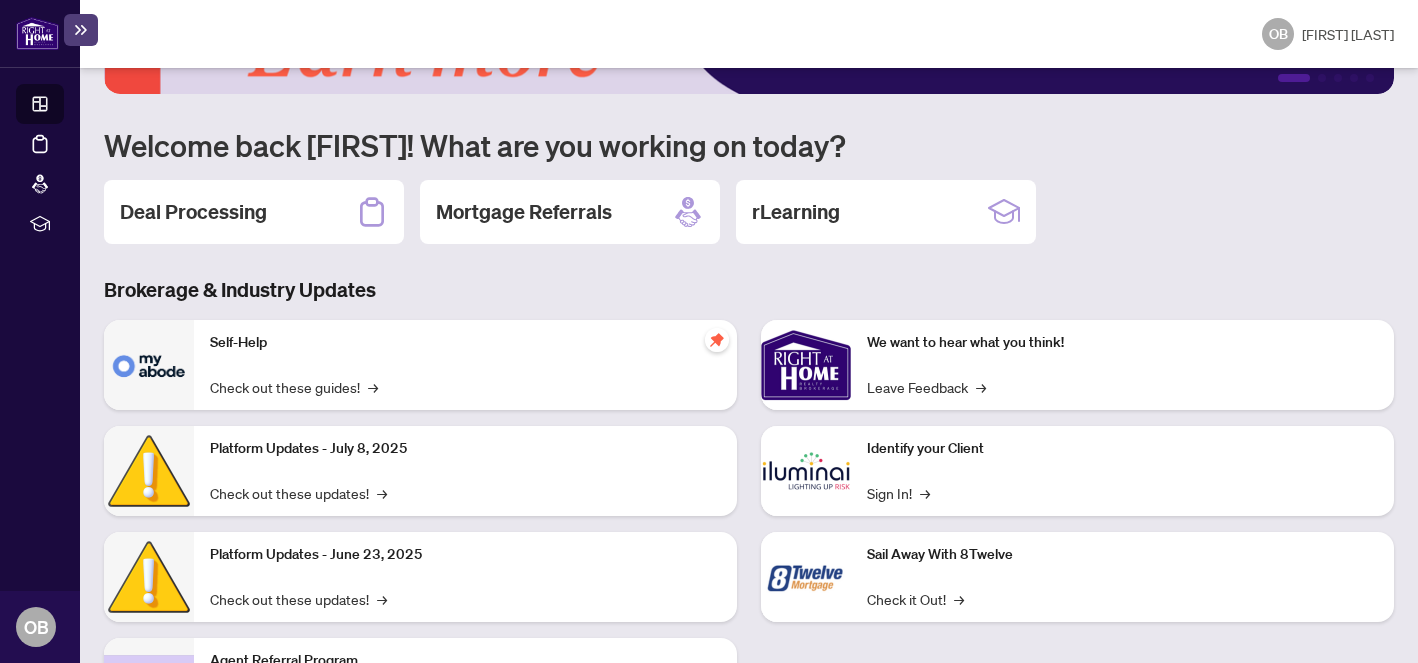 scroll, scrollTop: 0, scrollLeft: 0, axis: both 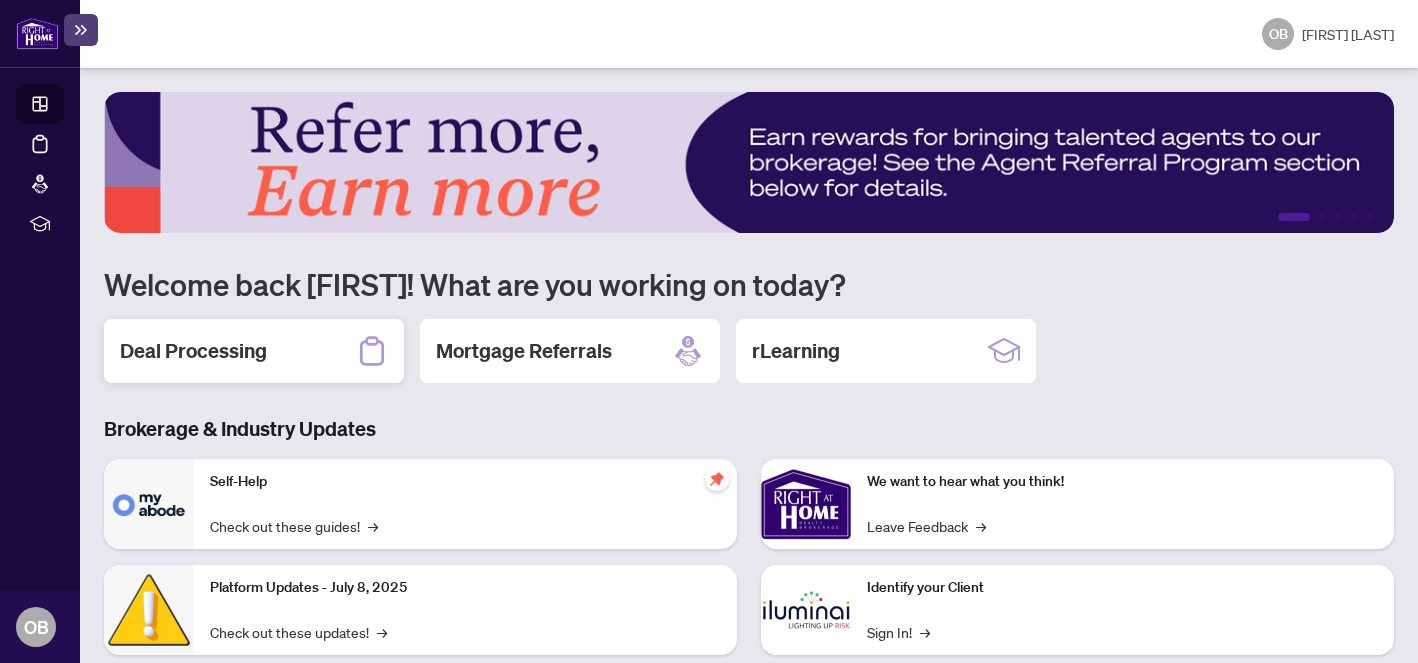 click on "Deal Processing" at bounding box center (193, 351) 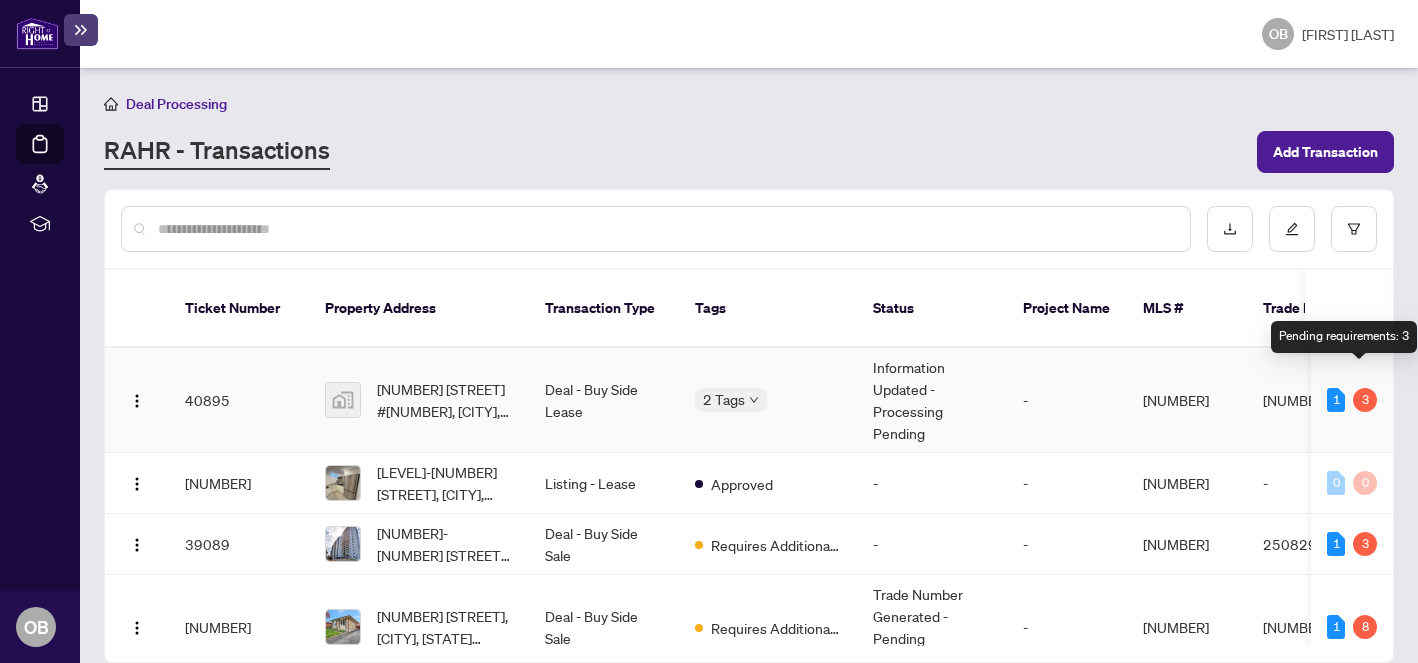 click on "3" at bounding box center (1365, 400) 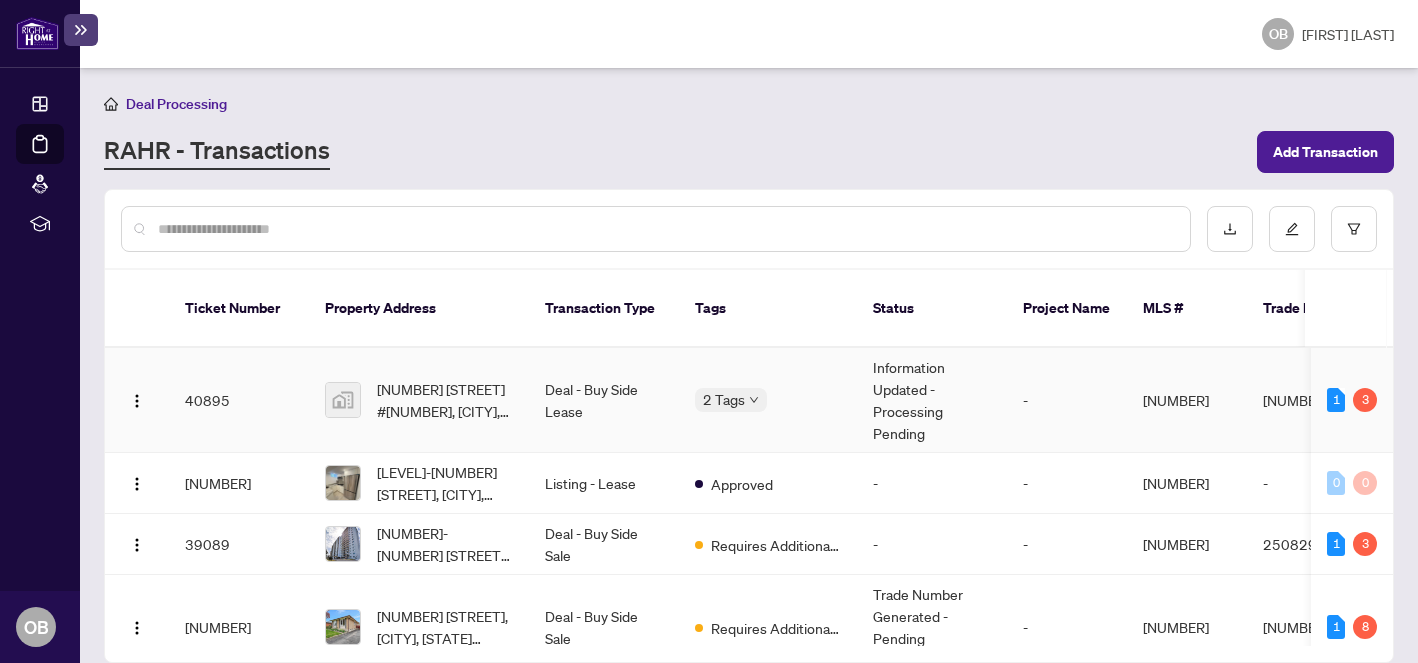 click on "[NUMBER] [NUMBER]" at bounding box center (1352, 400) 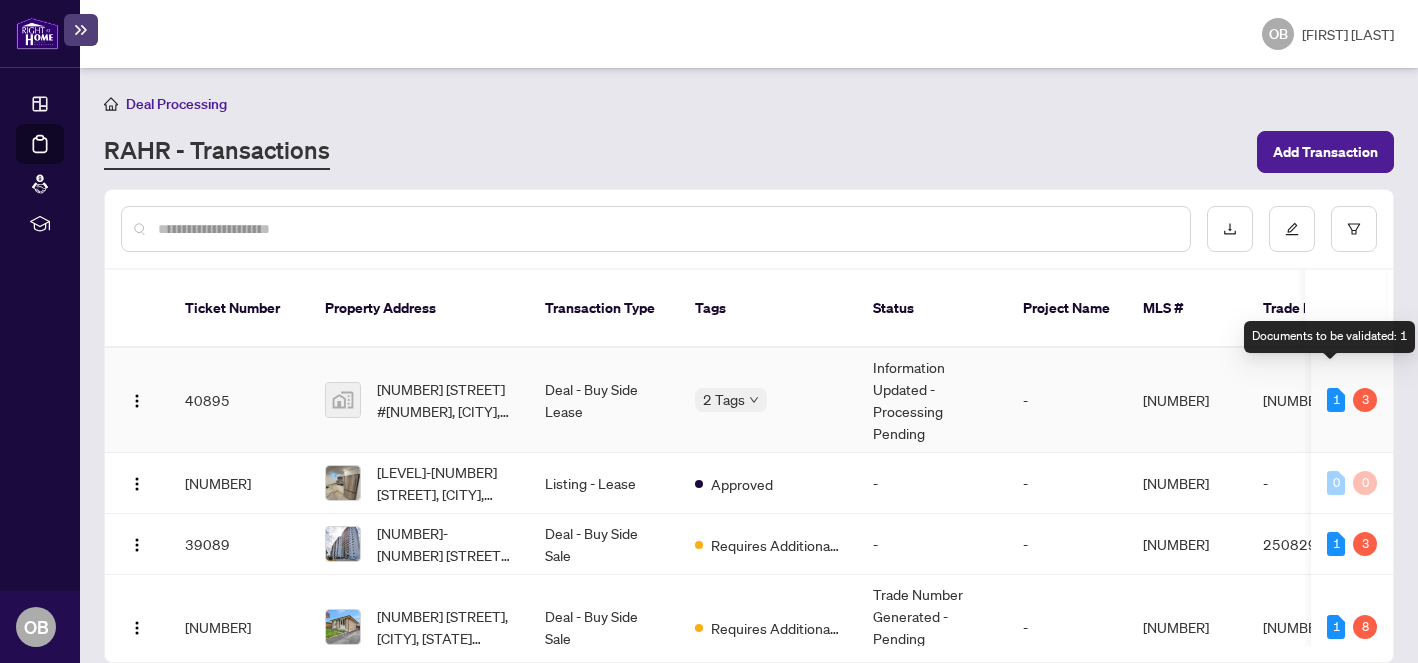 click on "1" at bounding box center [1336, 400] 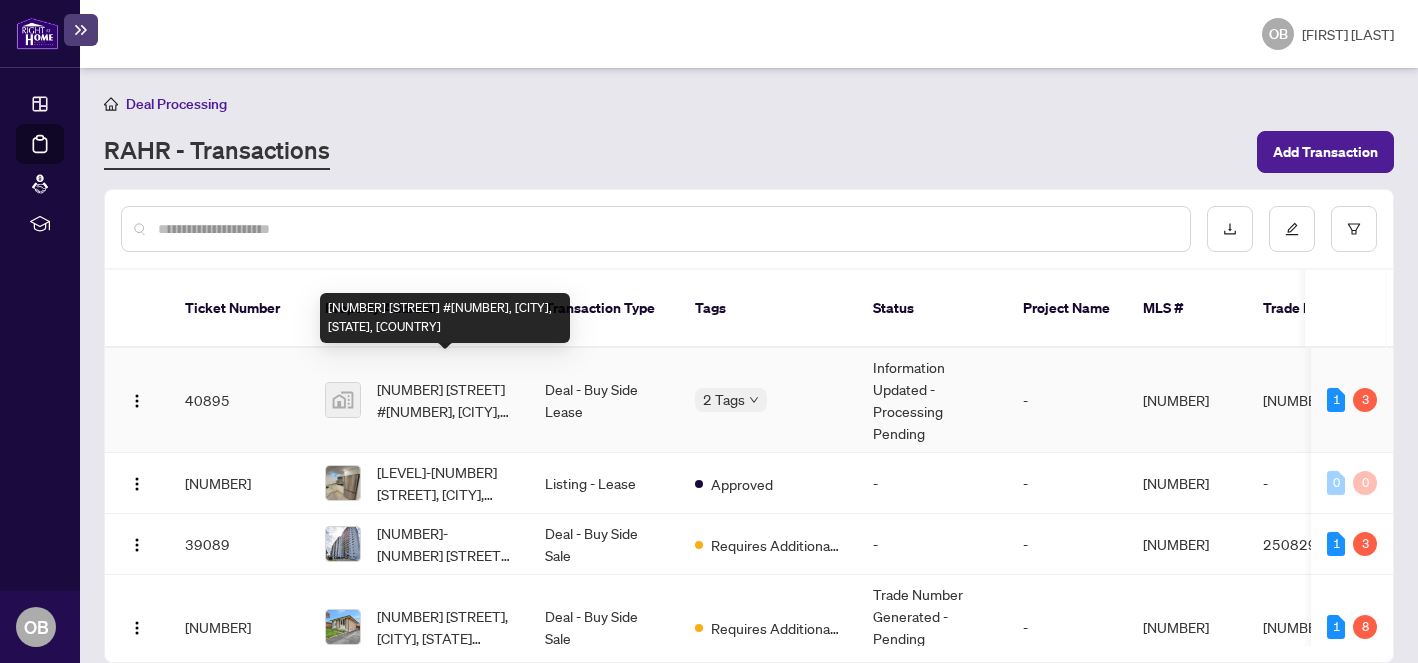 click on "[NUMBER] [STREET] #[NUMBER], [CITY], [STATE], [COUNTRY]" at bounding box center [445, 400] 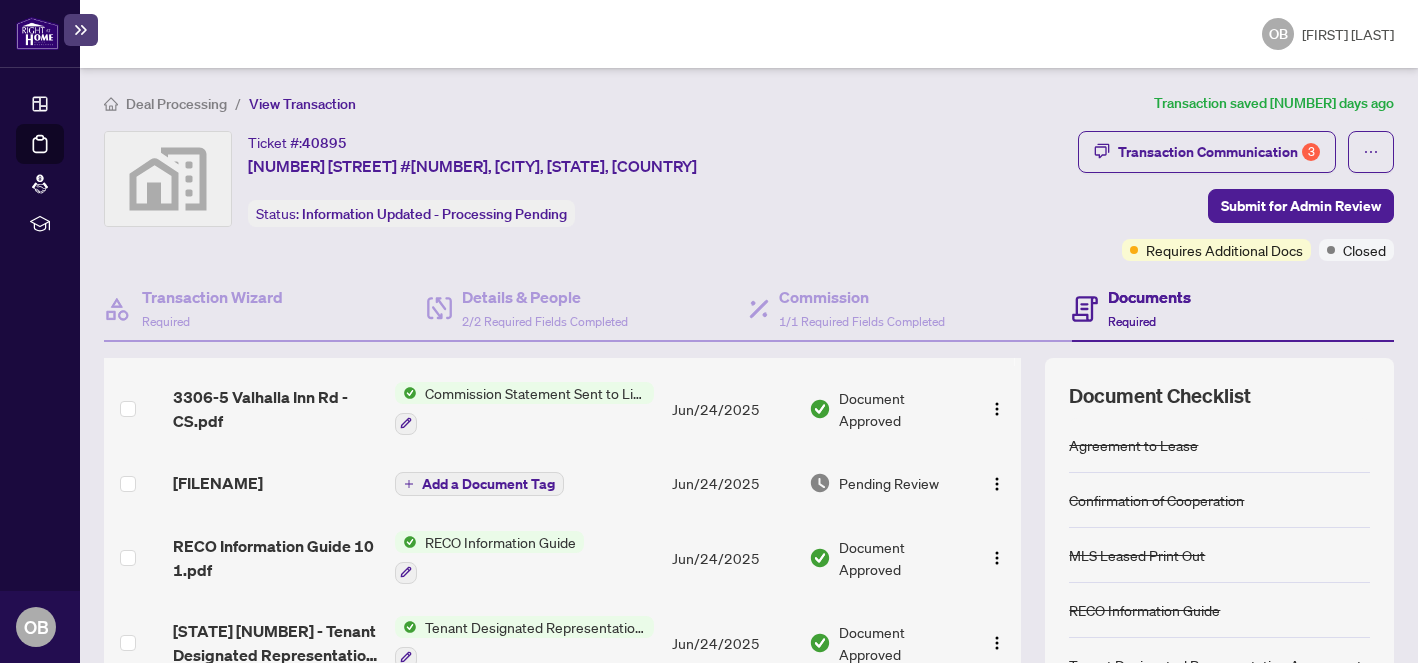 scroll, scrollTop: 47, scrollLeft: 0, axis: vertical 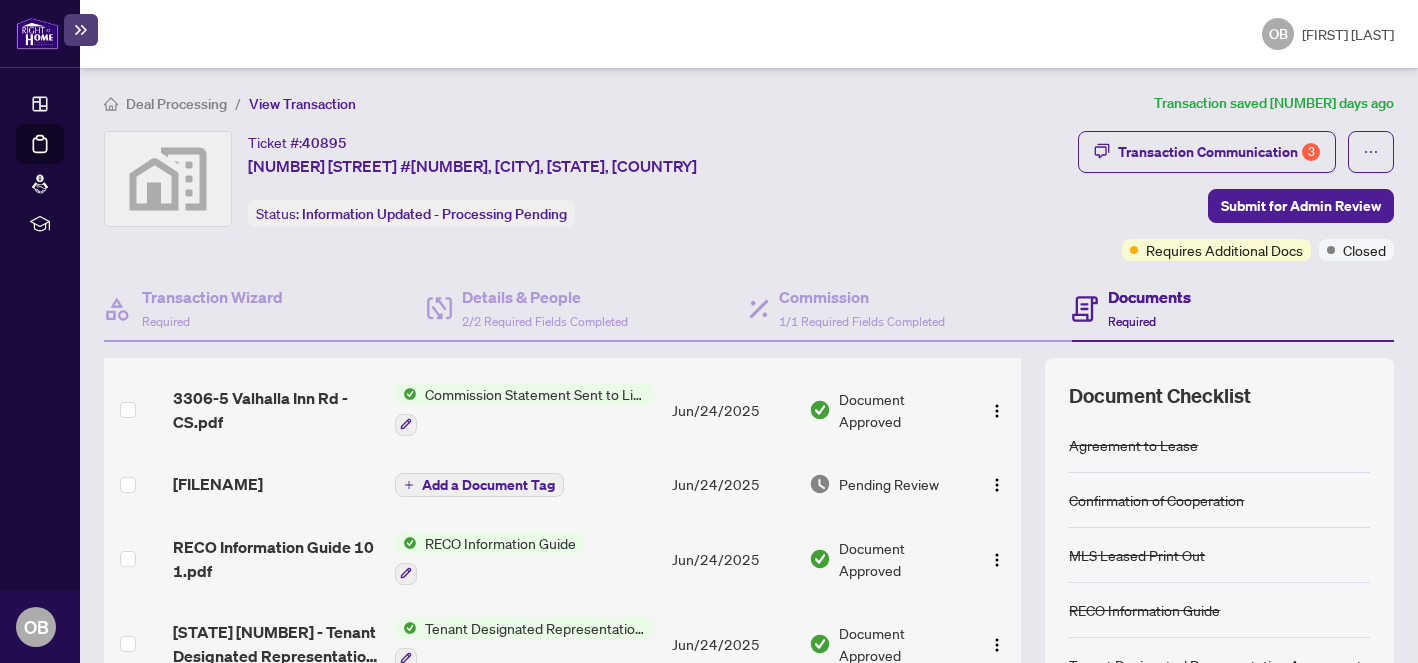 click on "Add a Document Tag" at bounding box center [488, 485] 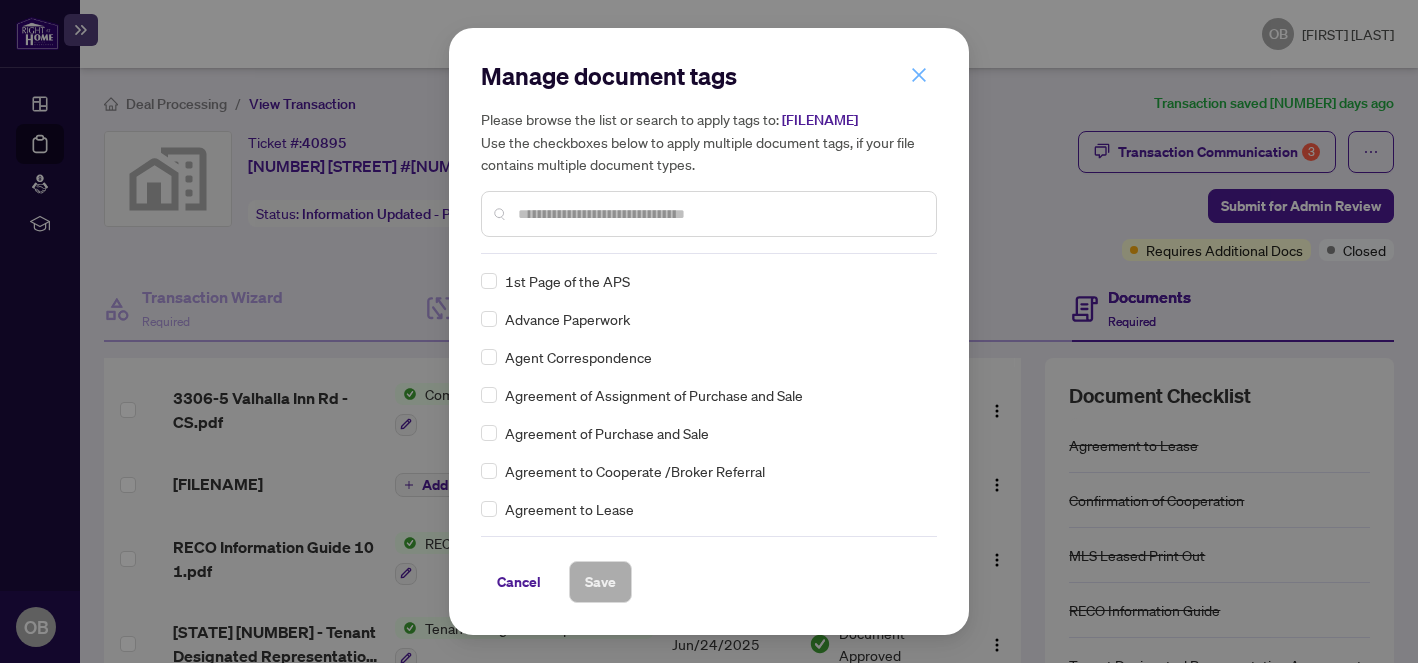 click 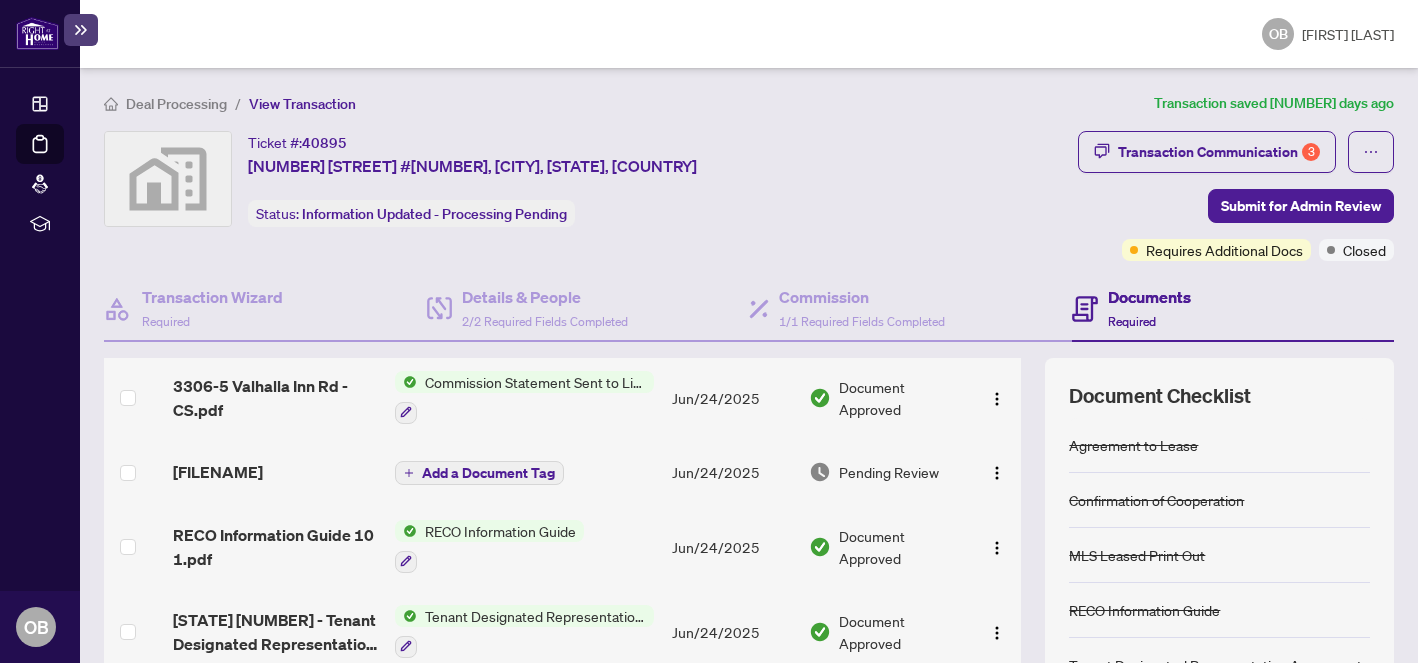 scroll, scrollTop: 64, scrollLeft: 0, axis: vertical 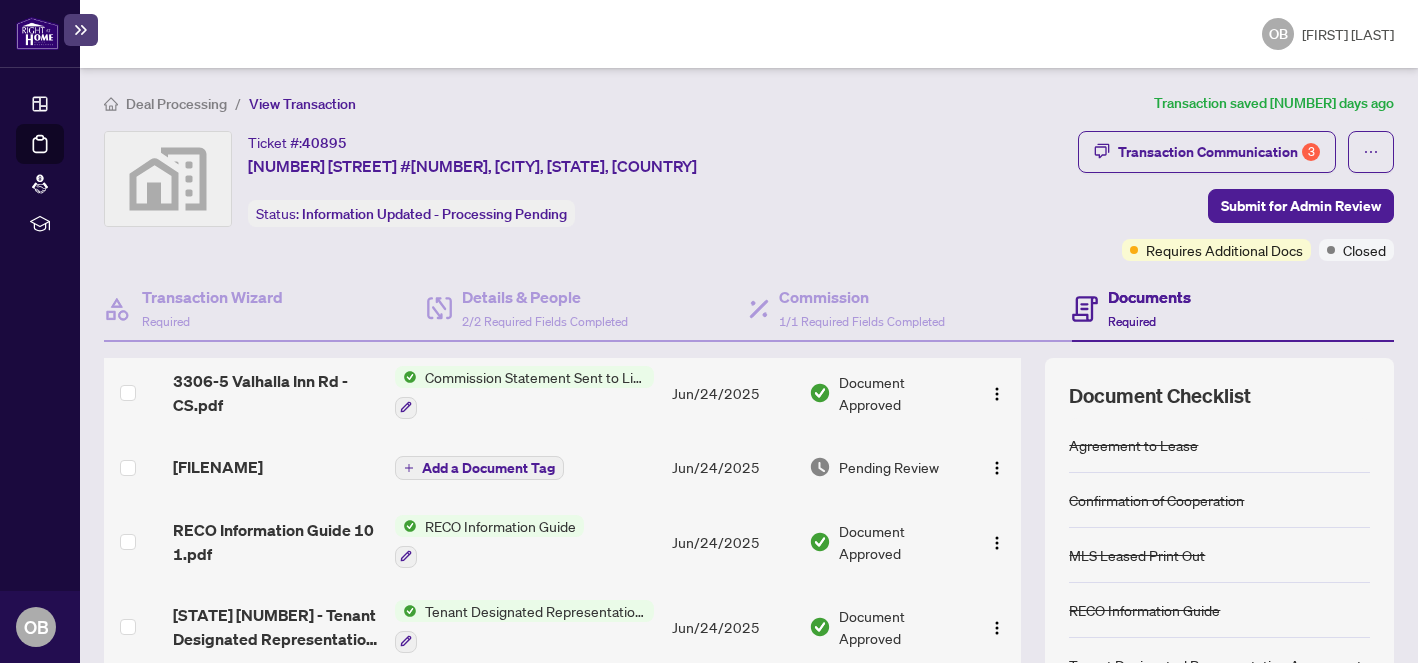 click on "Commission Statement Sent to Listing Brokerage" at bounding box center (535, 377) 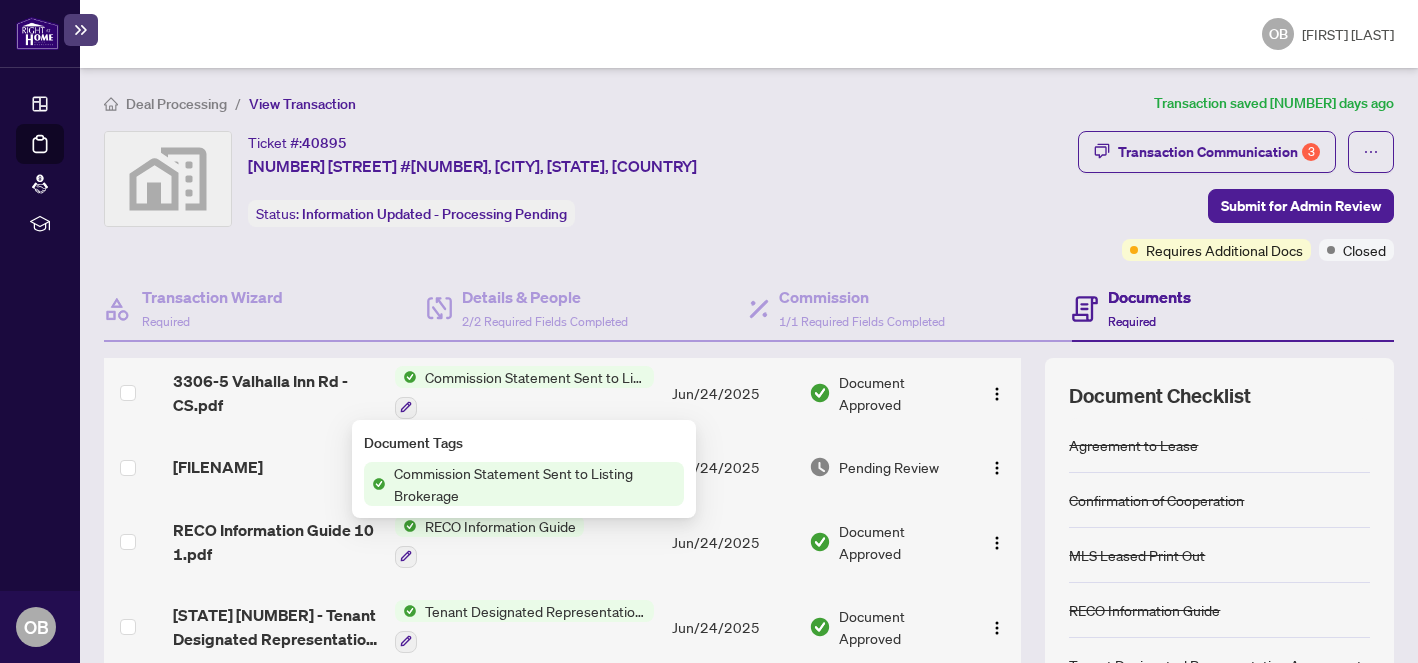 click on "Commission Statement Sent to Listing Brokerage" at bounding box center [535, 484] 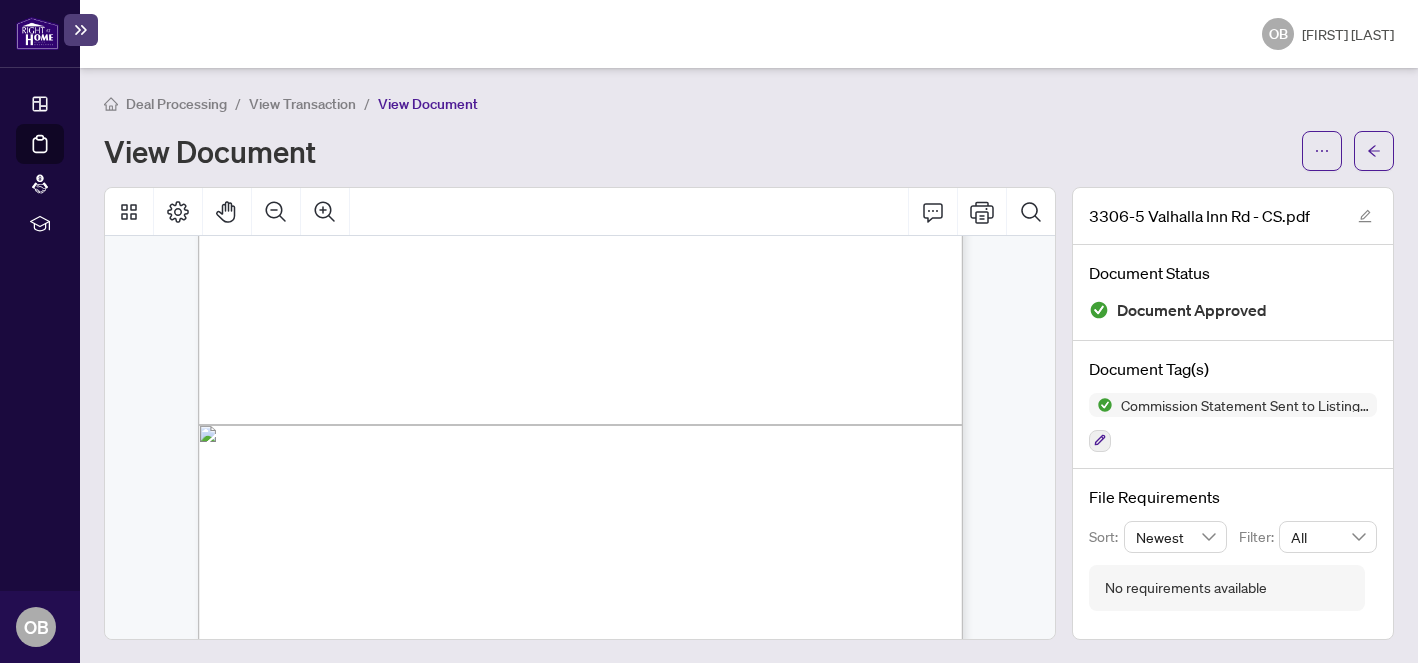scroll, scrollTop: 627, scrollLeft: 0, axis: vertical 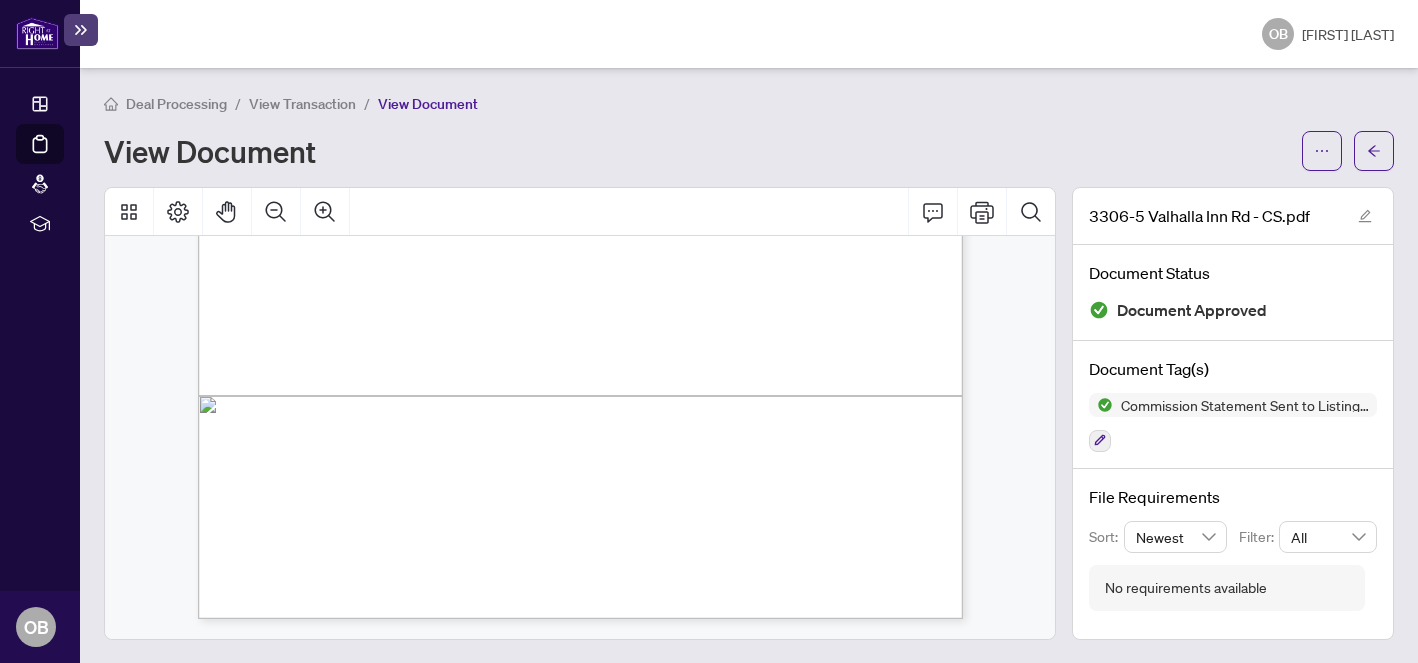 click on "View Document" at bounding box center [697, 151] 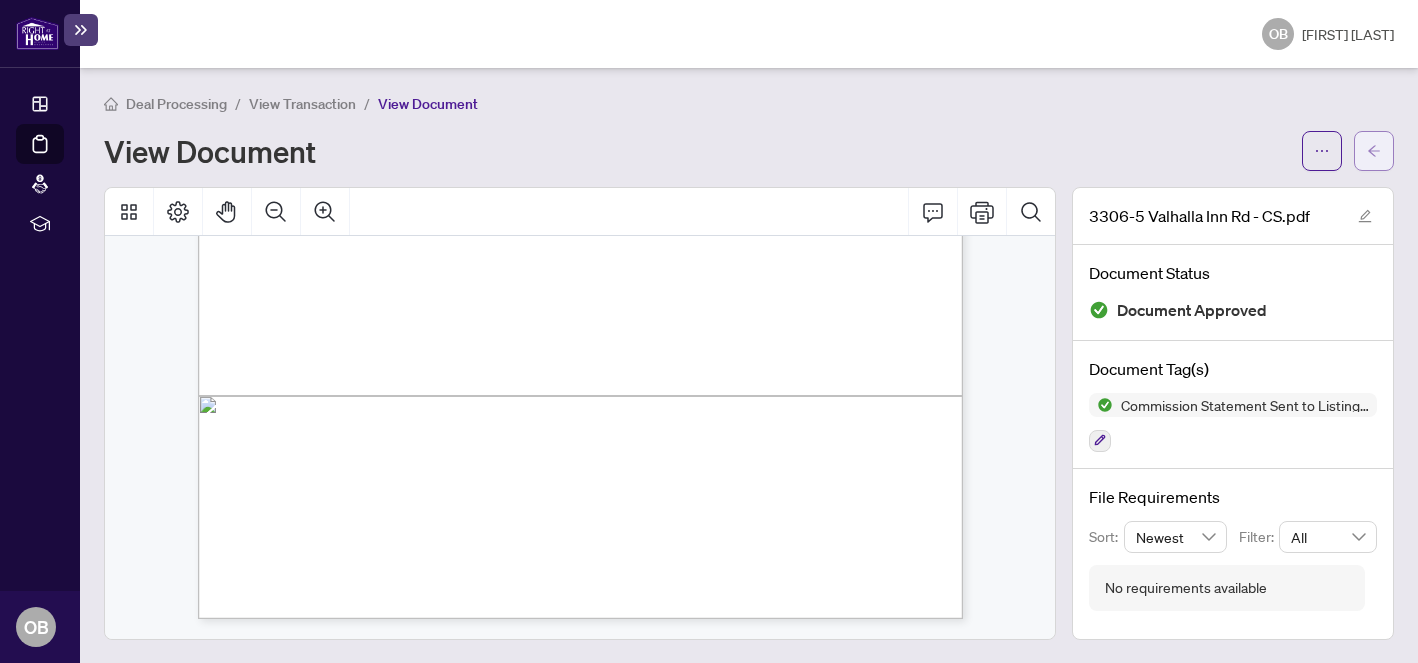 click at bounding box center (1374, 151) 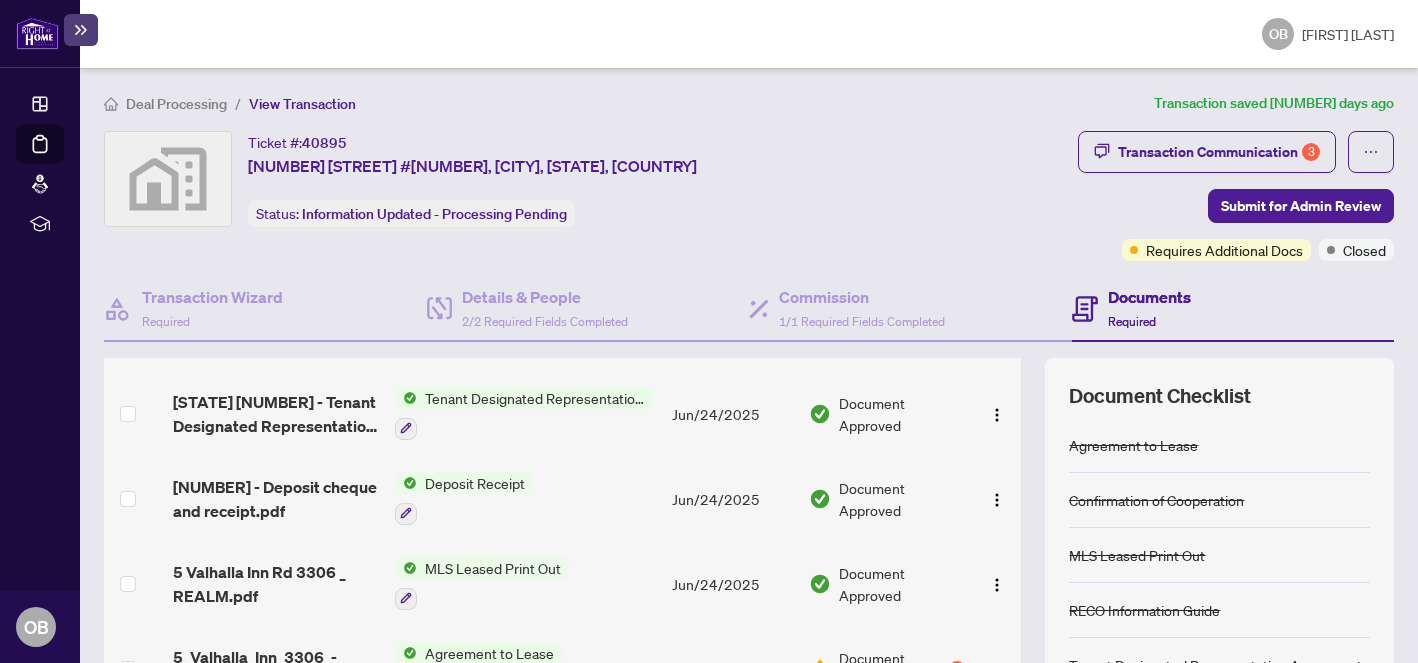 scroll, scrollTop: 293, scrollLeft: 0, axis: vertical 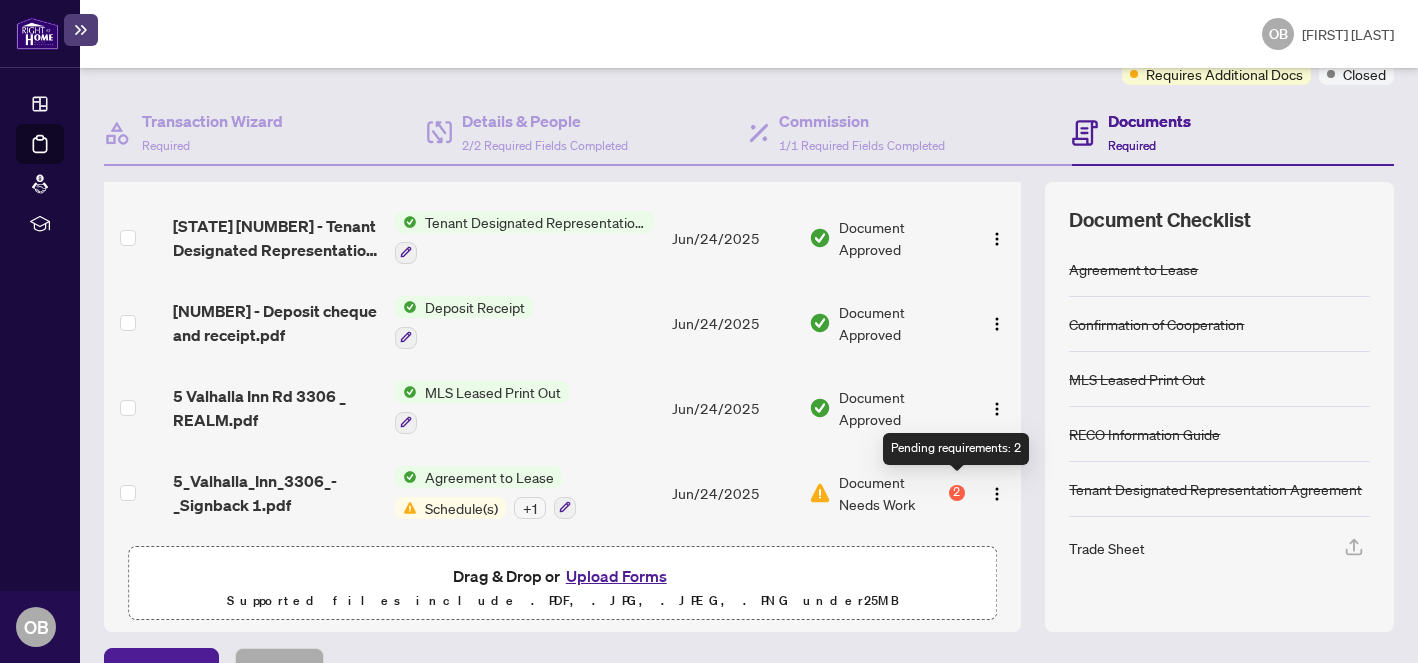 click on "2" at bounding box center (957, 493) 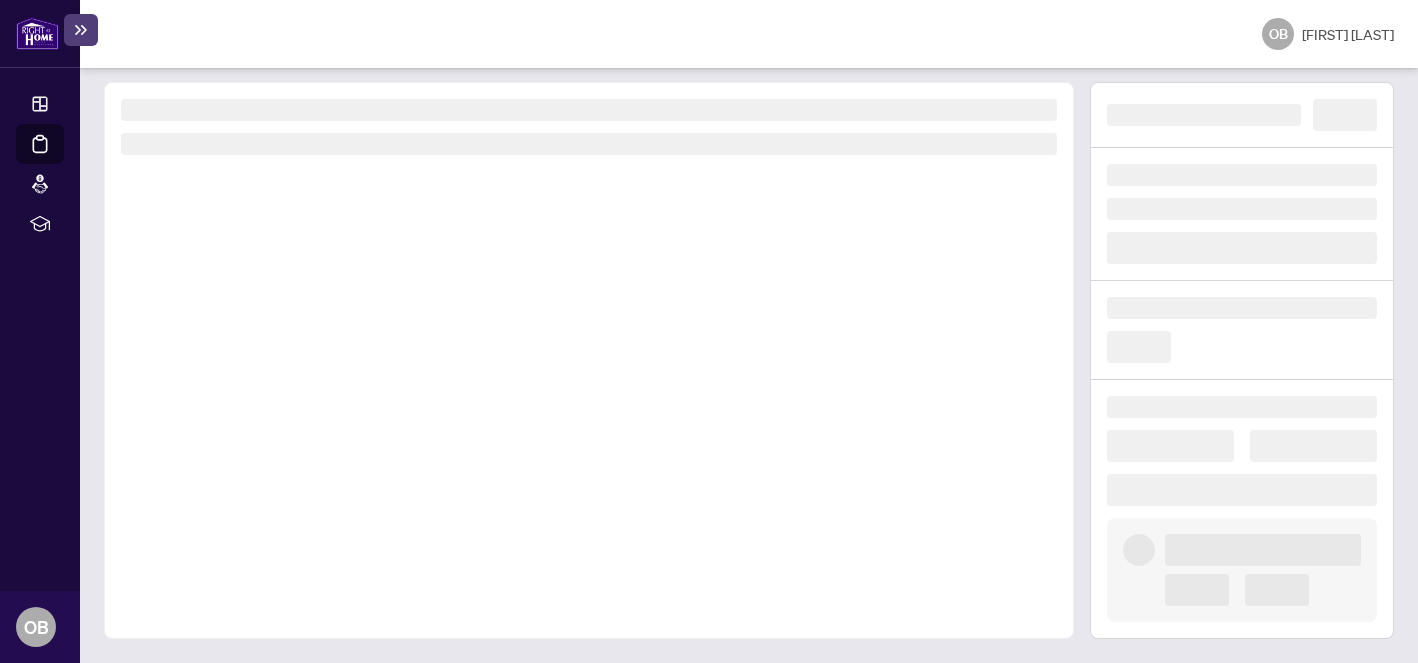 scroll, scrollTop: 86, scrollLeft: 0, axis: vertical 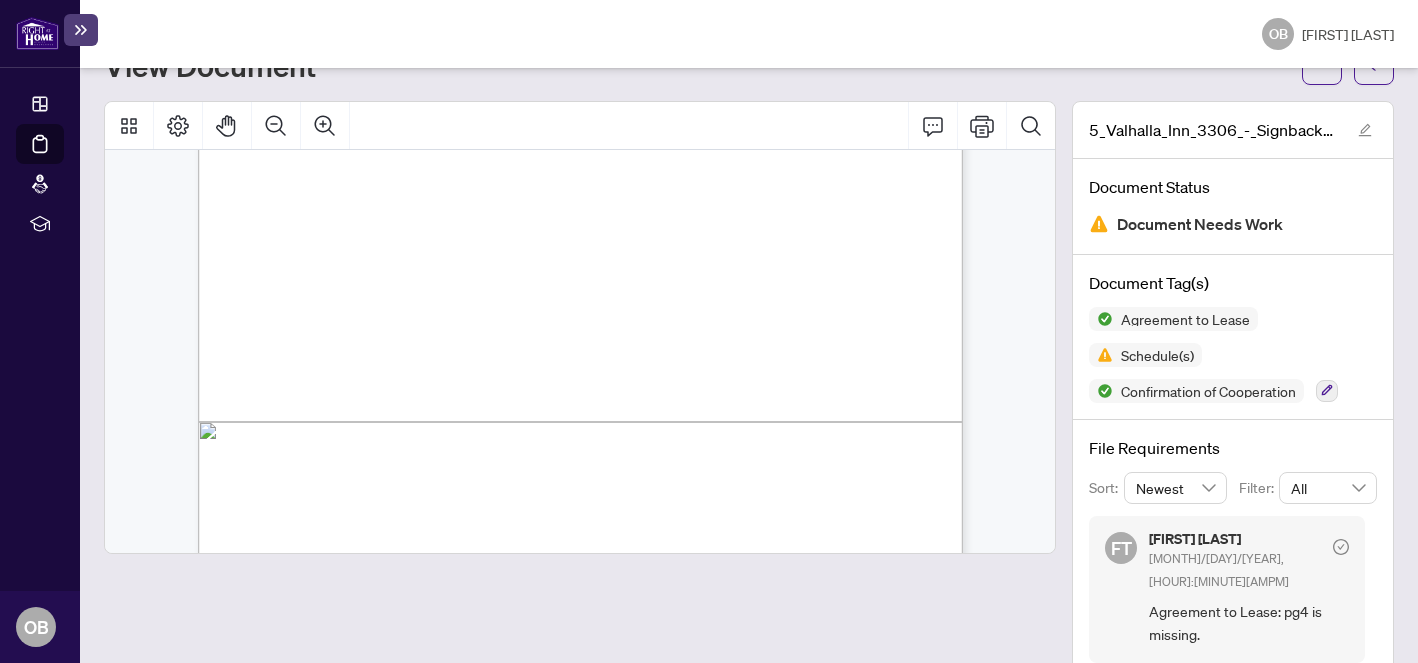 click on "[MONTH]/[DAY]/[YEAR], [HOUR]:[MINUTE][AMPM]" at bounding box center (1219, 570) 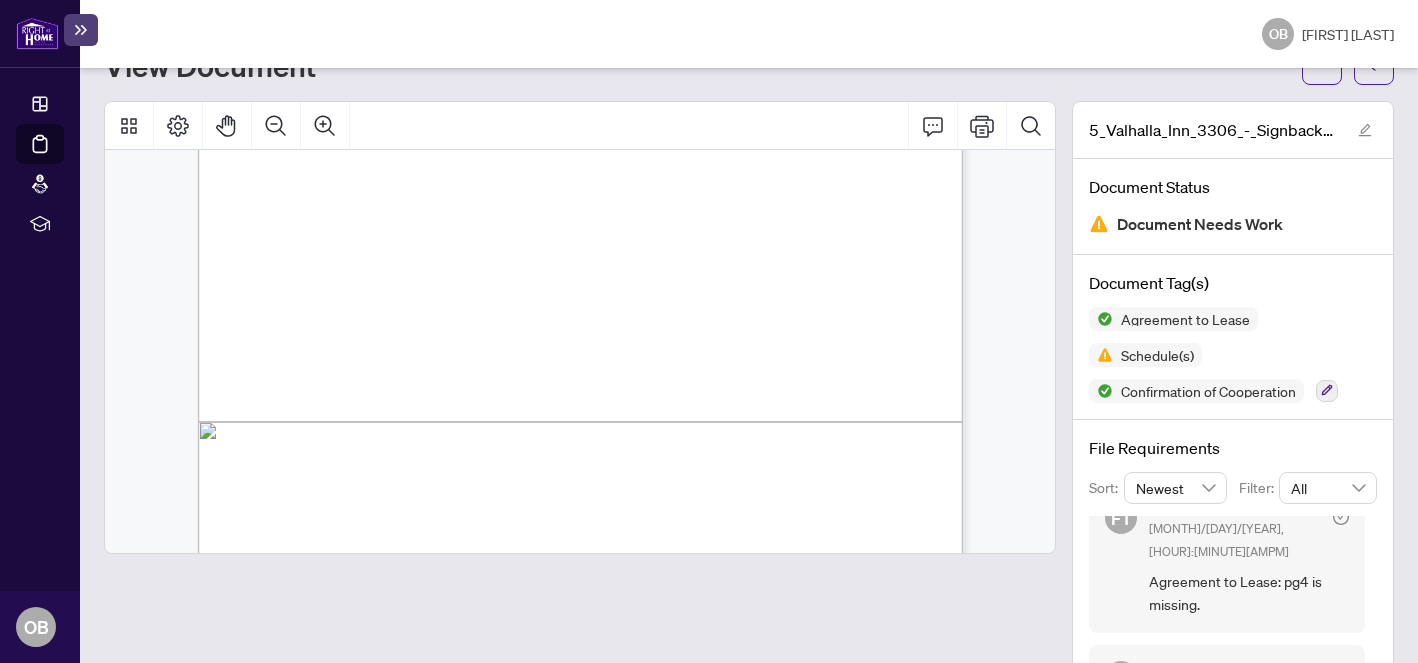 scroll, scrollTop: 0, scrollLeft: 0, axis: both 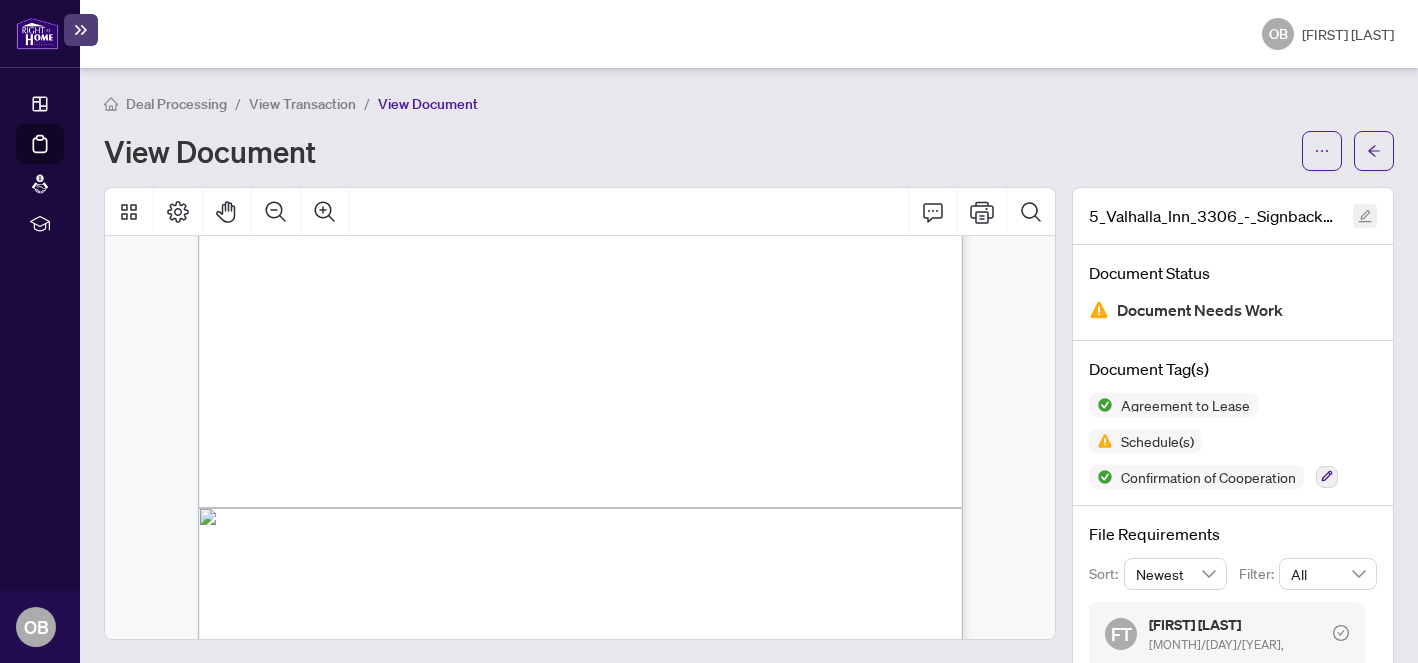 click 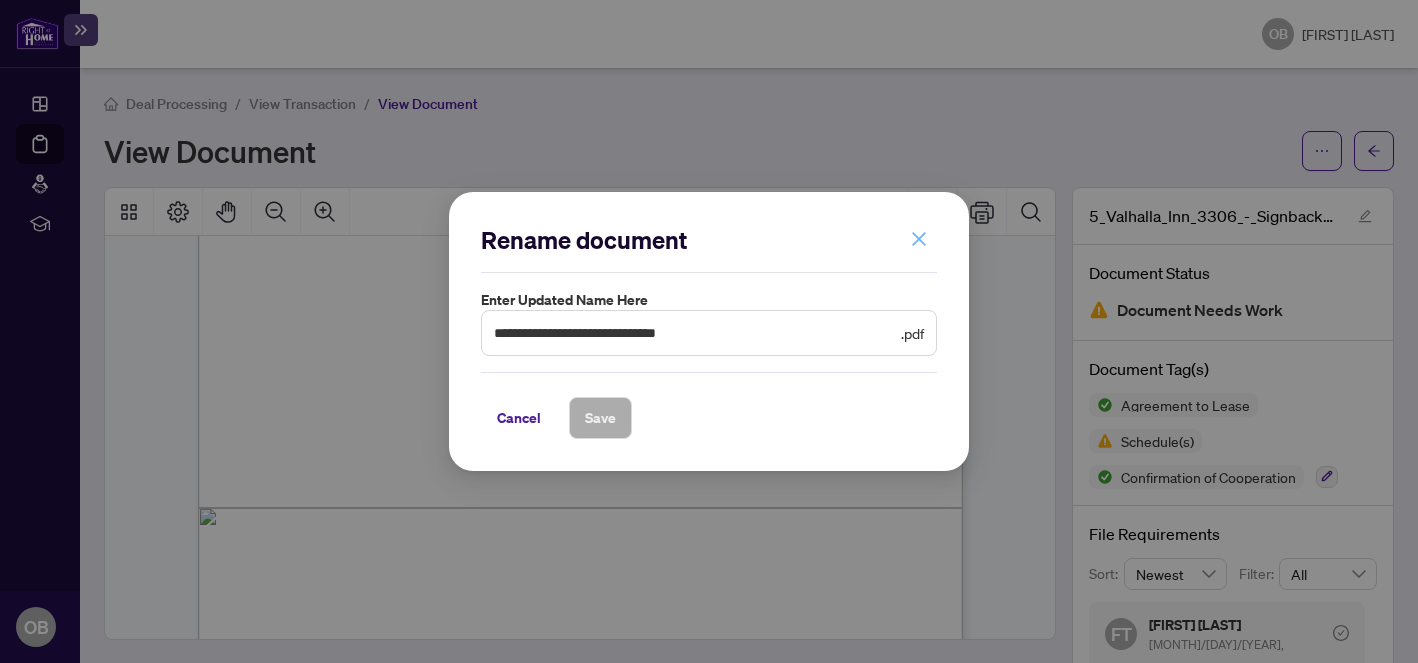 click 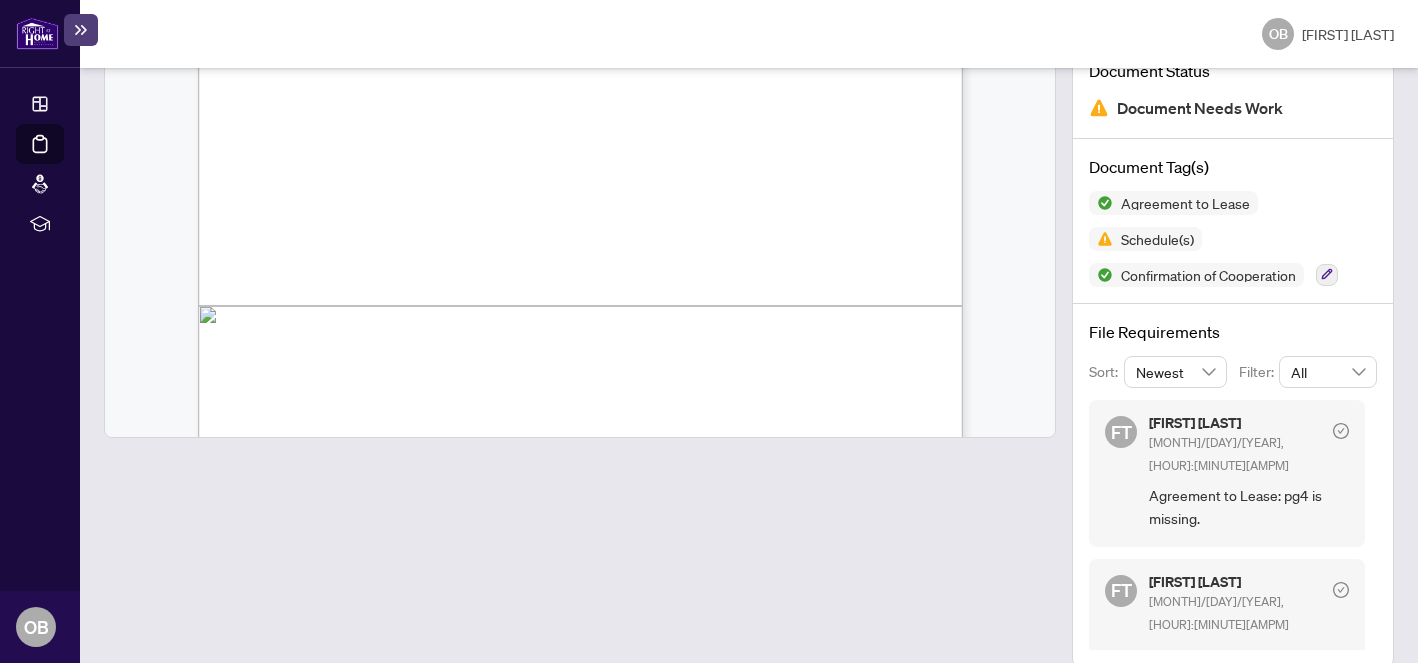 scroll, scrollTop: 228, scrollLeft: 0, axis: vertical 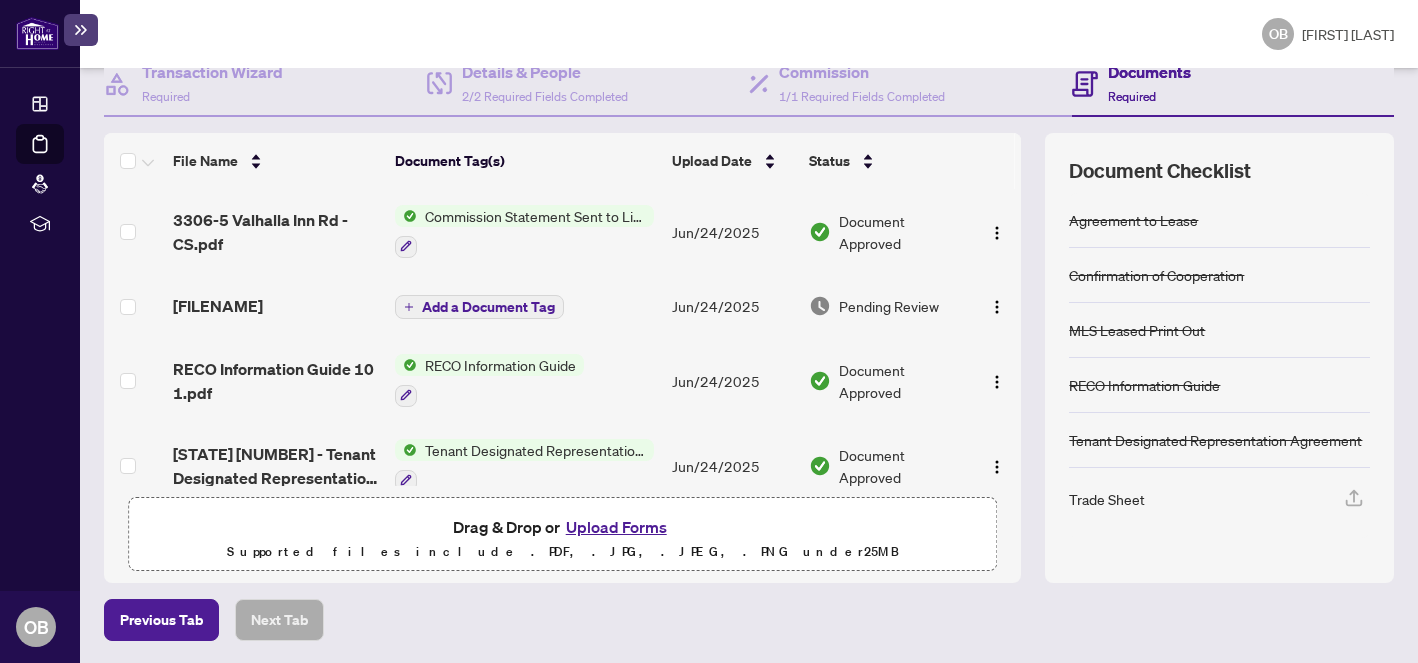 click on "Add a Document Tag" at bounding box center (488, 307) 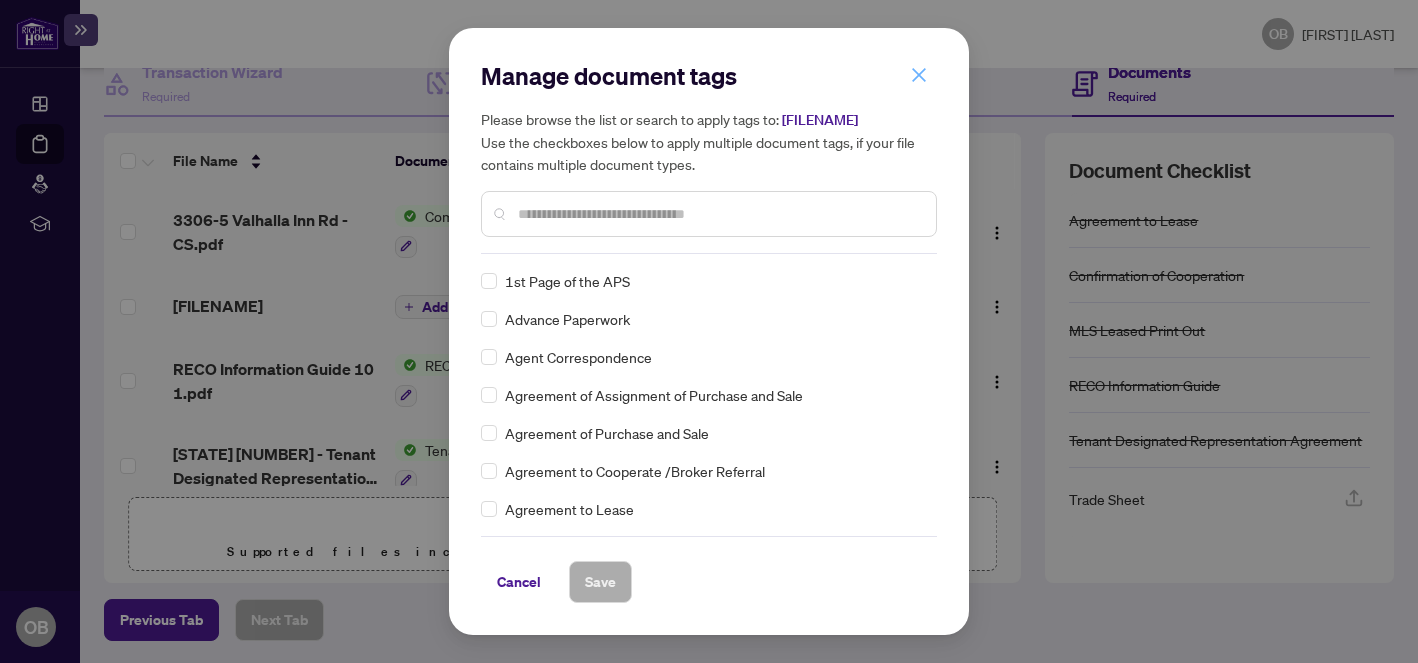 click 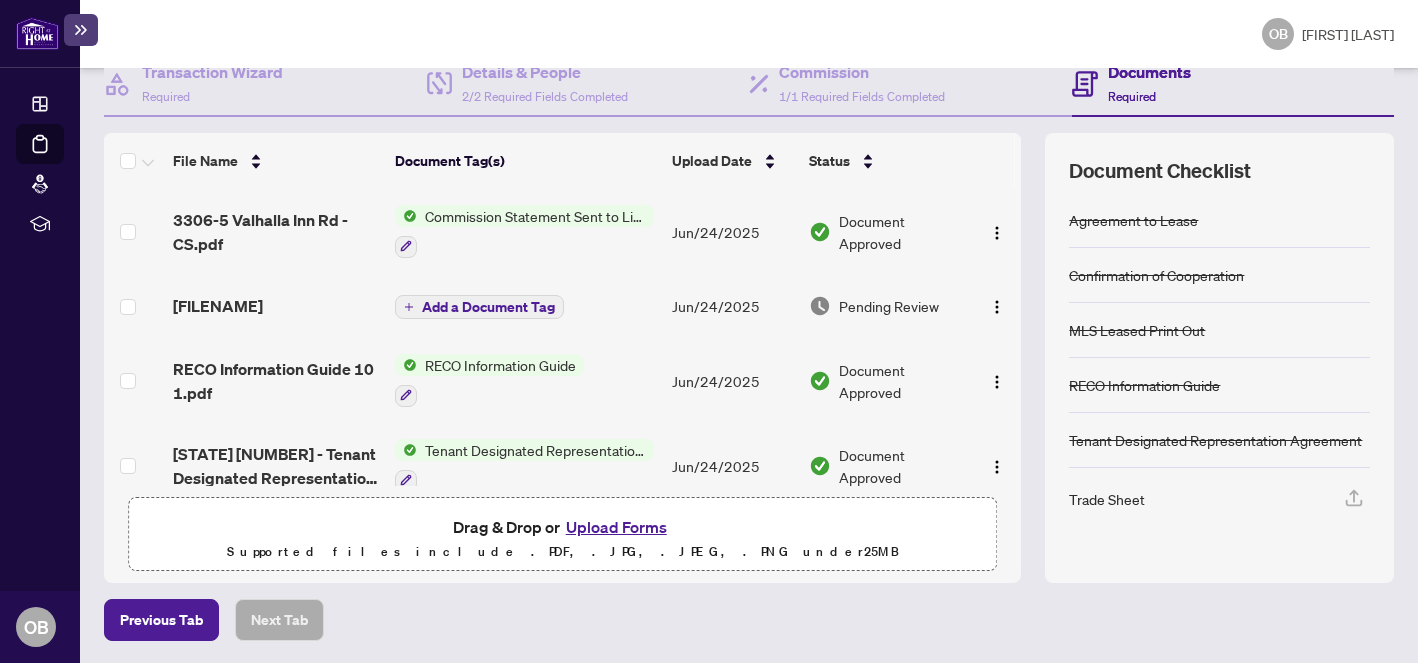 click on "Pending Review" at bounding box center [889, 306] 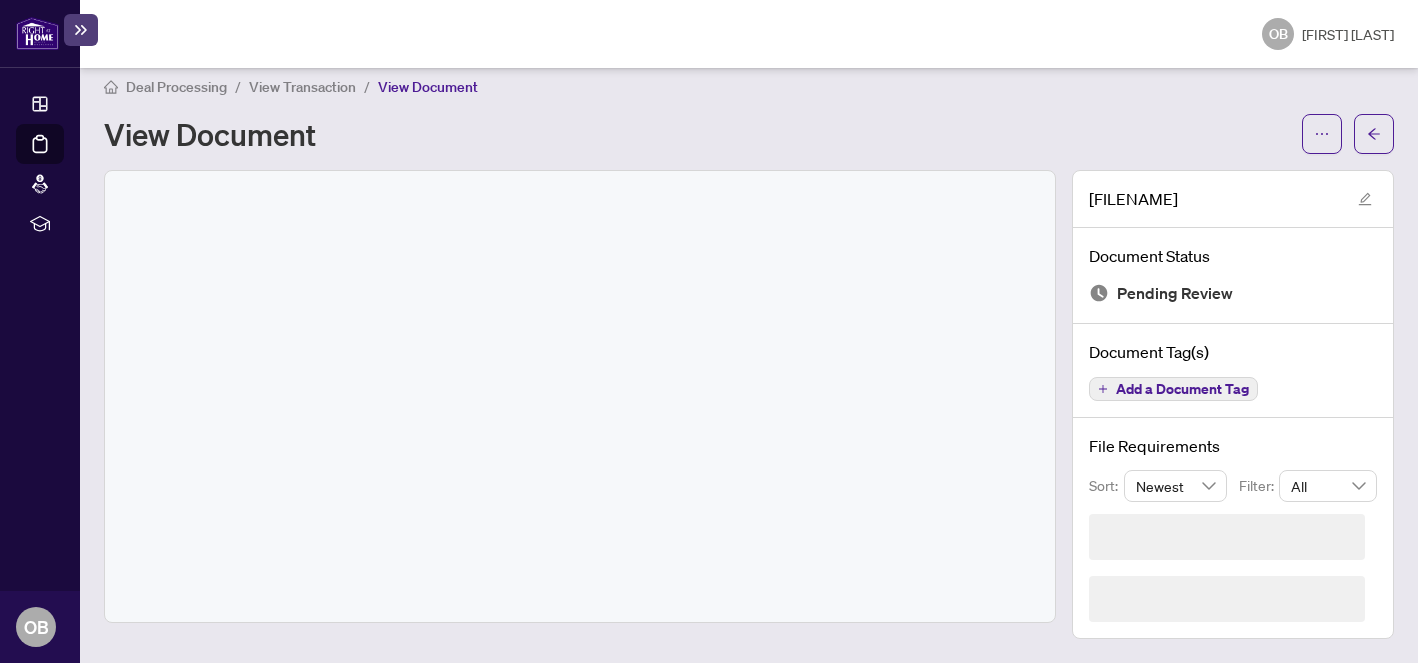 scroll, scrollTop: 0, scrollLeft: 0, axis: both 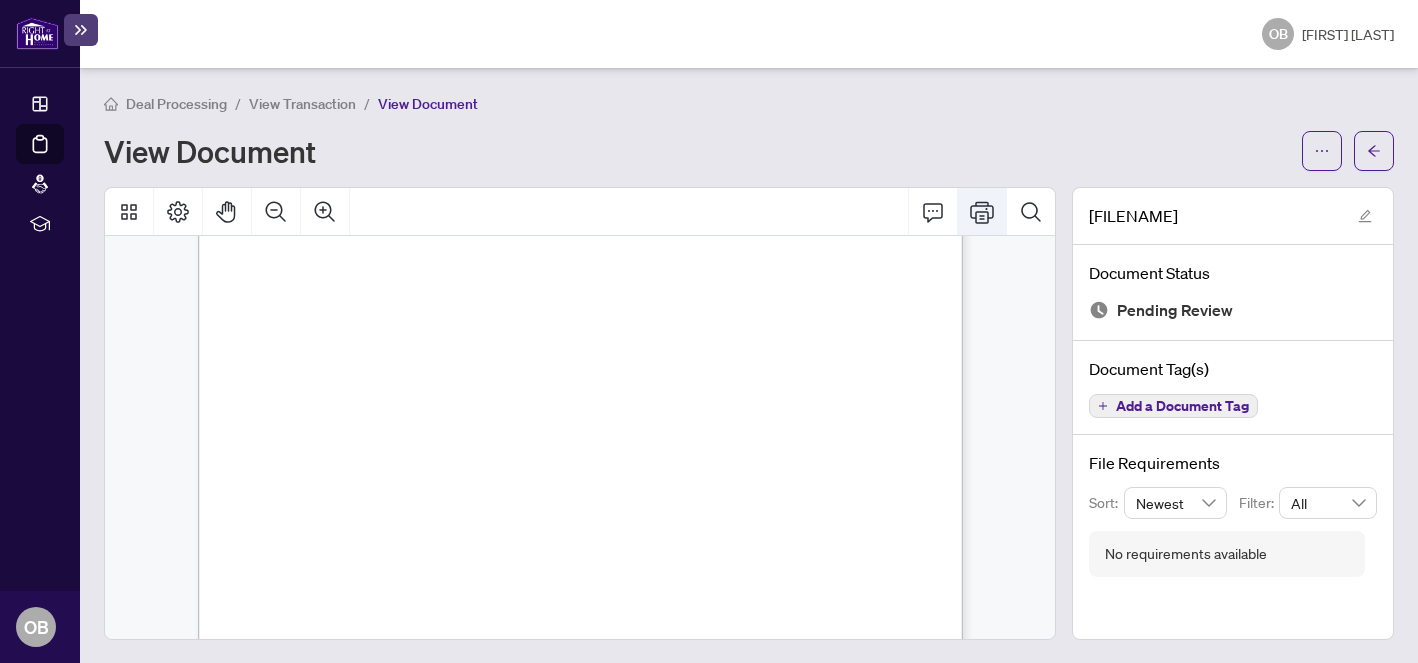 click 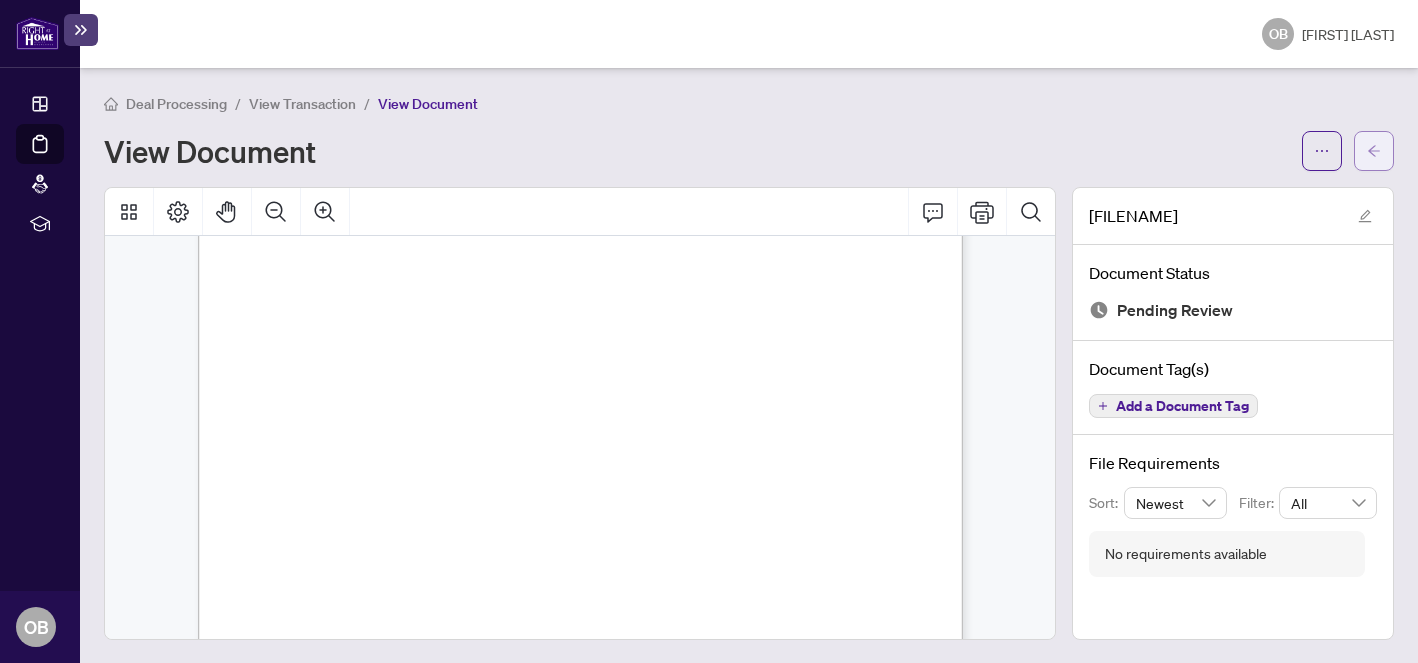 click at bounding box center (1374, 151) 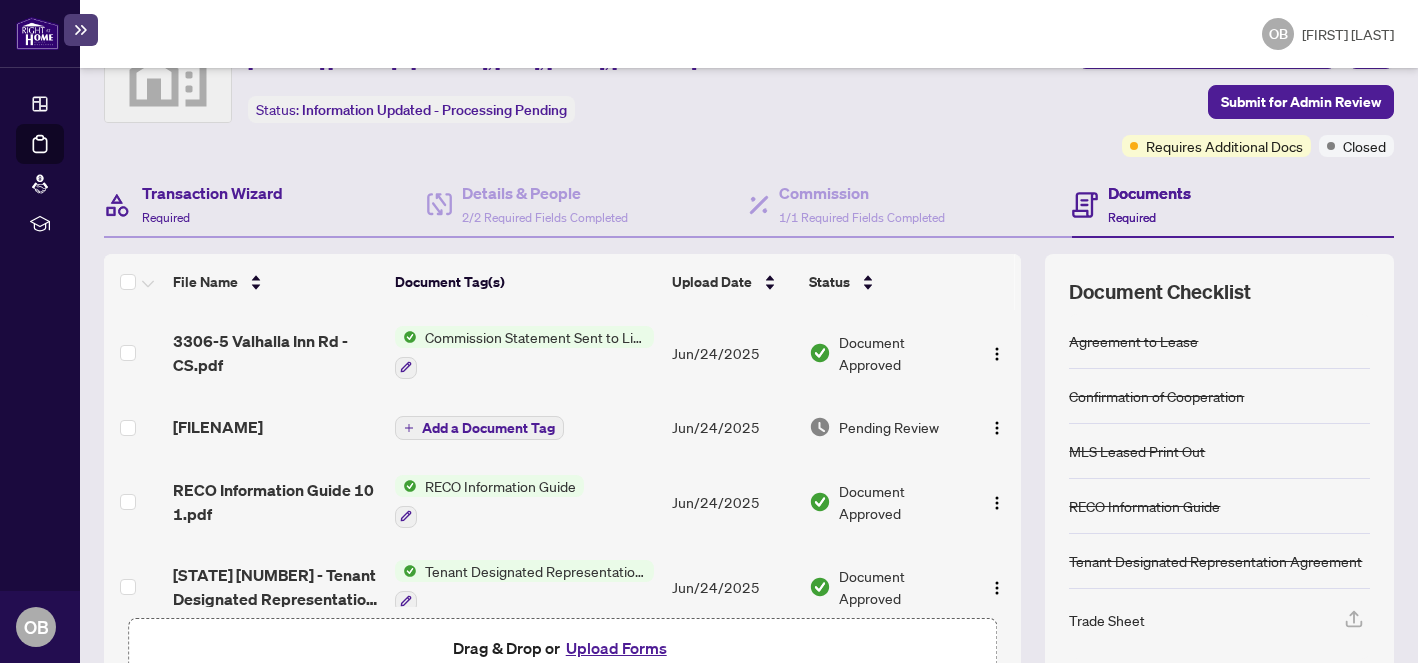scroll, scrollTop: 119, scrollLeft: 0, axis: vertical 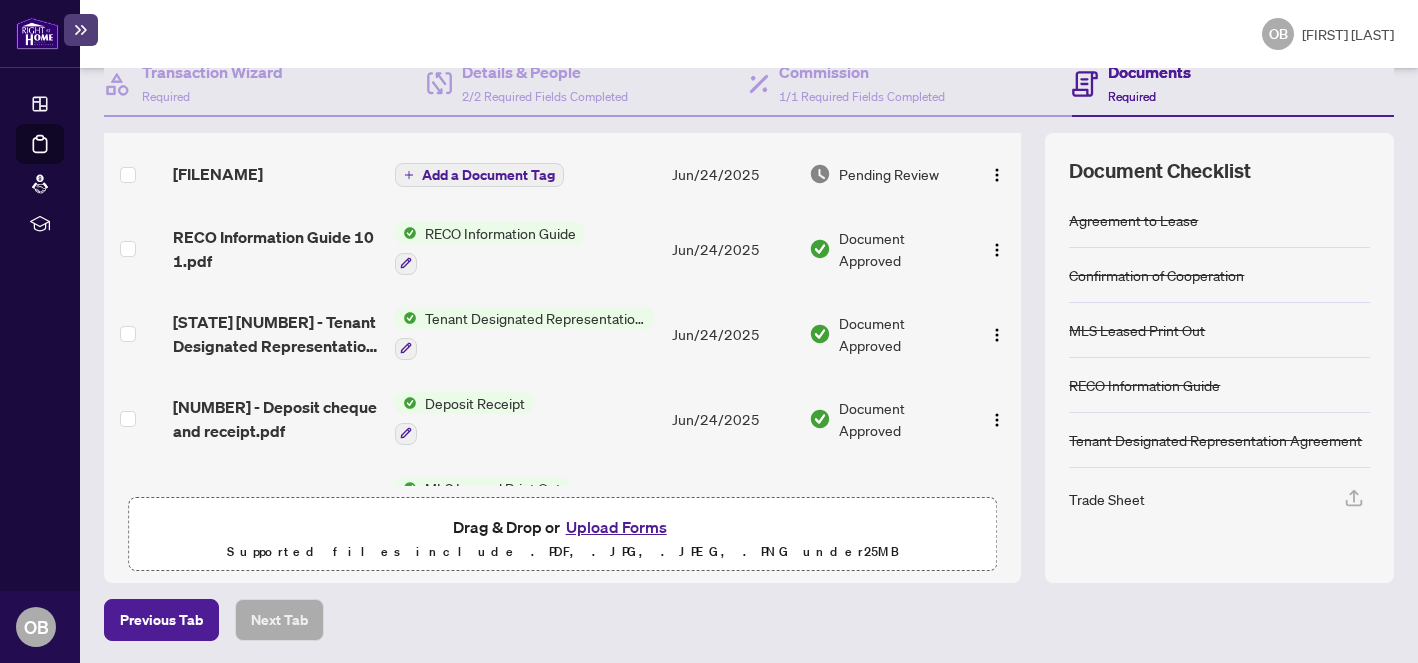 click on "Trade Sheet" at bounding box center [1107, 499] 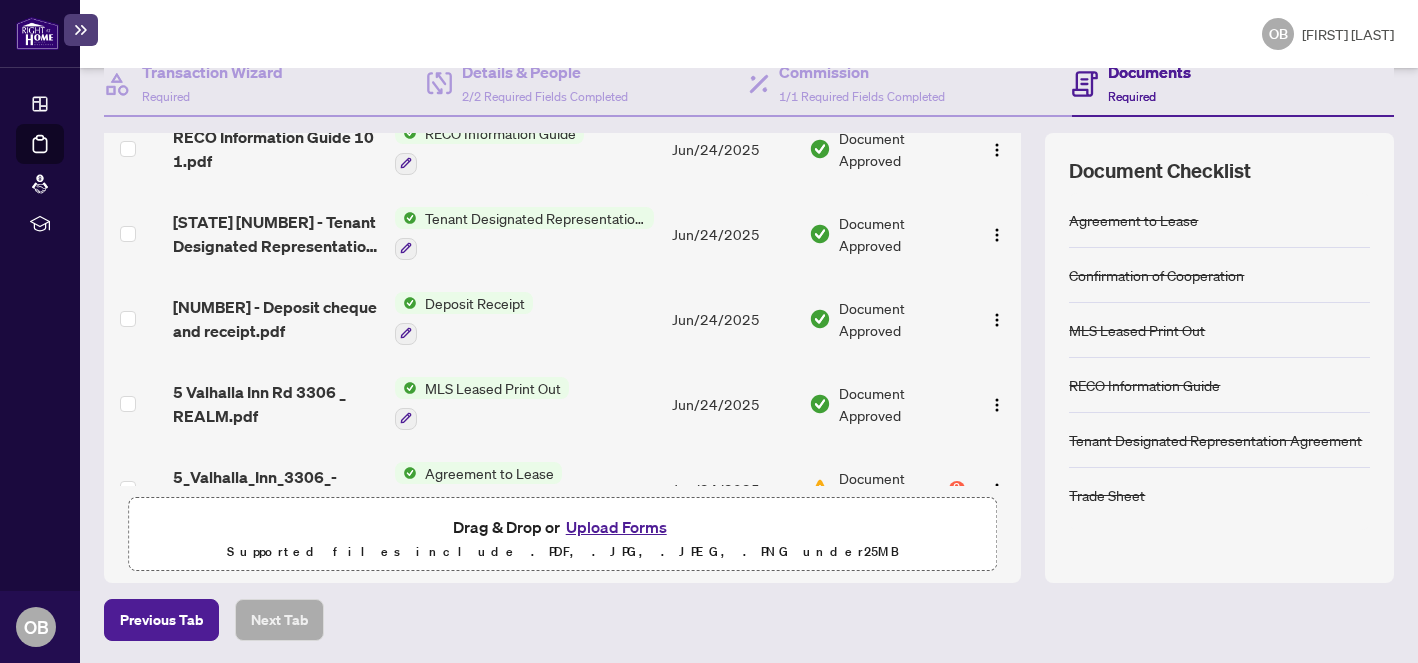 scroll, scrollTop: 377, scrollLeft: 0, axis: vertical 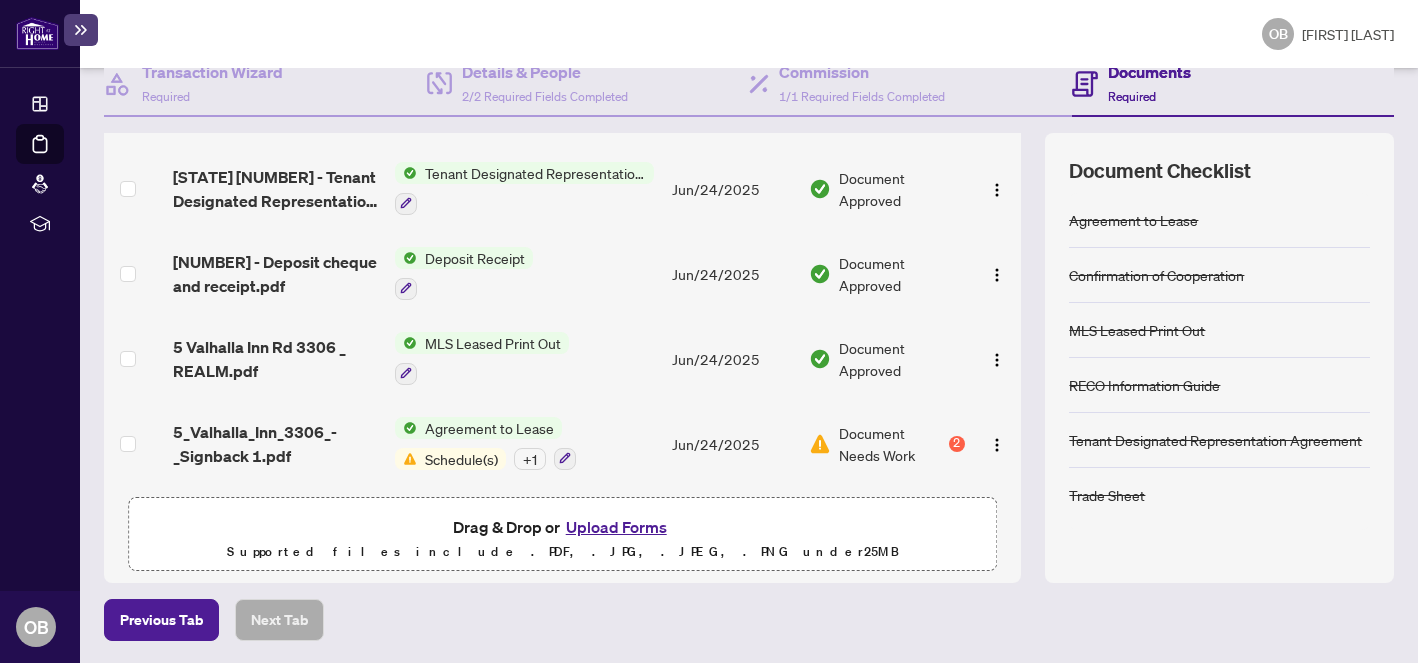 click on "Schedule(s)" at bounding box center [461, 459] 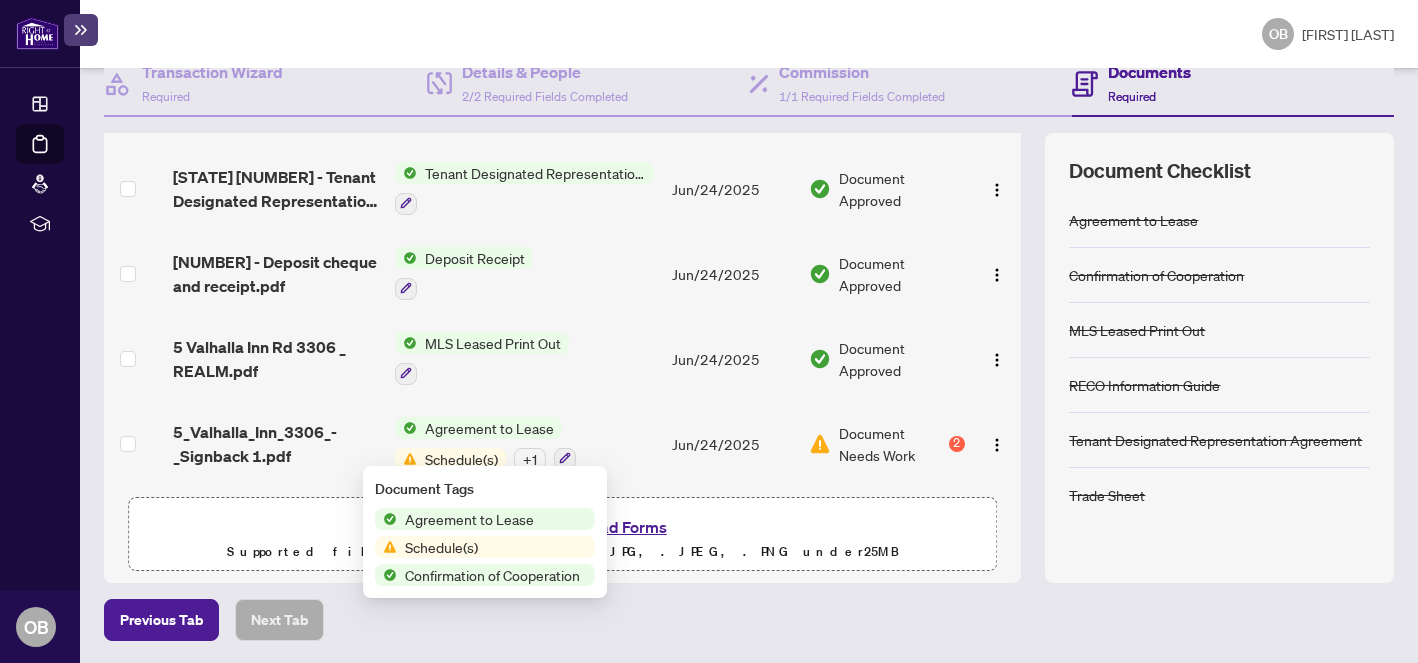 click on "Schedule(s)" at bounding box center (441, 547) 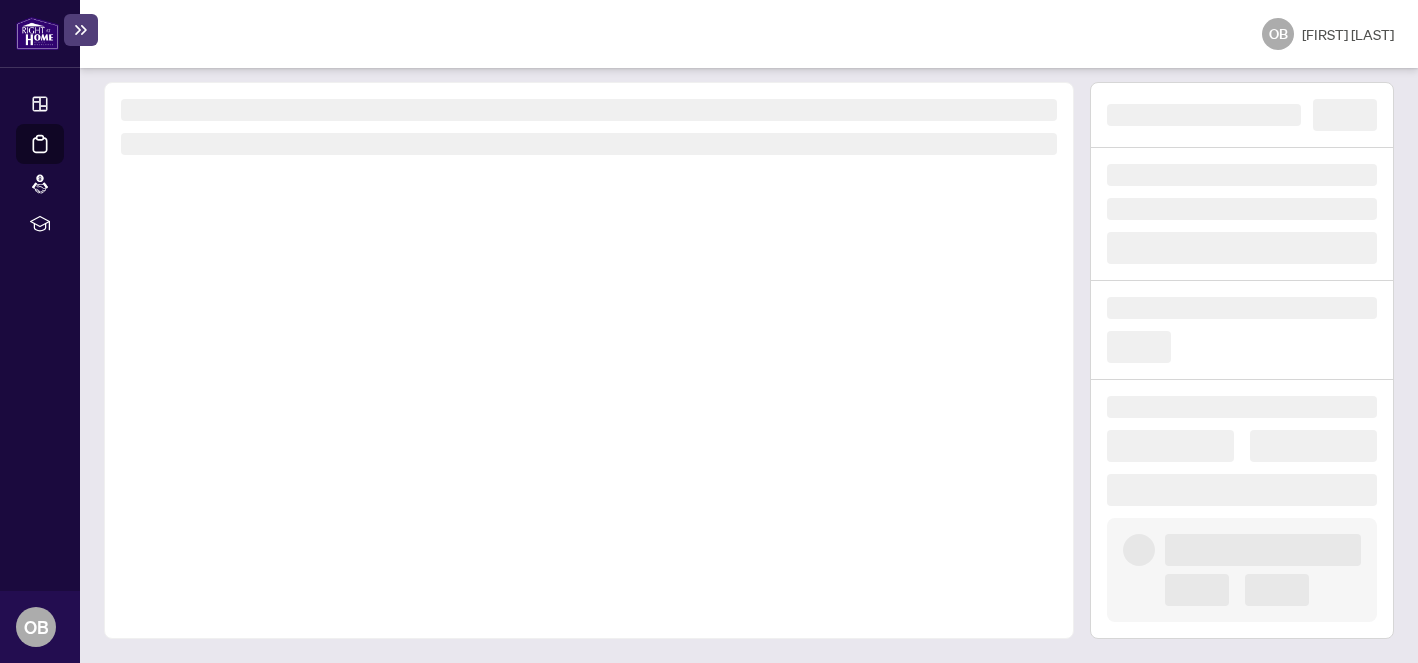 scroll, scrollTop: 86, scrollLeft: 0, axis: vertical 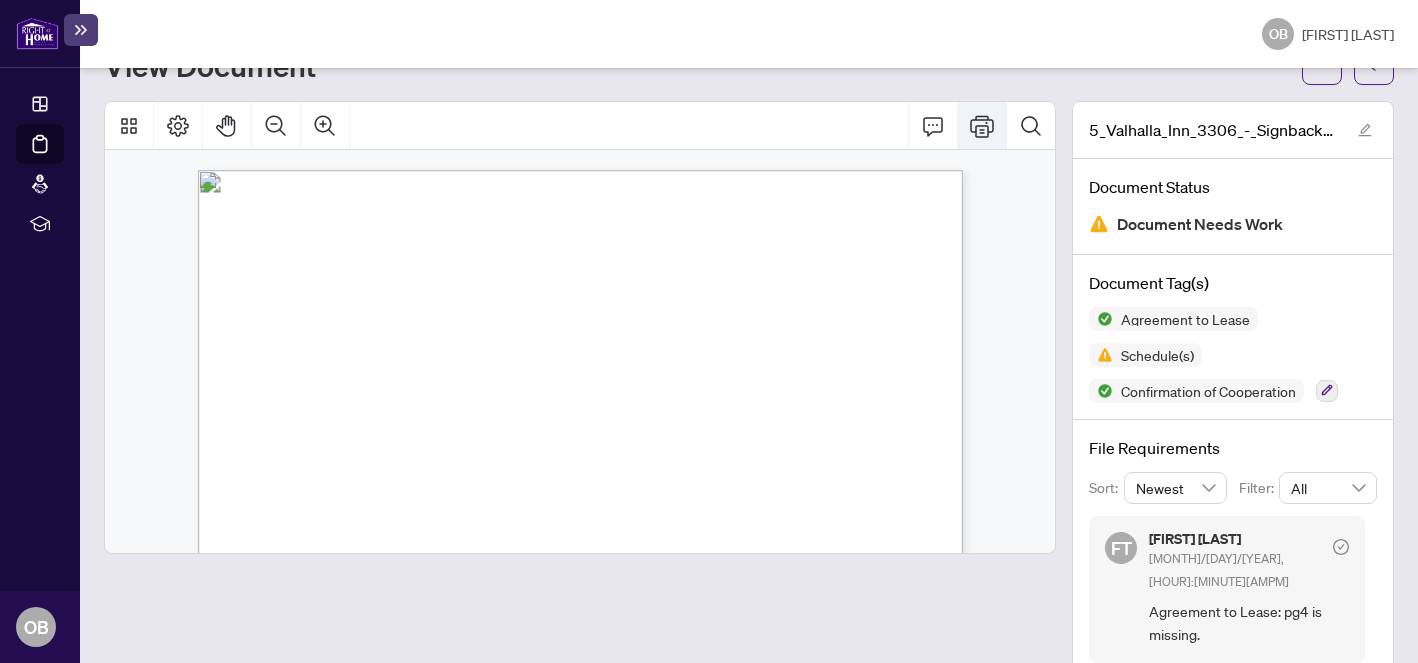 click 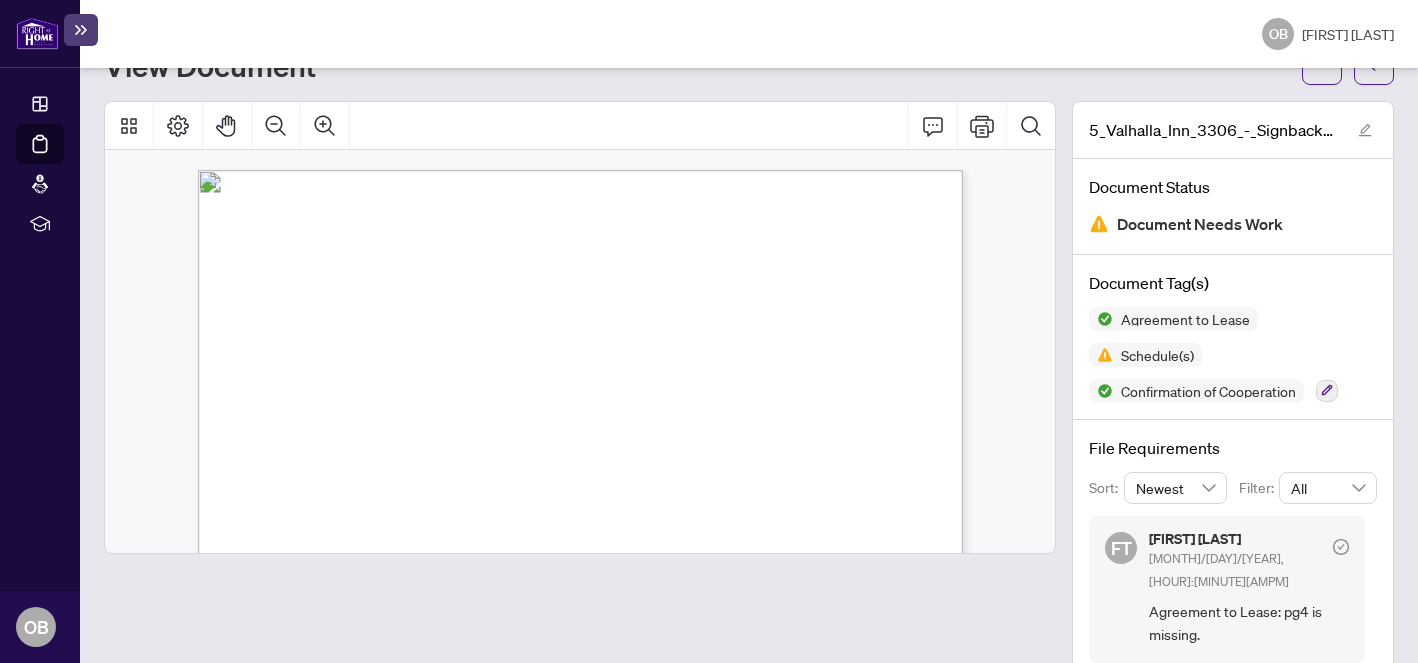 scroll, scrollTop: 86, scrollLeft: 0, axis: vertical 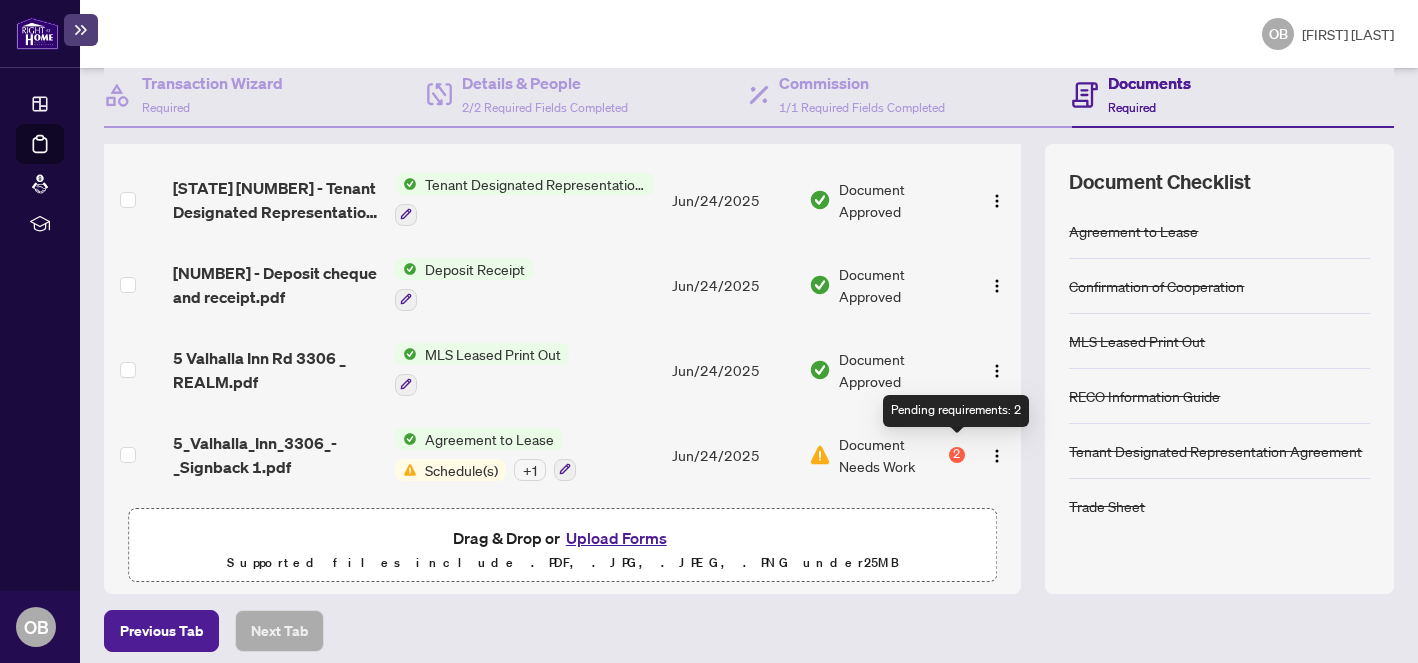 click on "2" at bounding box center [957, 455] 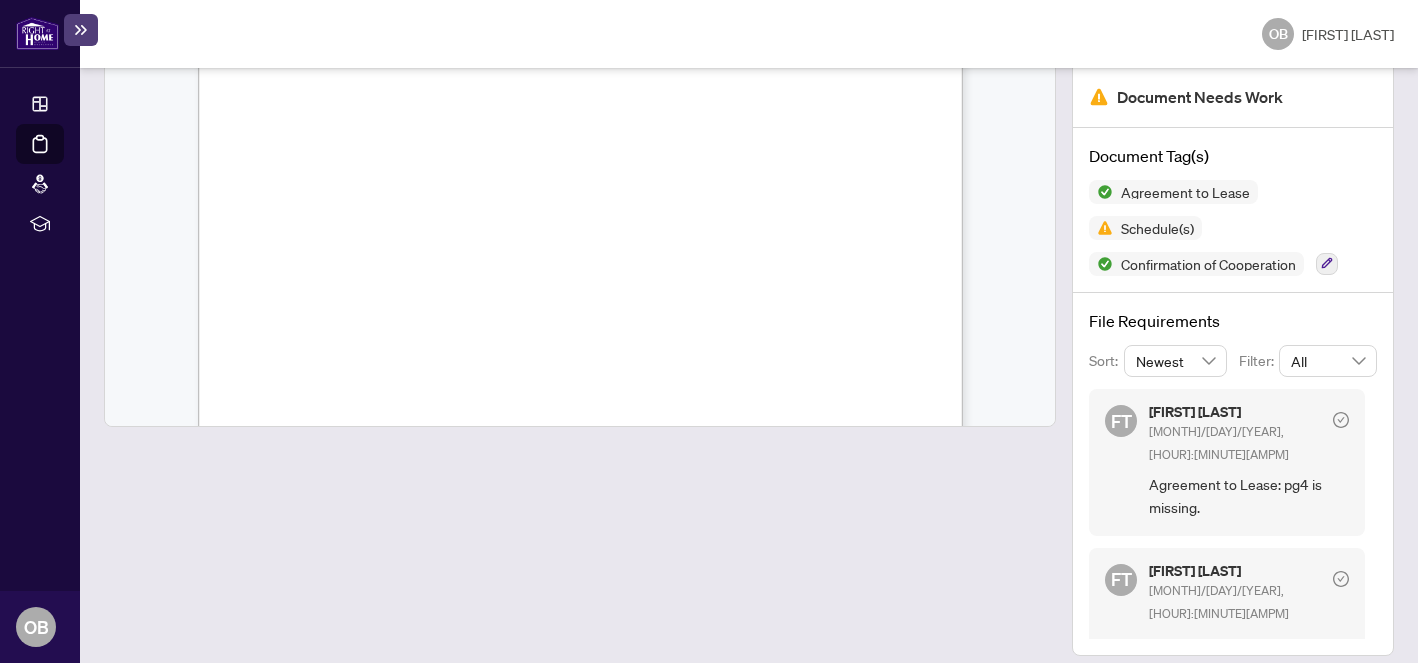 scroll, scrollTop: 228, scrollLeft: 0, axis: vertical 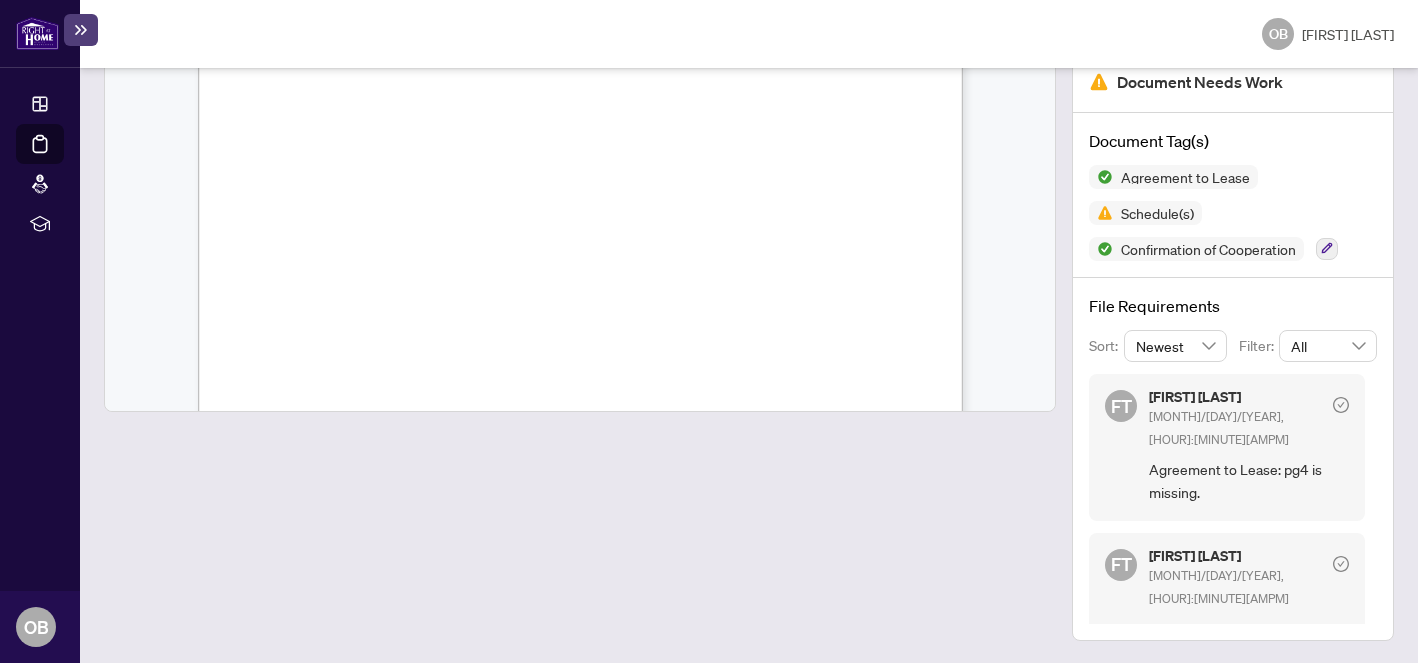 click 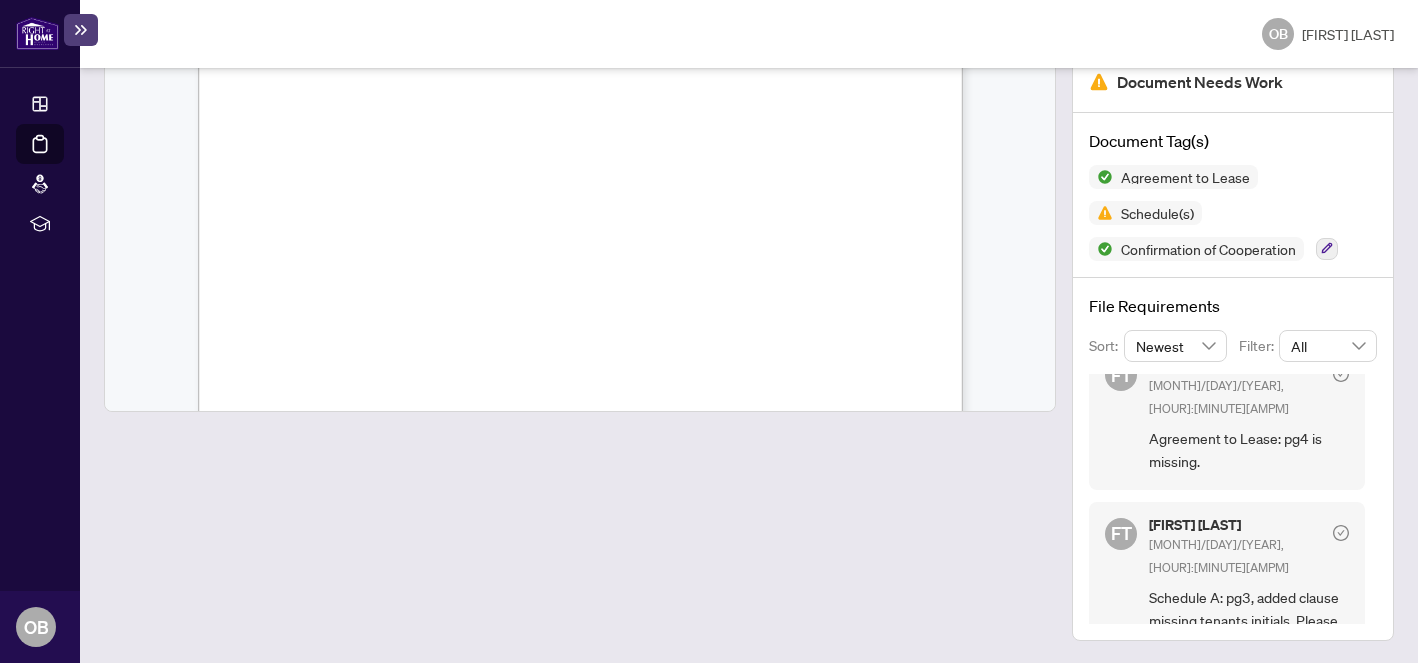 scroll, scrollTop: 0, scrollLeft: 0, axis: both 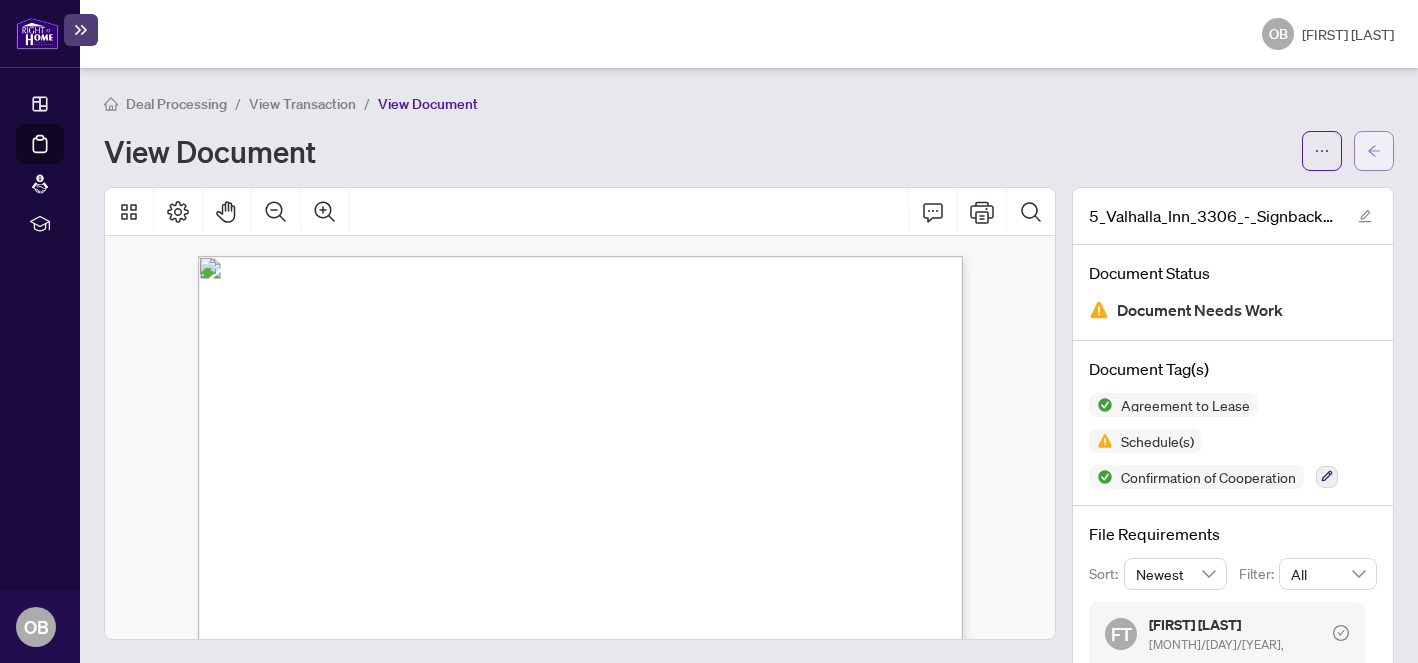 click at bounding box center (1374, 151) 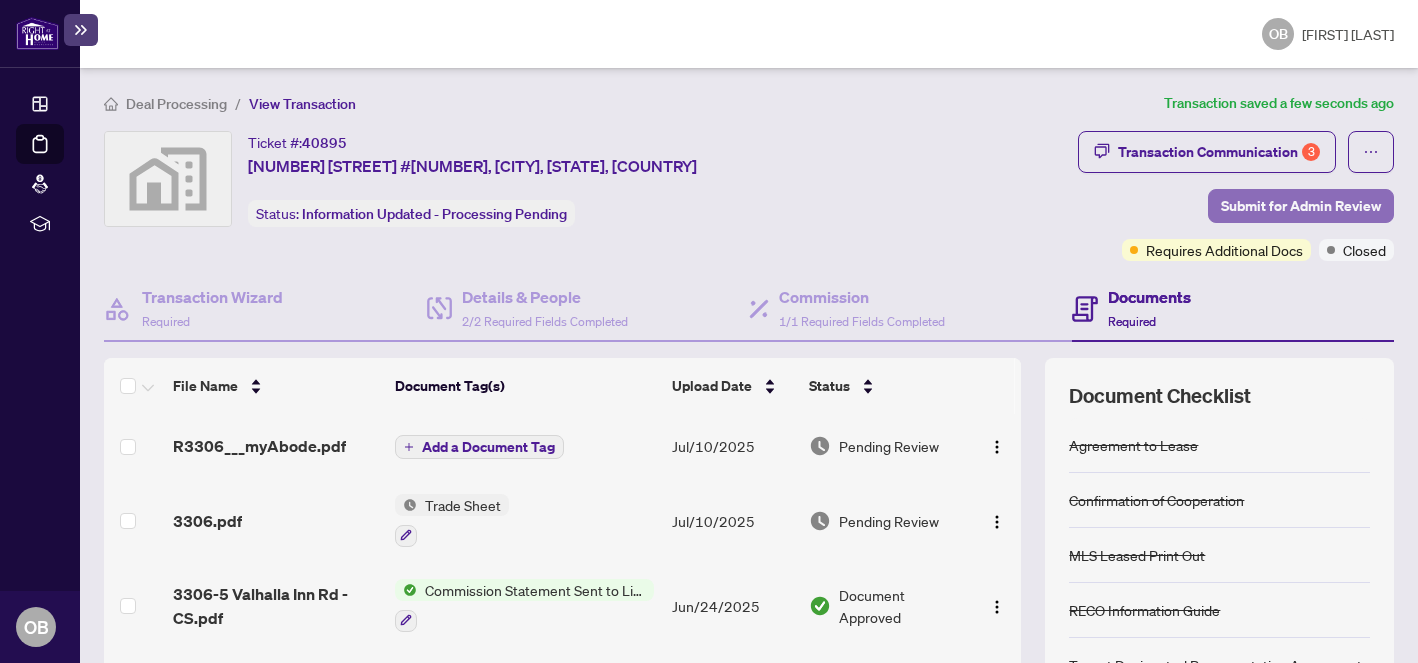 click on "Submit for Admin Review" at bounding box center (1301, 206) 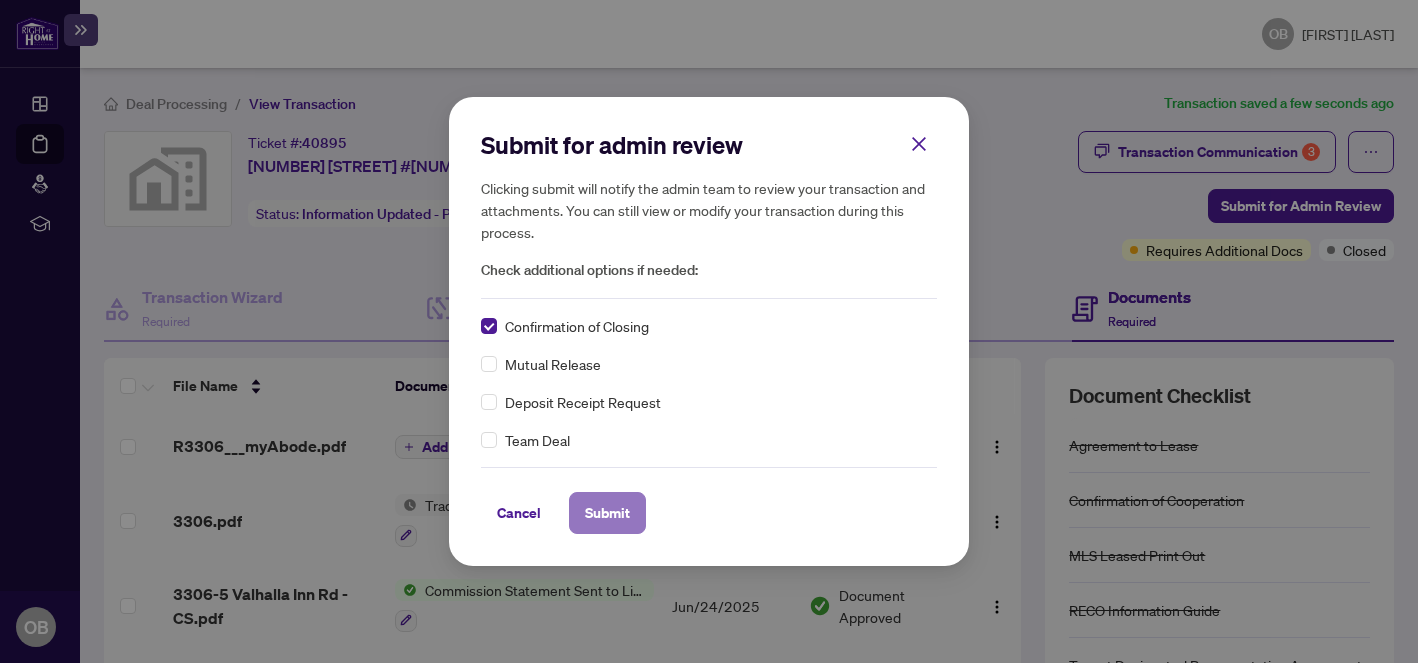 click on "Submit" at bounding box center [607, 513] 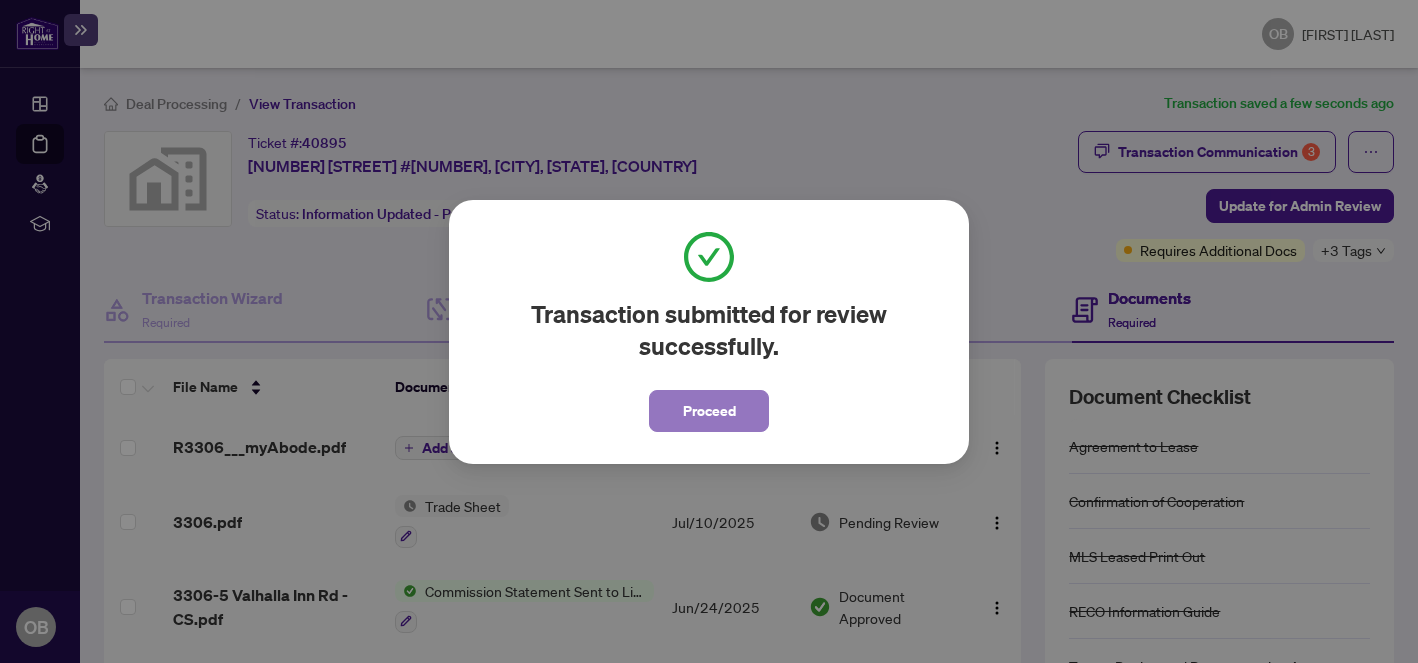 click on "Proceed" at bounding box center [709, 411] 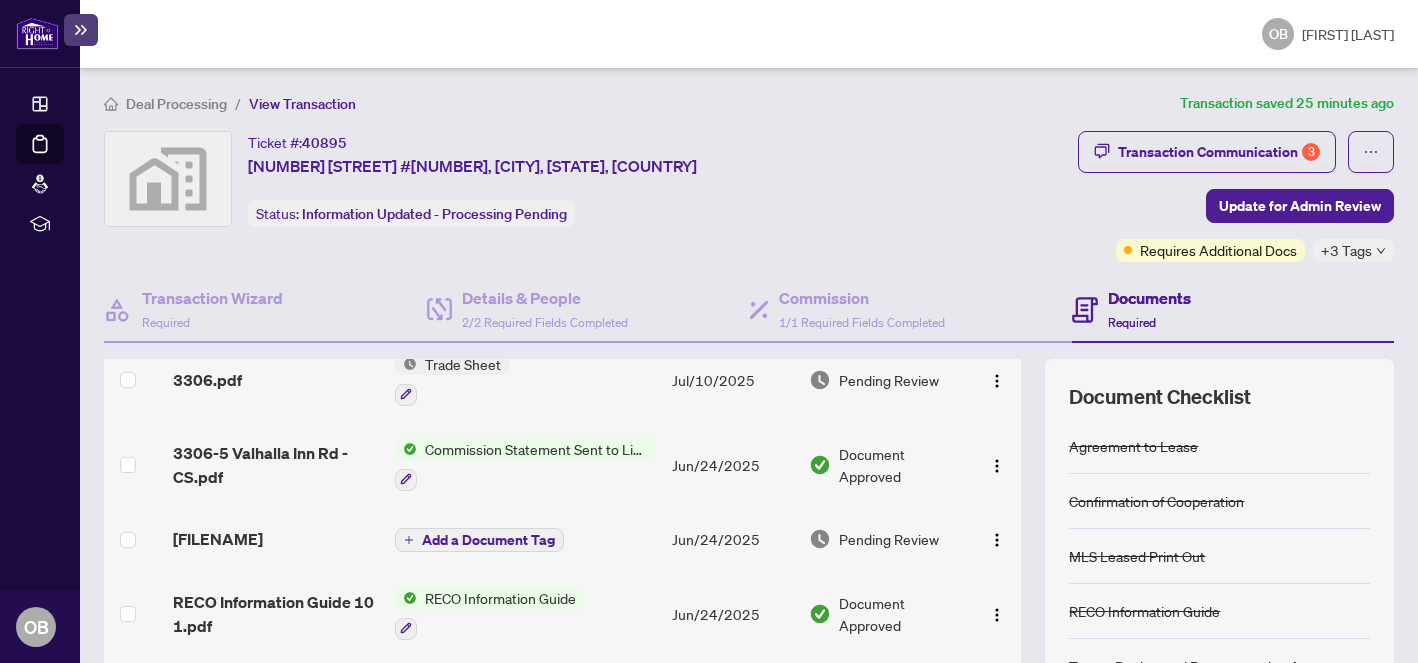 scroll, scrollTop: 145, scrollLeft: 0, axis: vertical 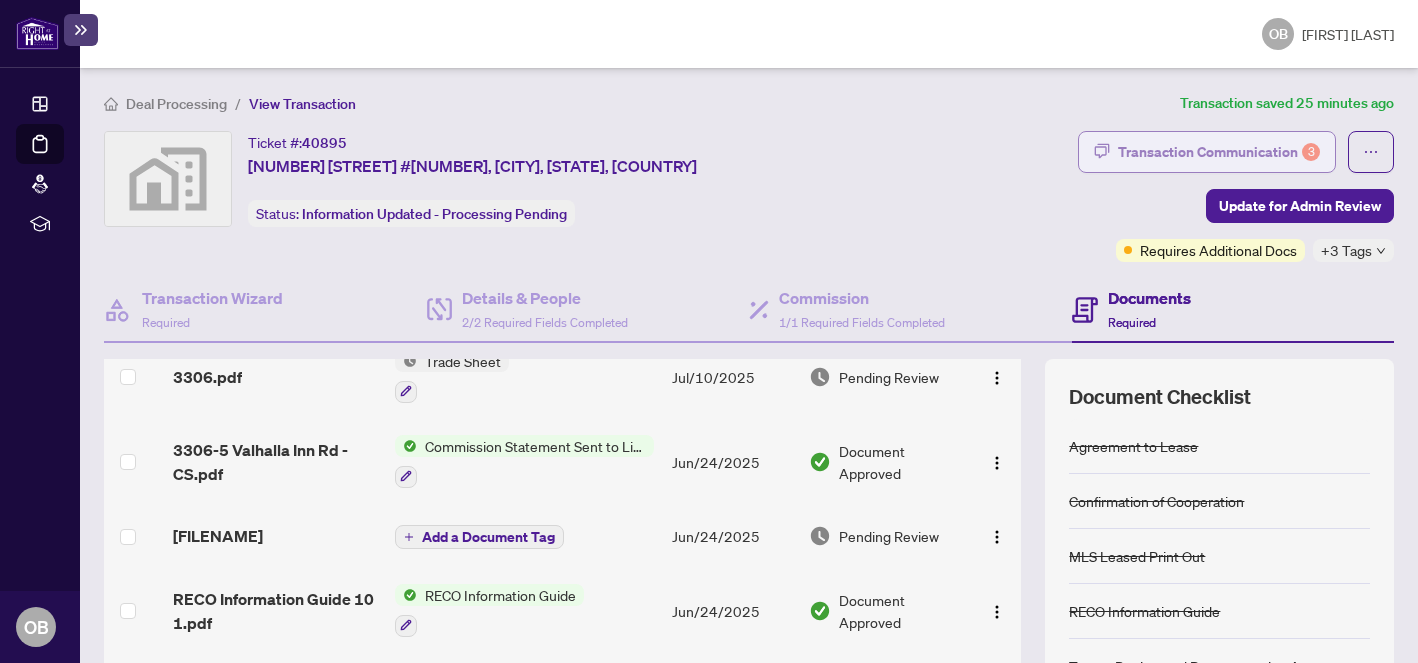 click on "Transaction Communication 3" at bounding box center (1219, 152) 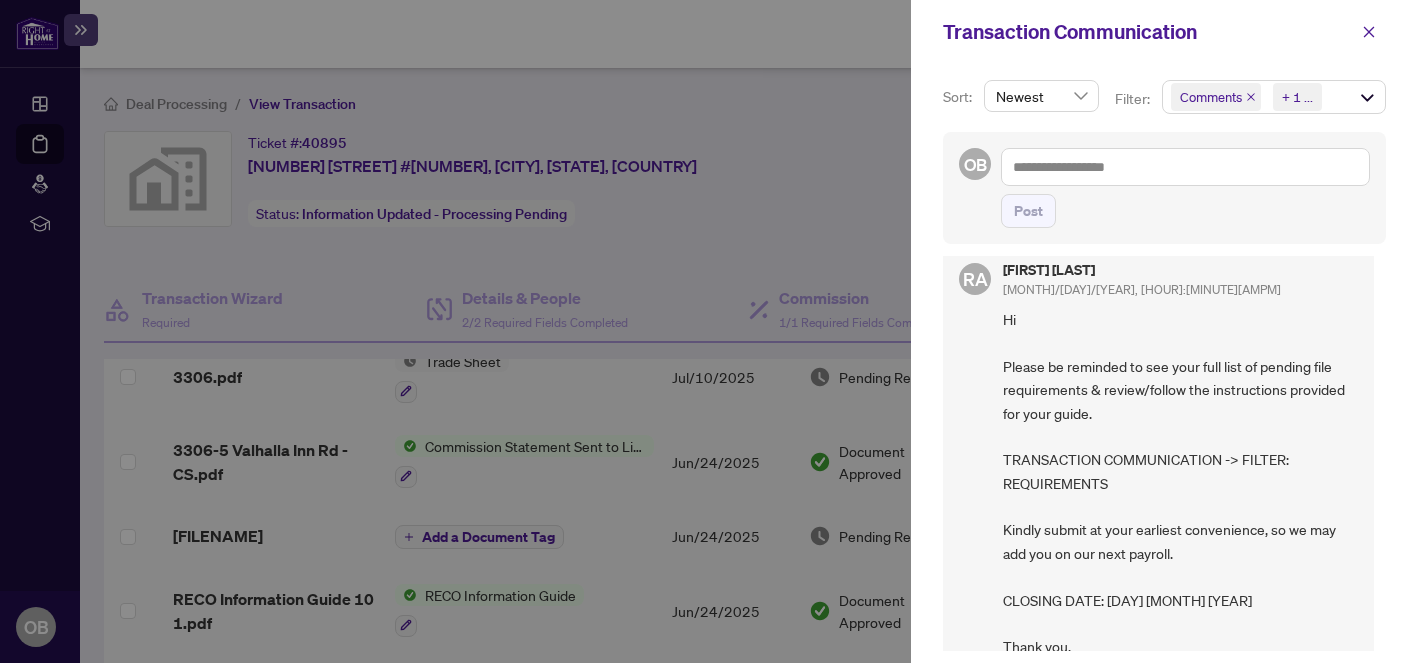 scroll, scrollTop: 0, scrollLeft: 0, axis: both 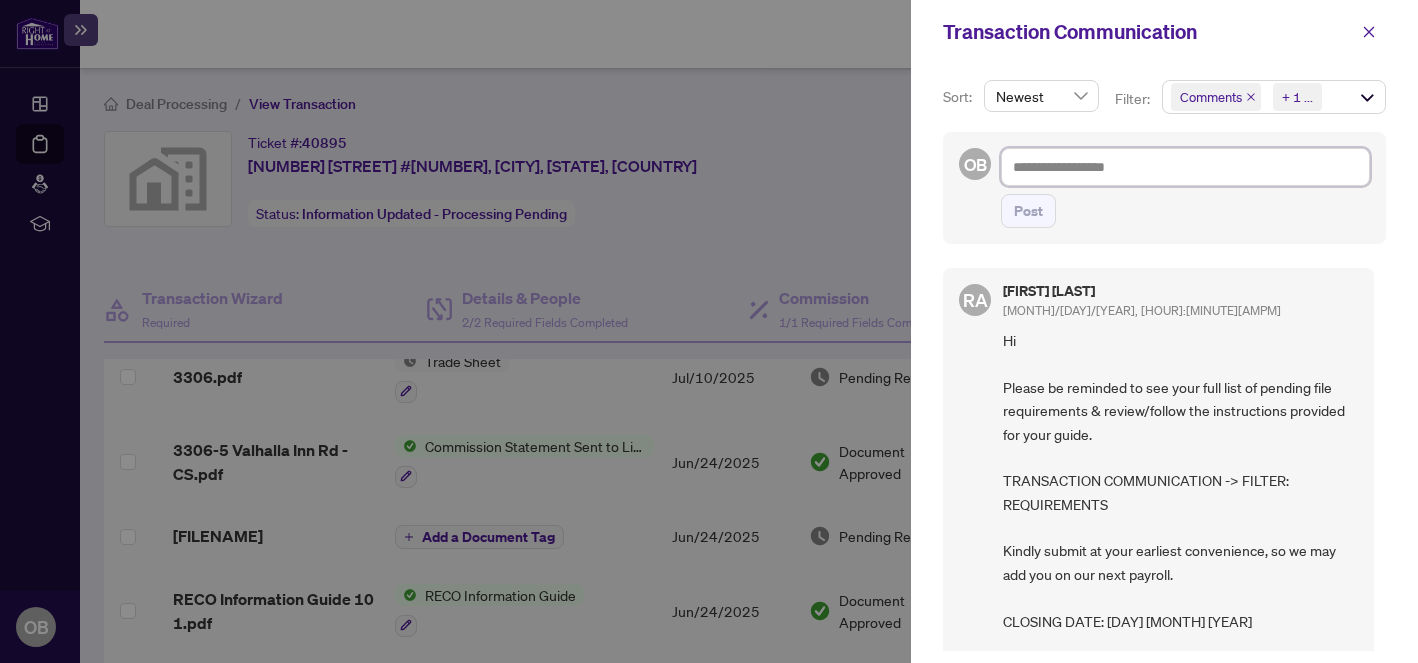 click at bounding box center (1185, 167) 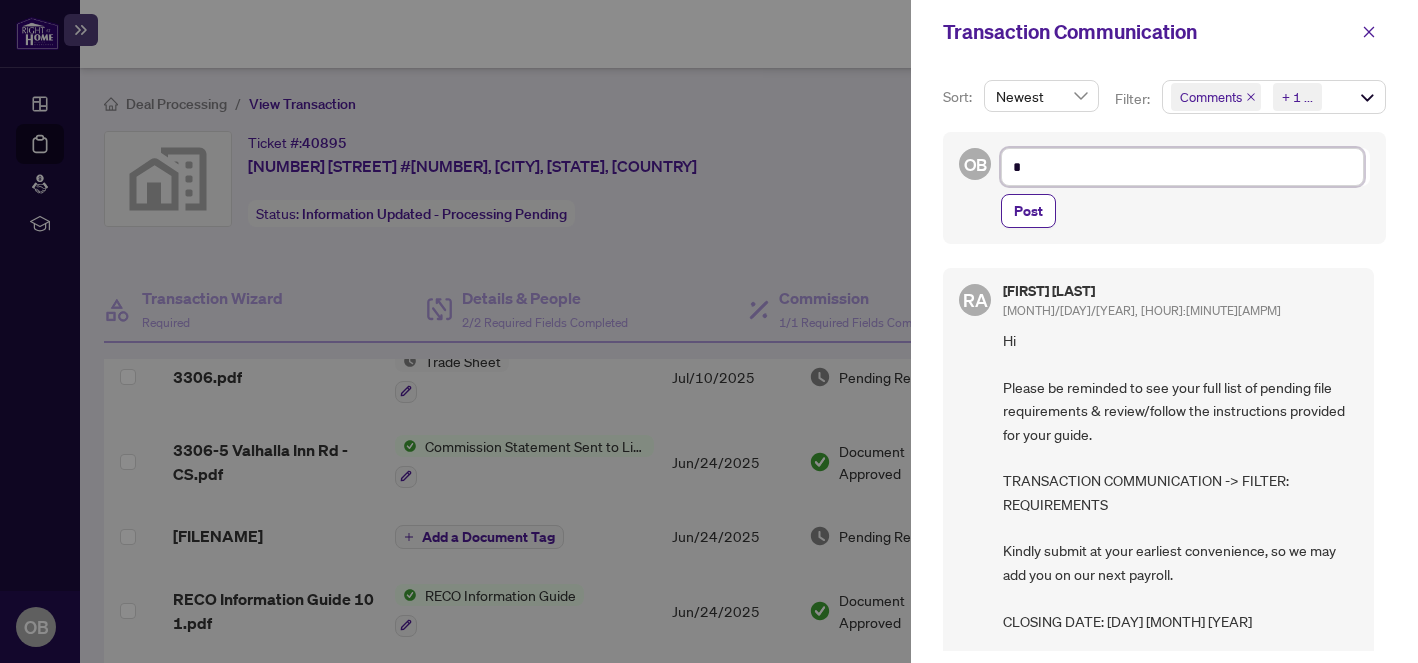type on "**" 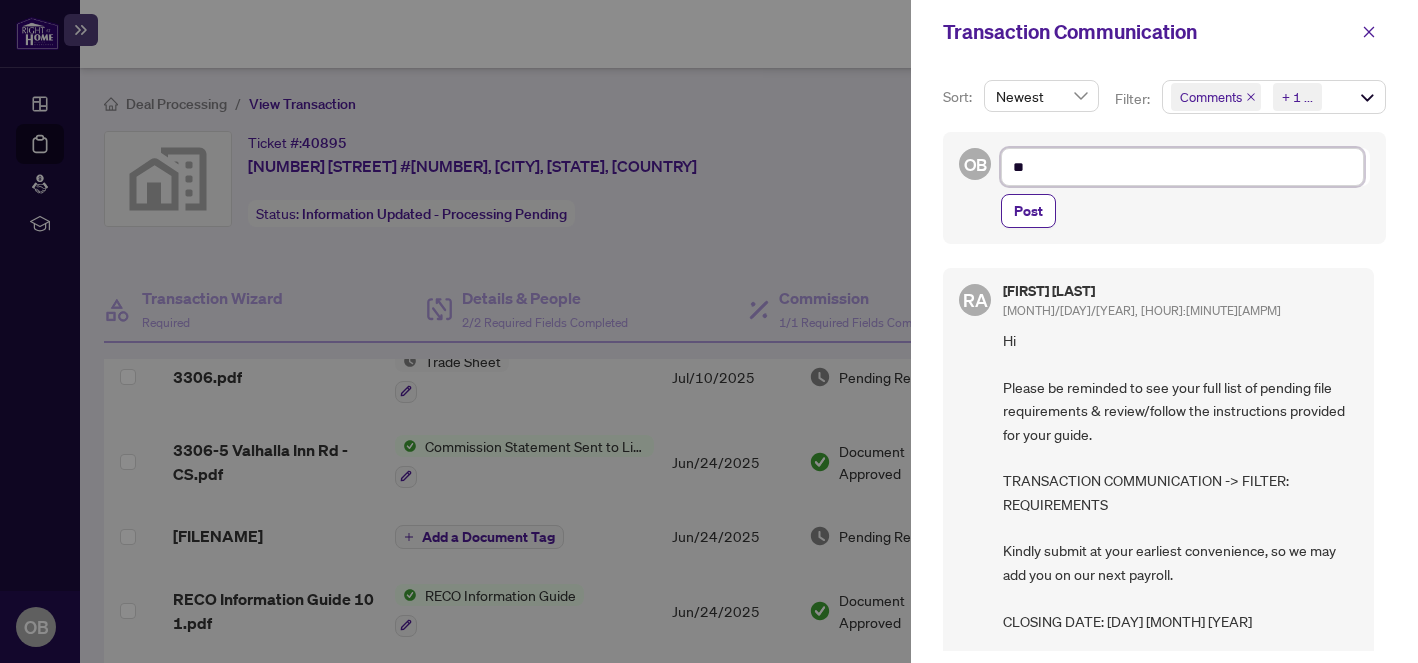 type on "***" 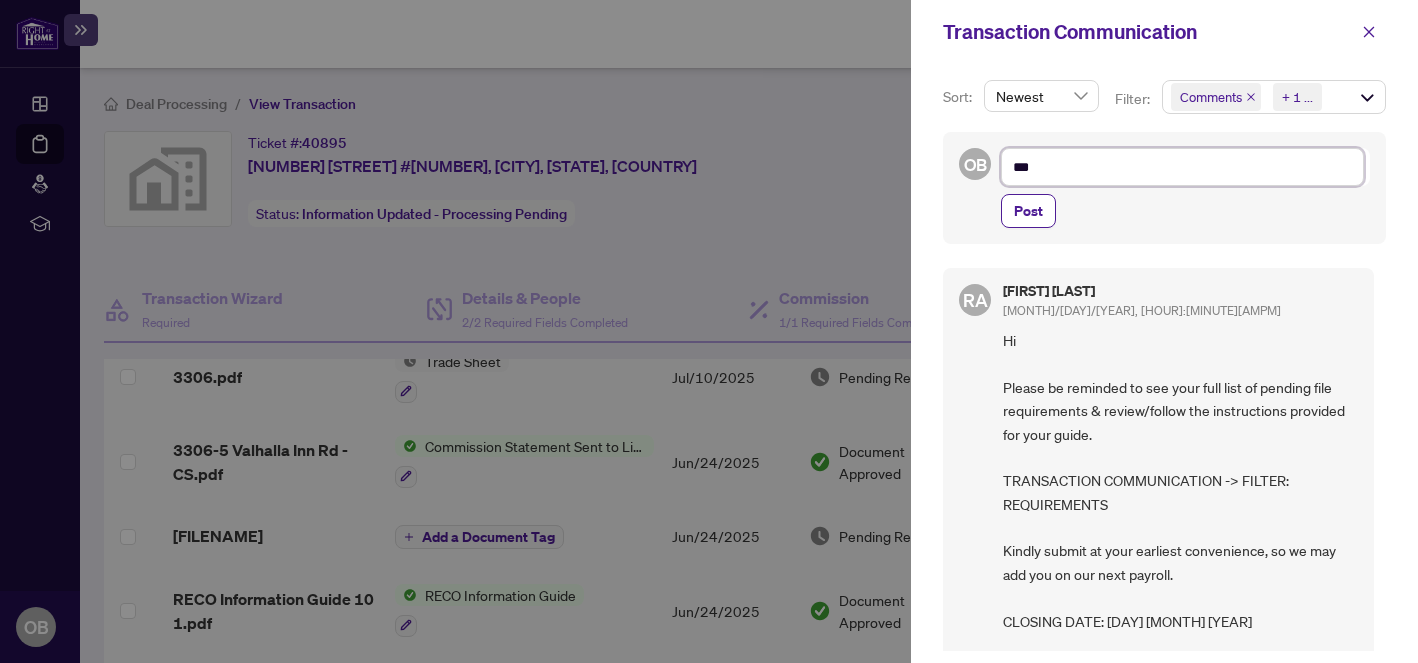 type on "***" 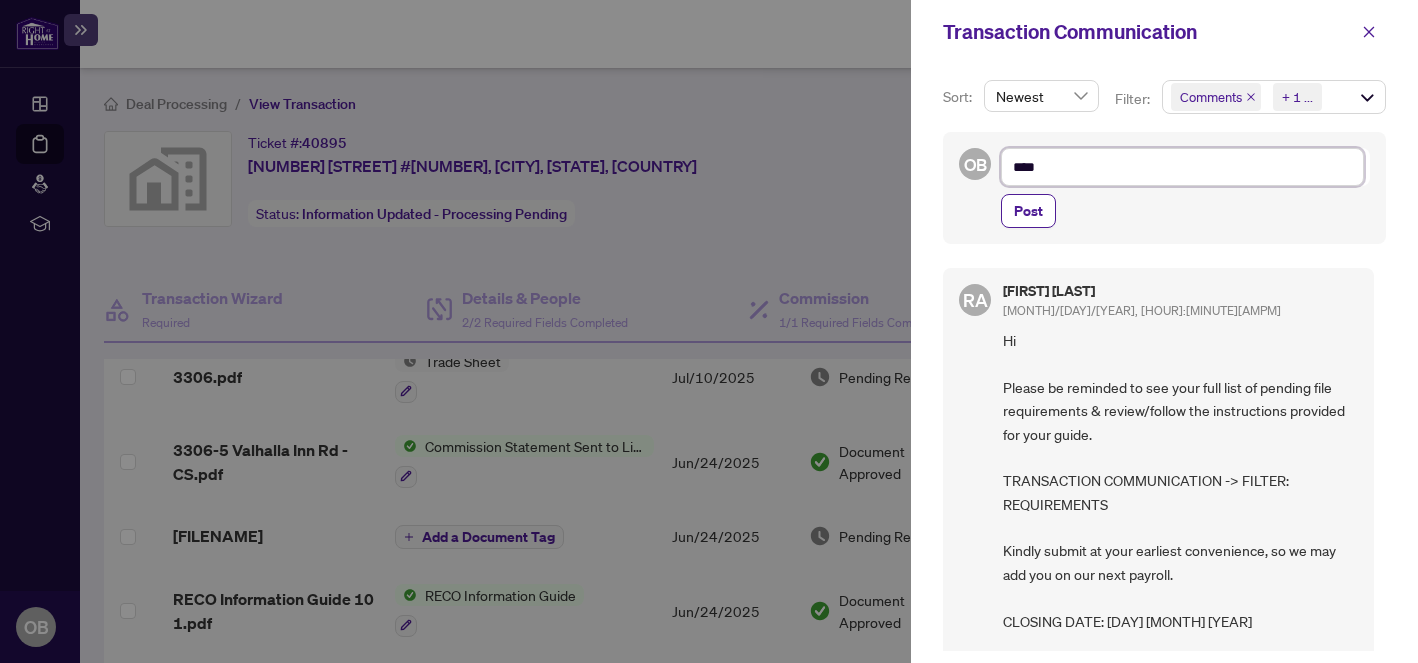 type on "*****" 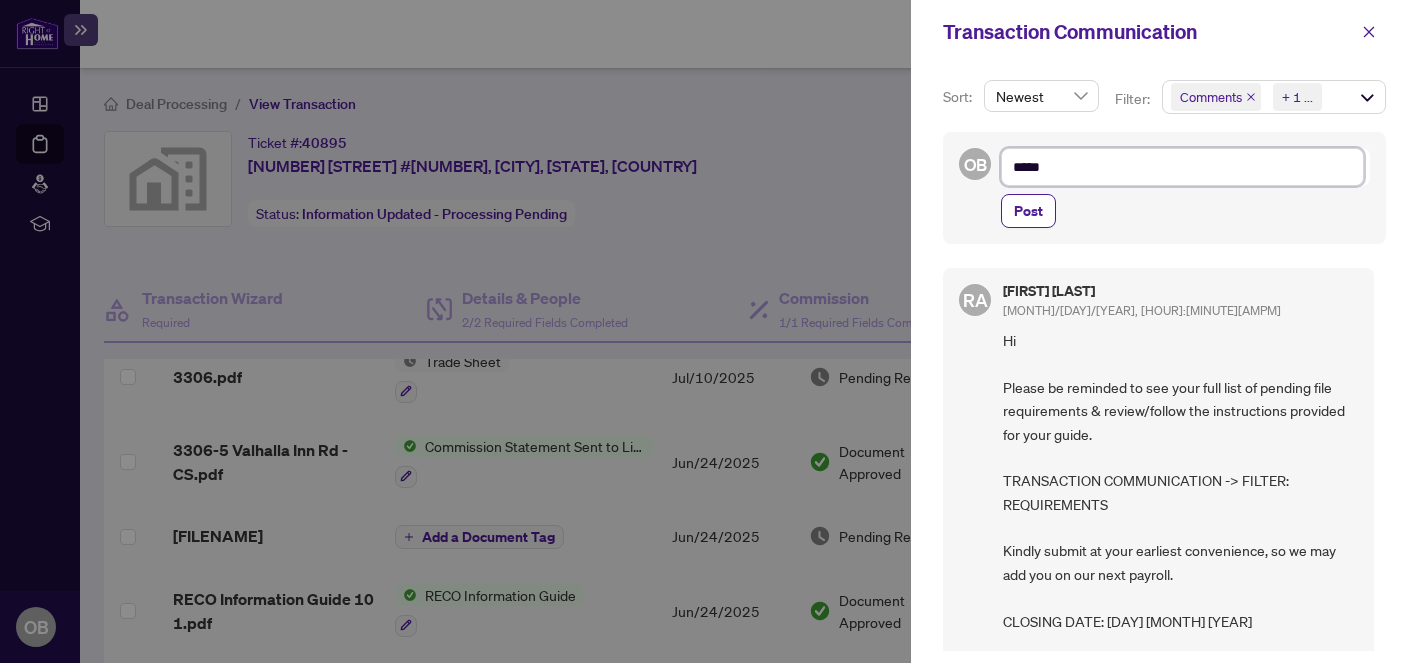 type on "******" 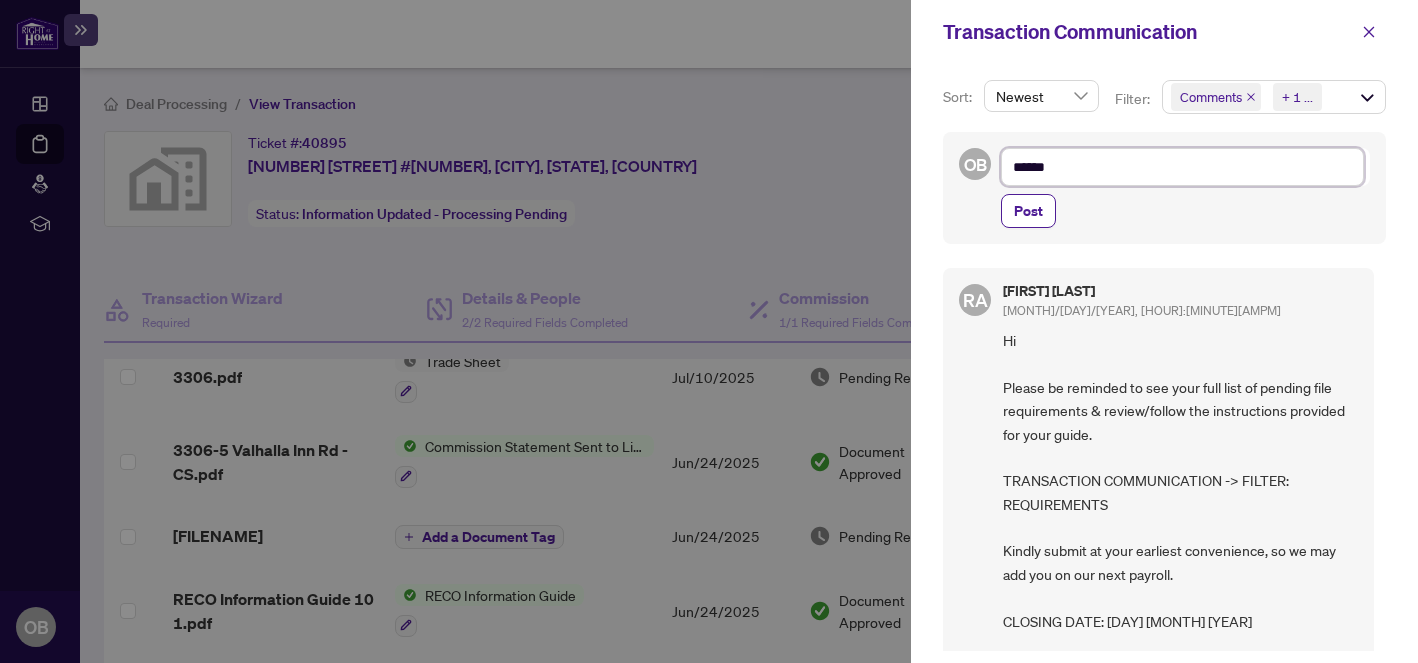 type on "*******" 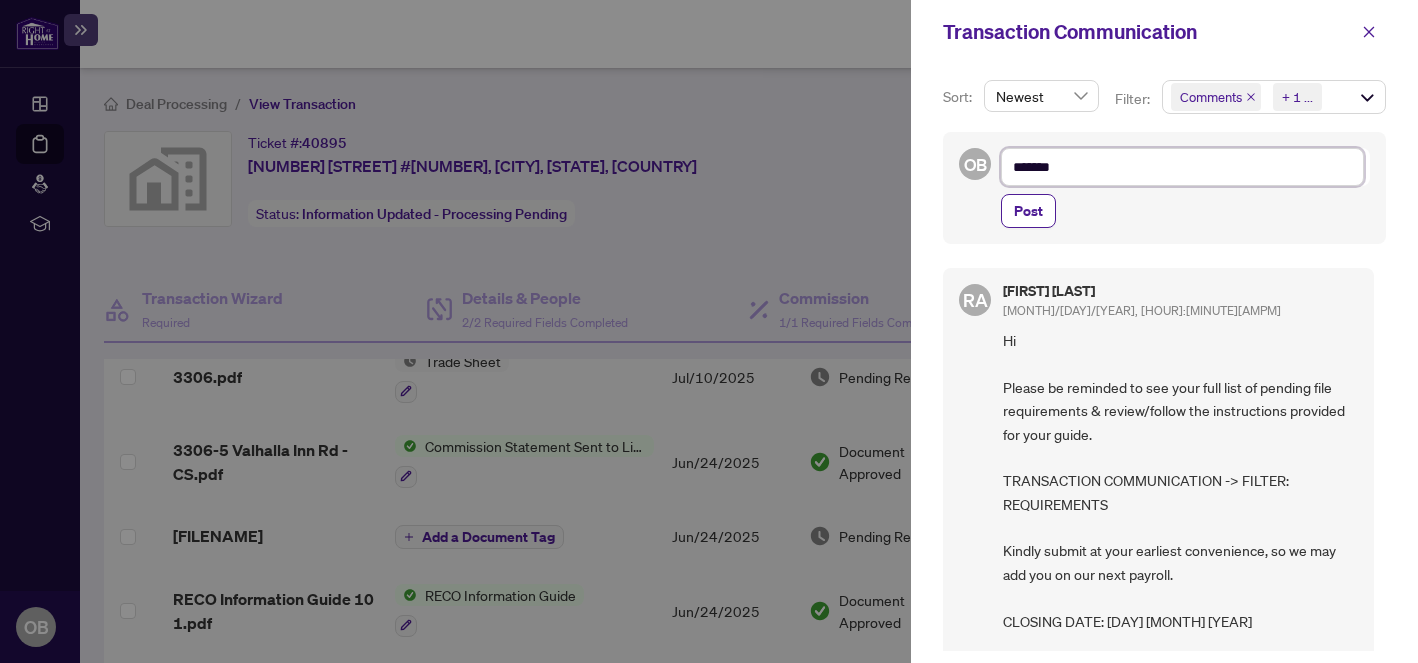 type on "********" 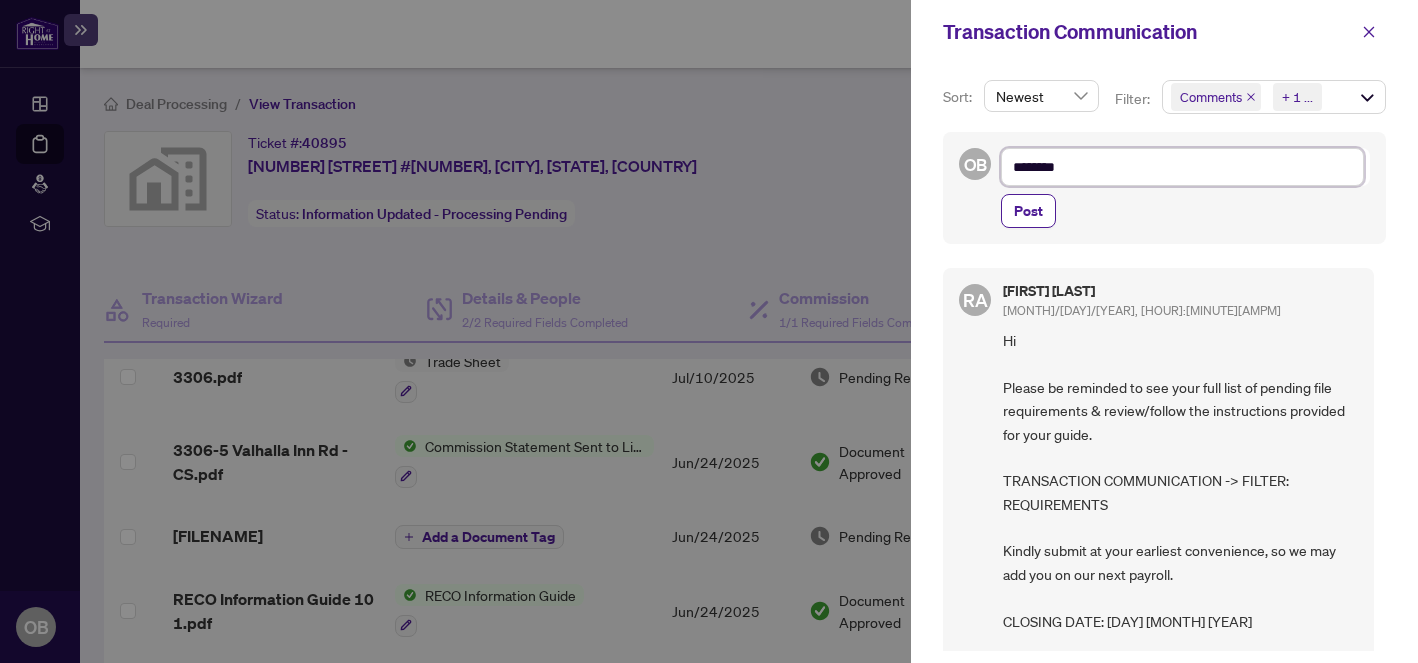 type on "*********" 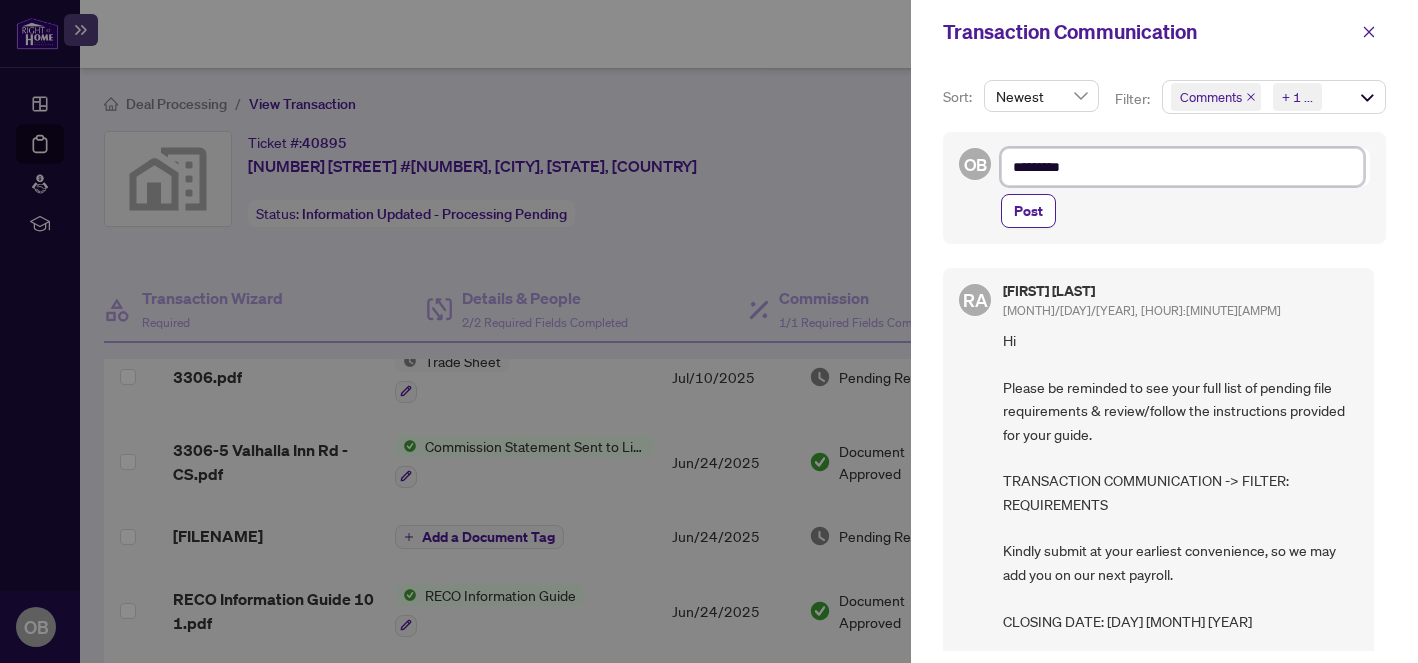 type on "**********" 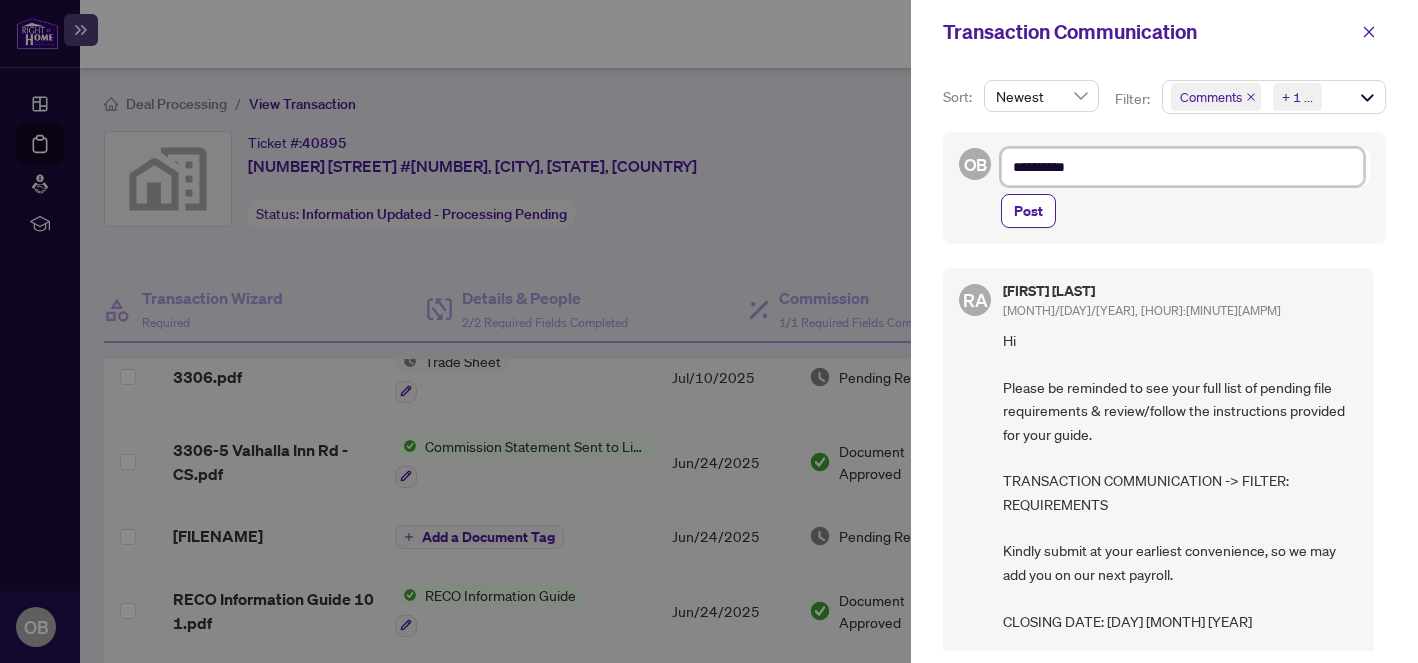 type on "**********" 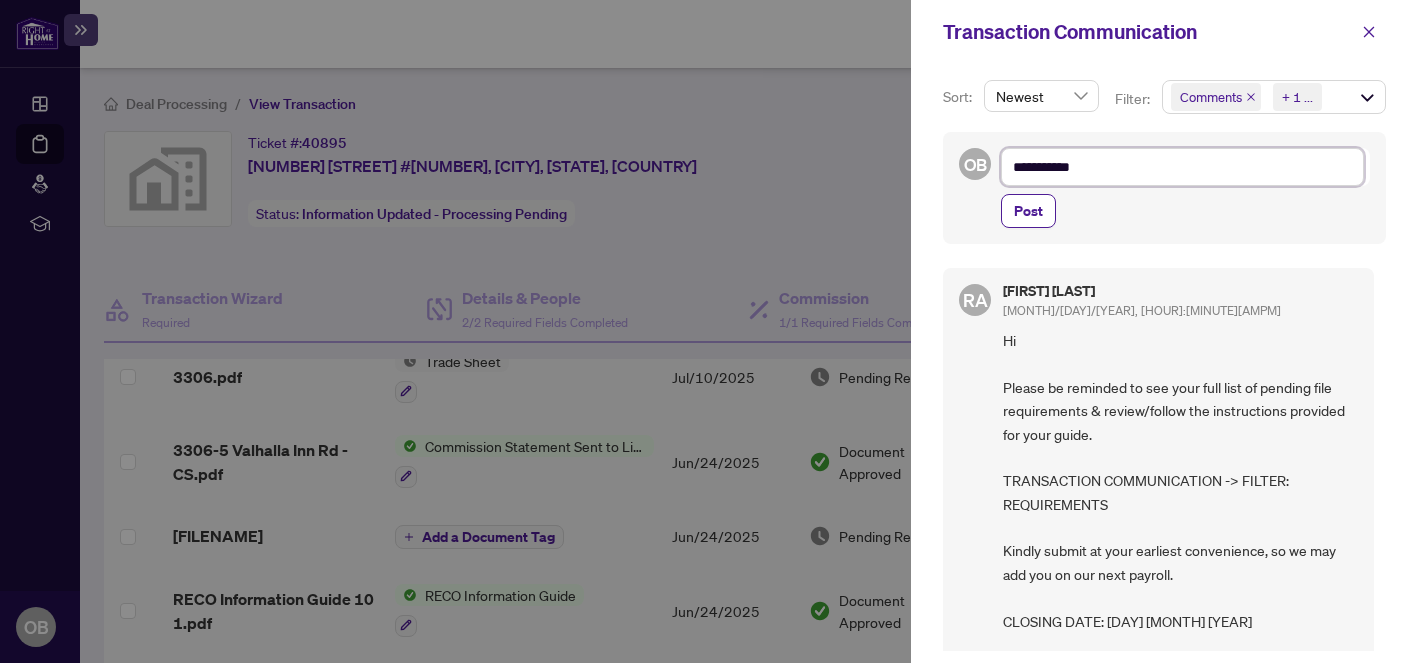 type on "**********" 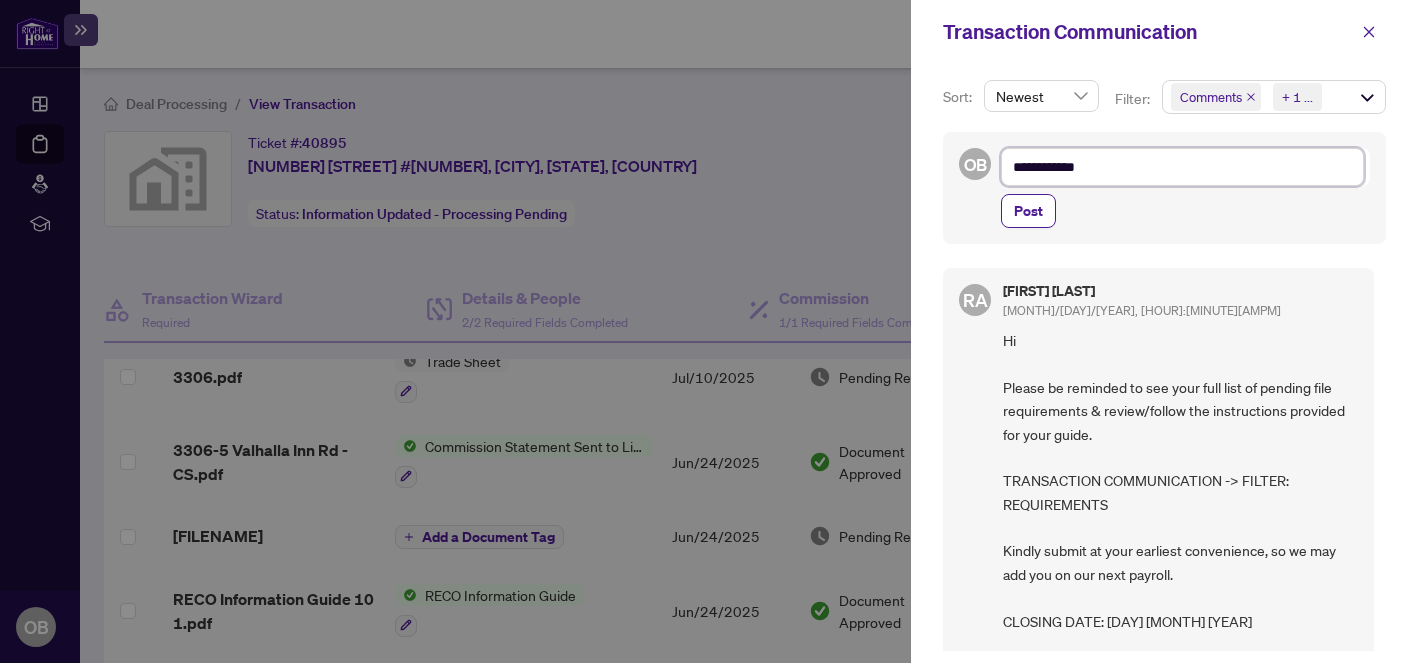 type on "**********" 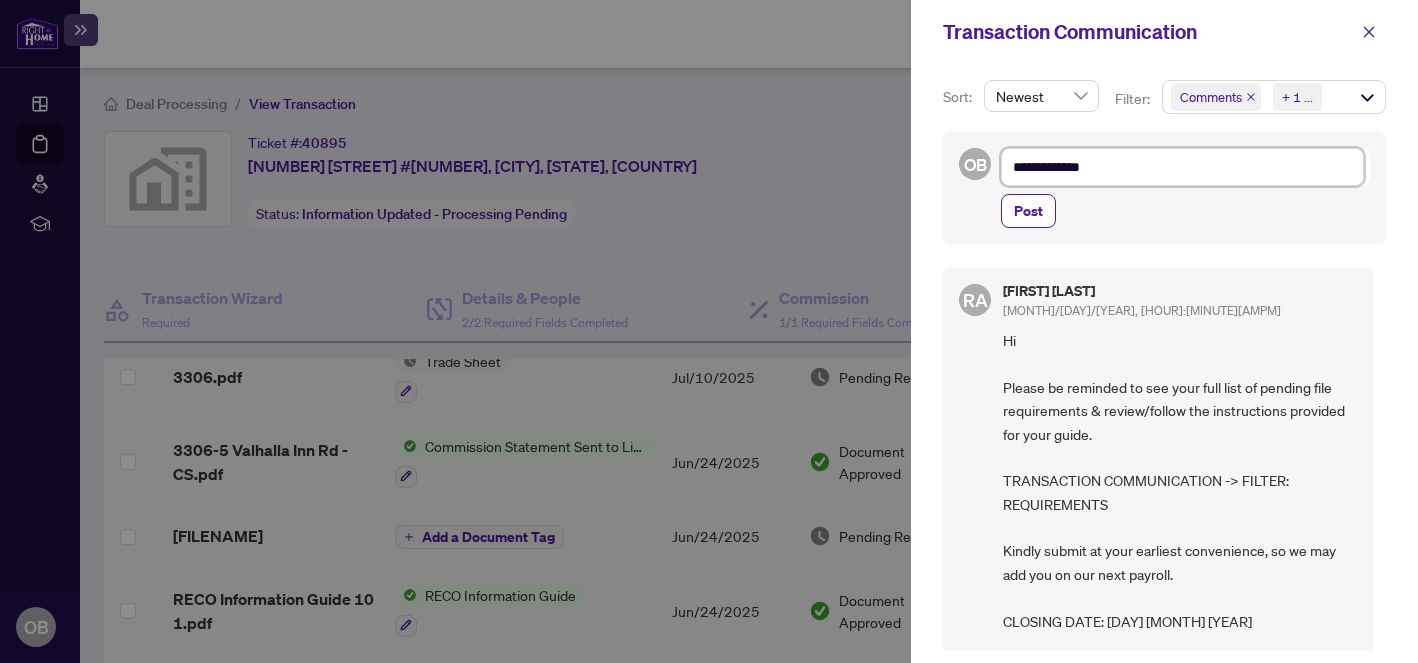 type on "**********" 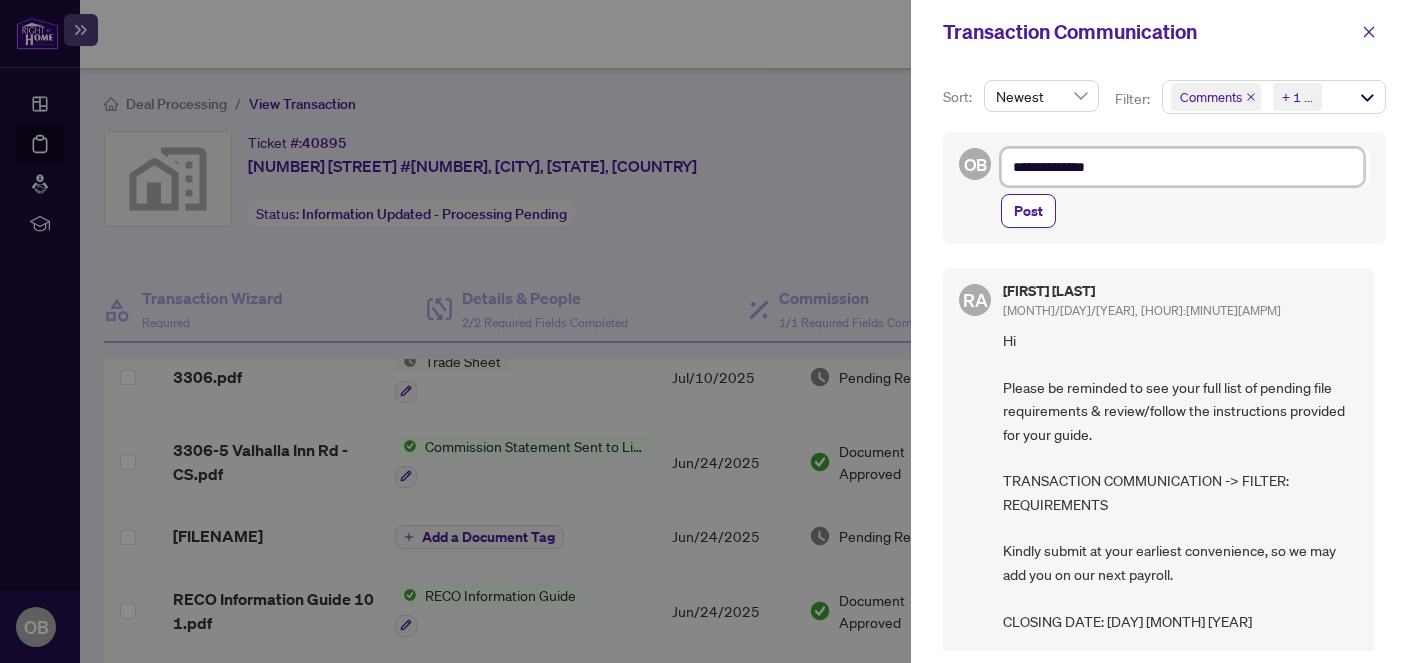 type on "**********" 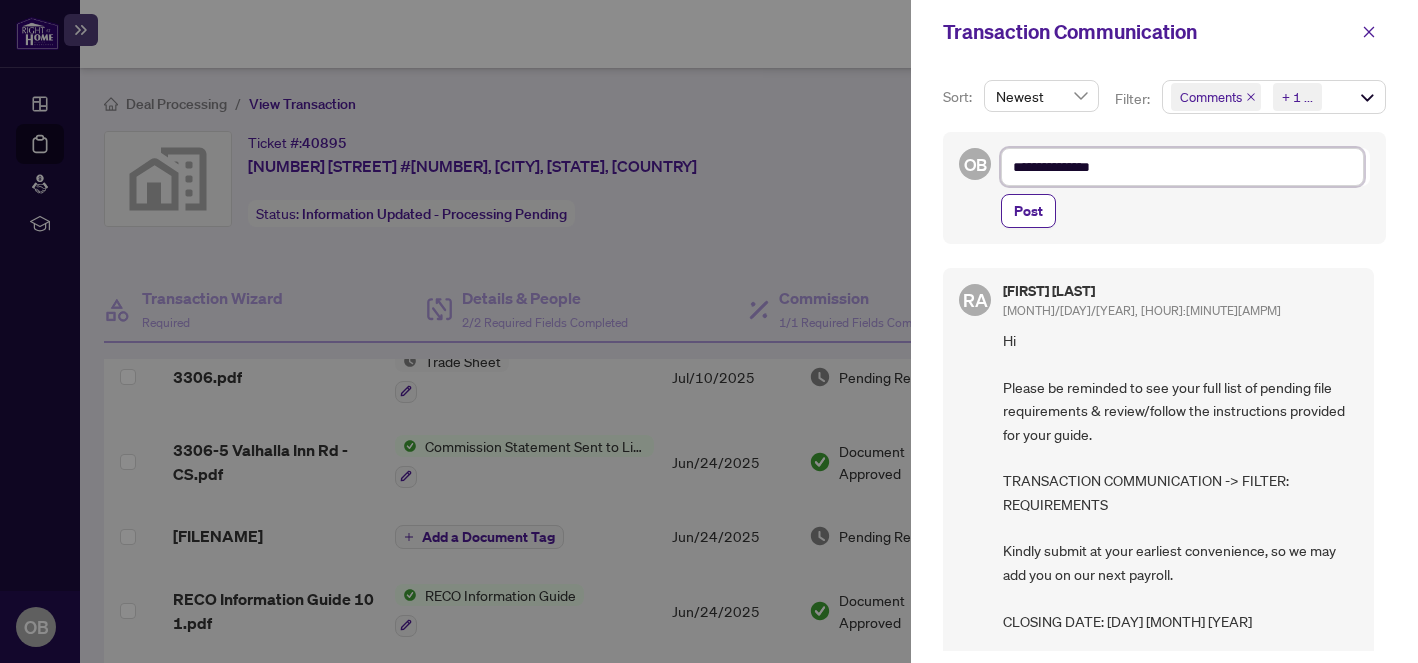 type on "**********" 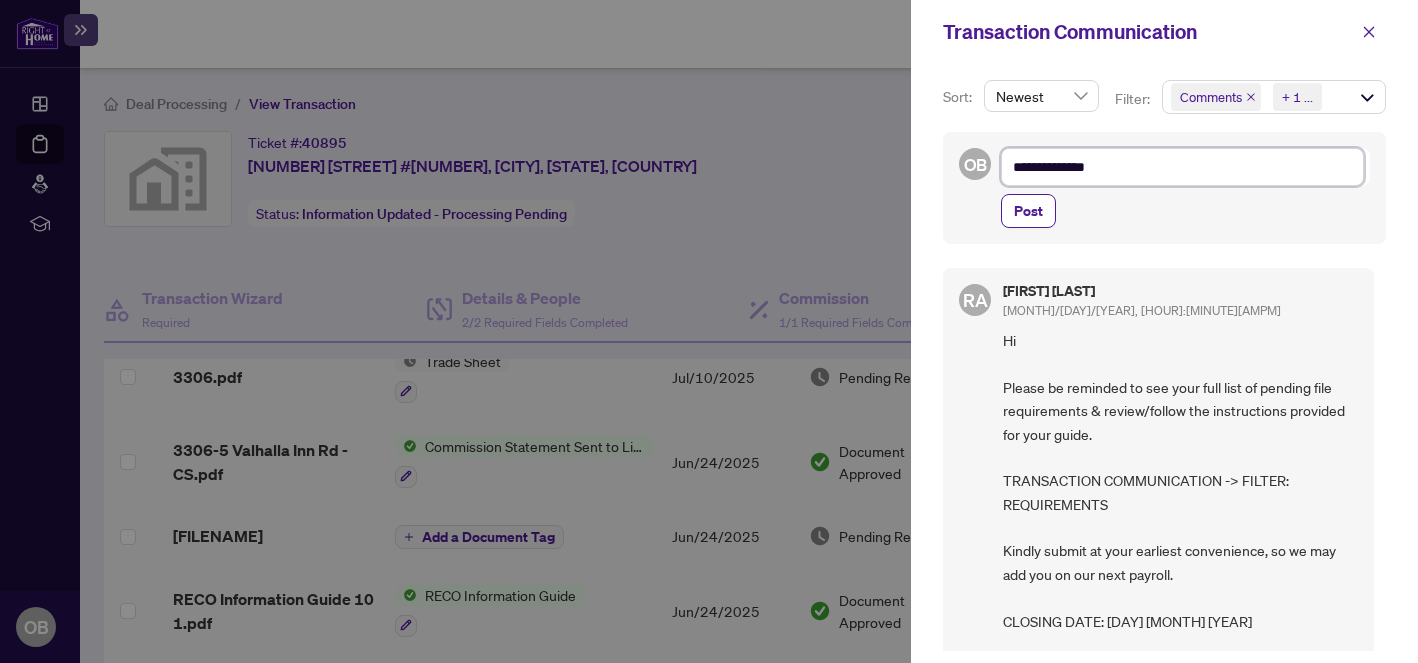 type on "**********" 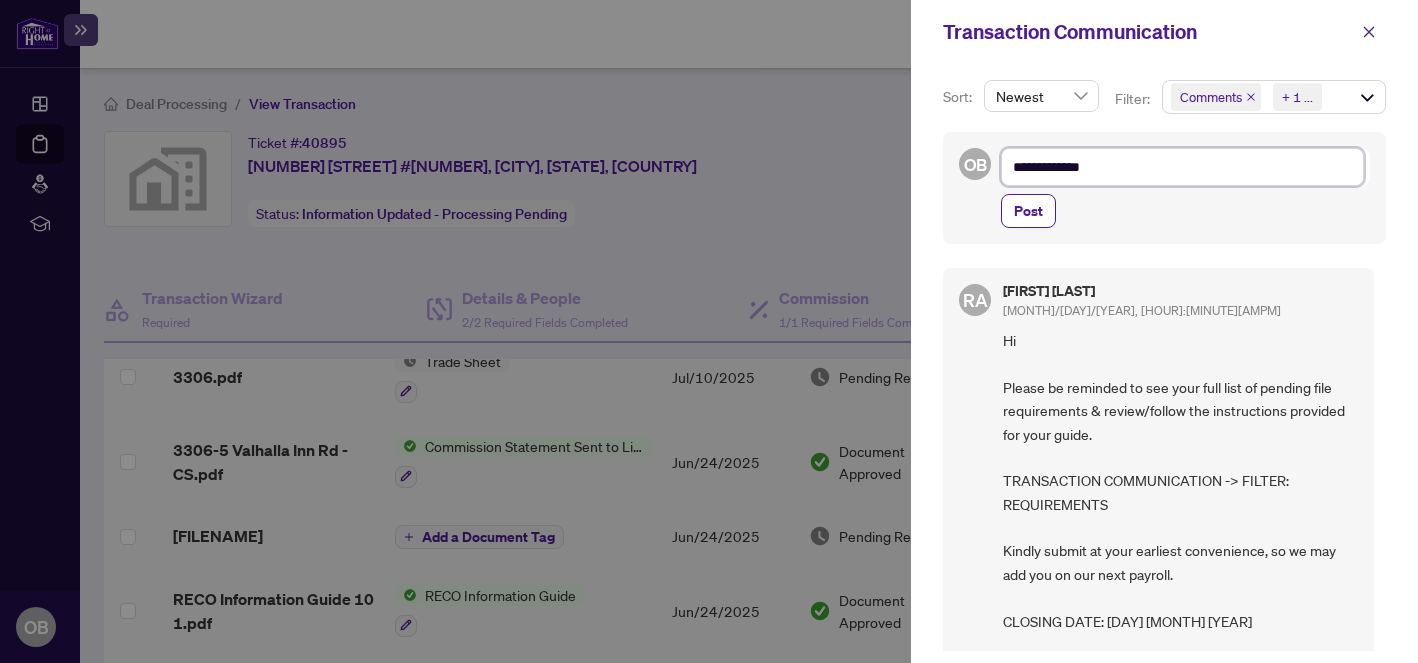type on "**********" 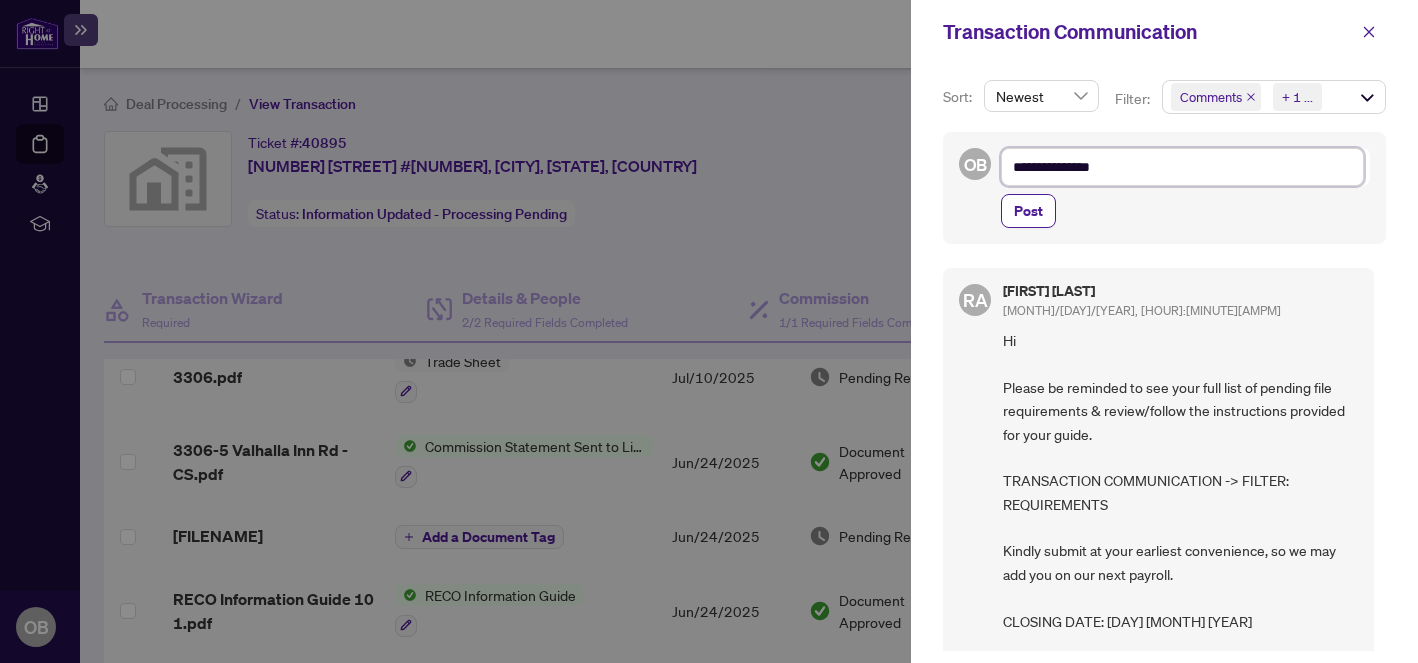 type on "**********" 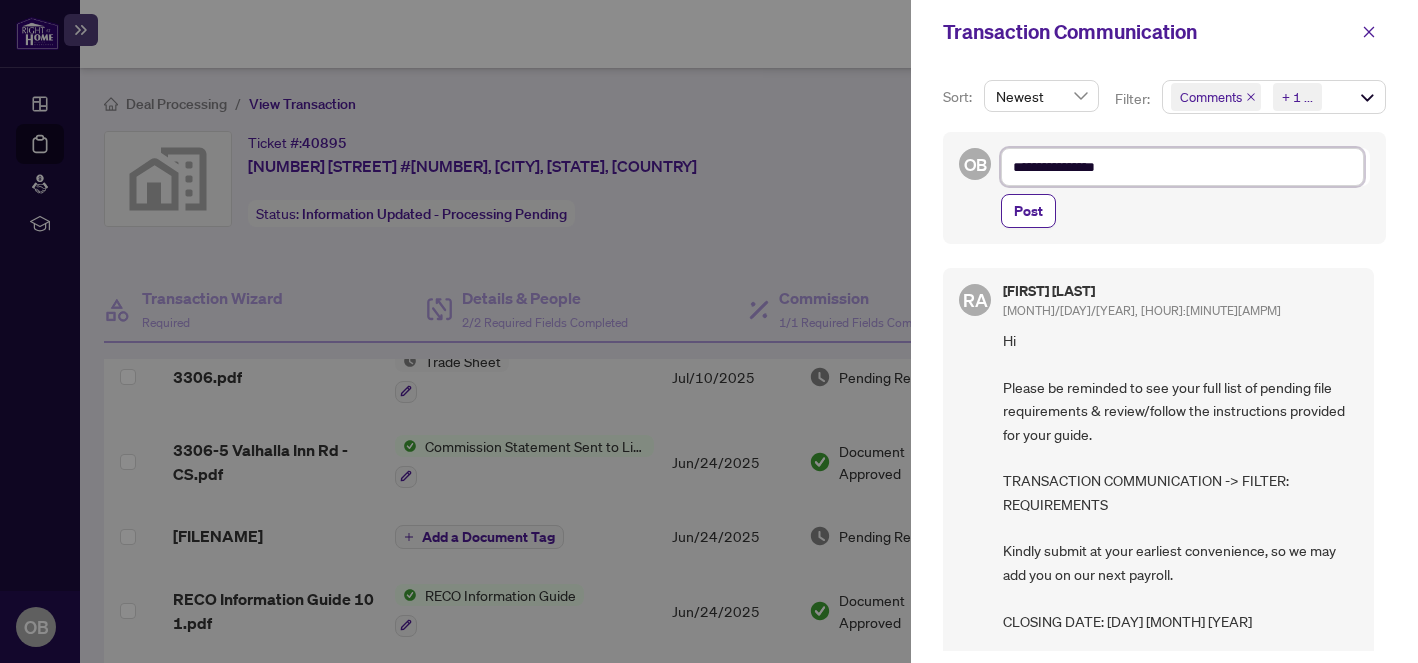 type on "**********" 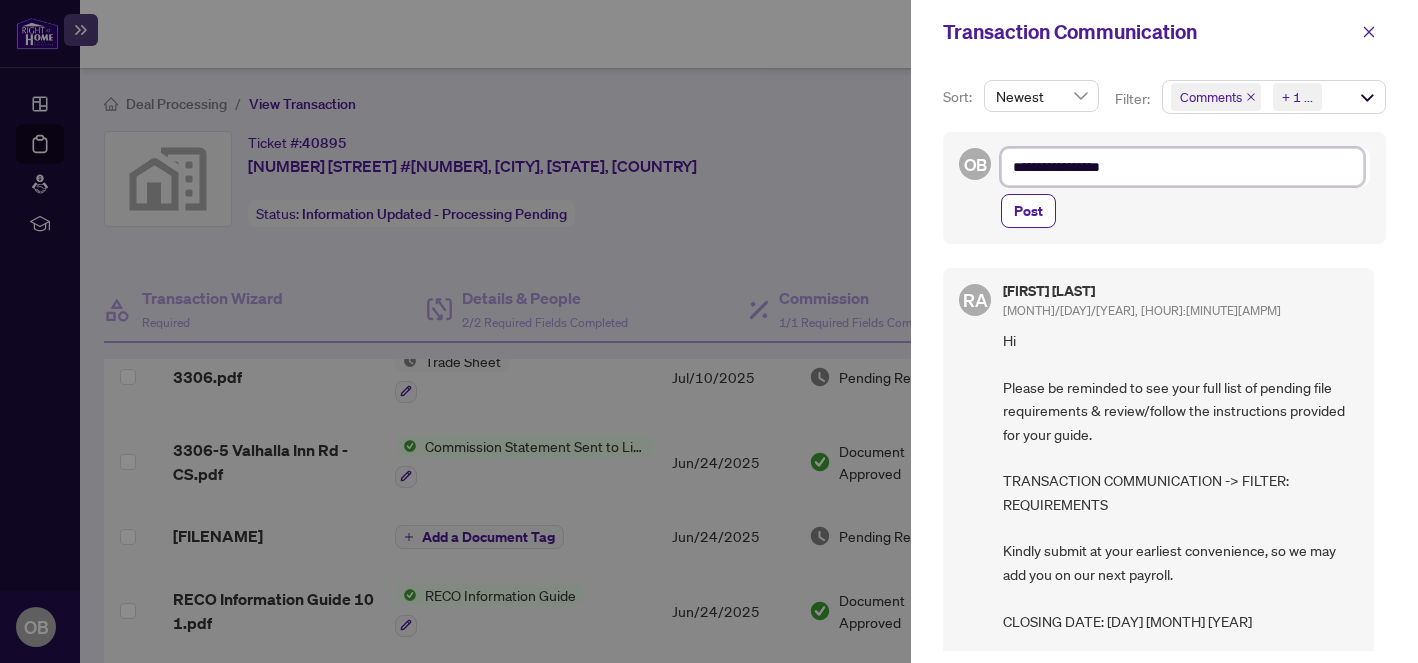 type on "**********" 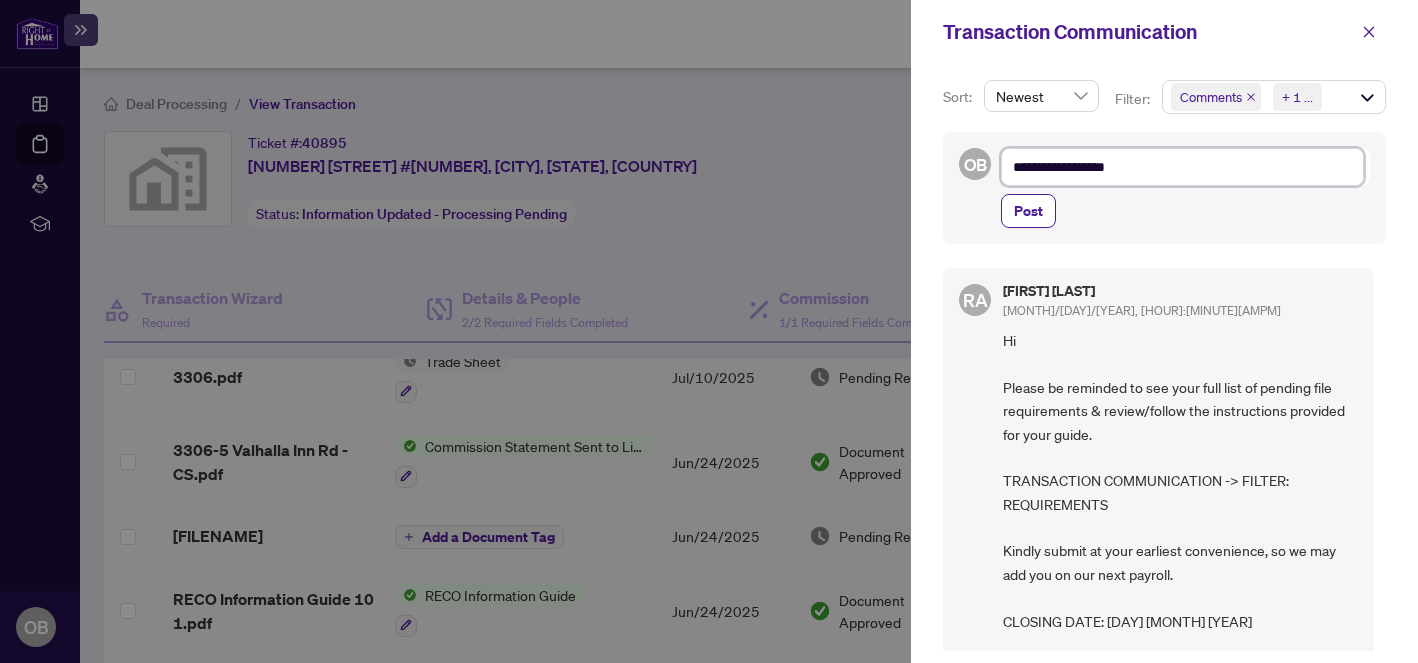 type on "**********" 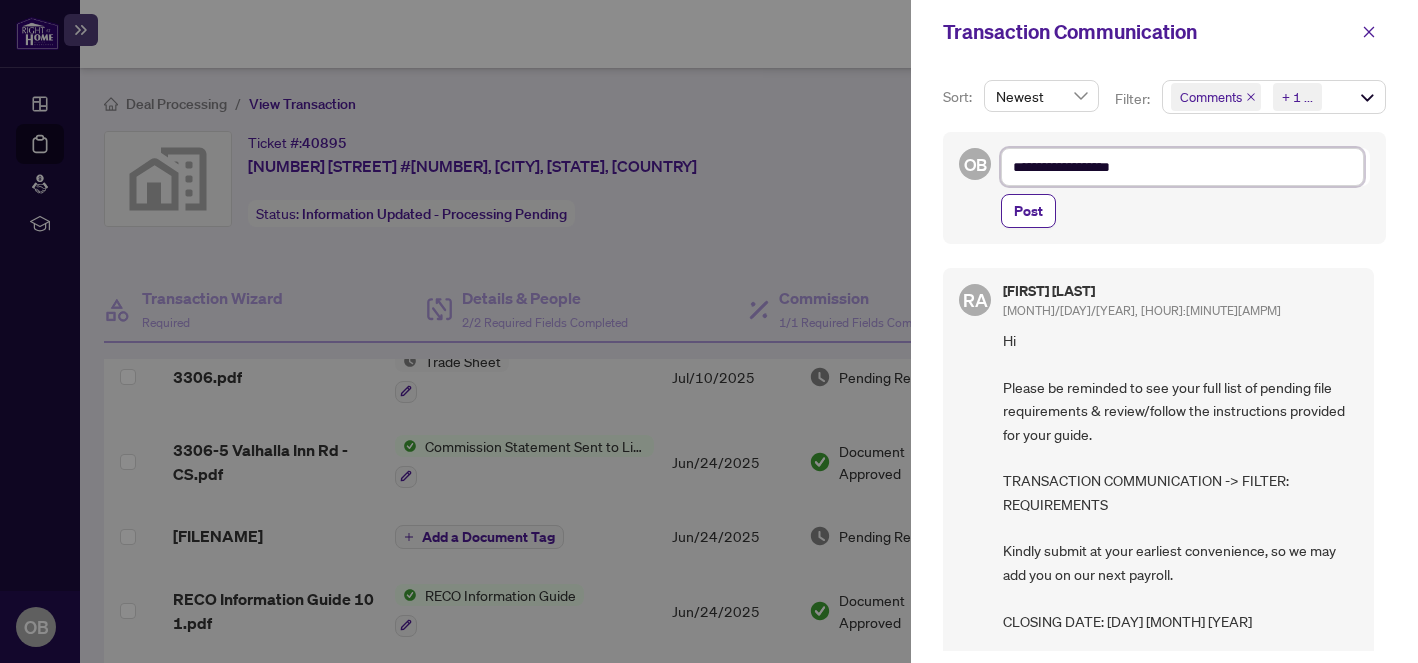 type on "**********" 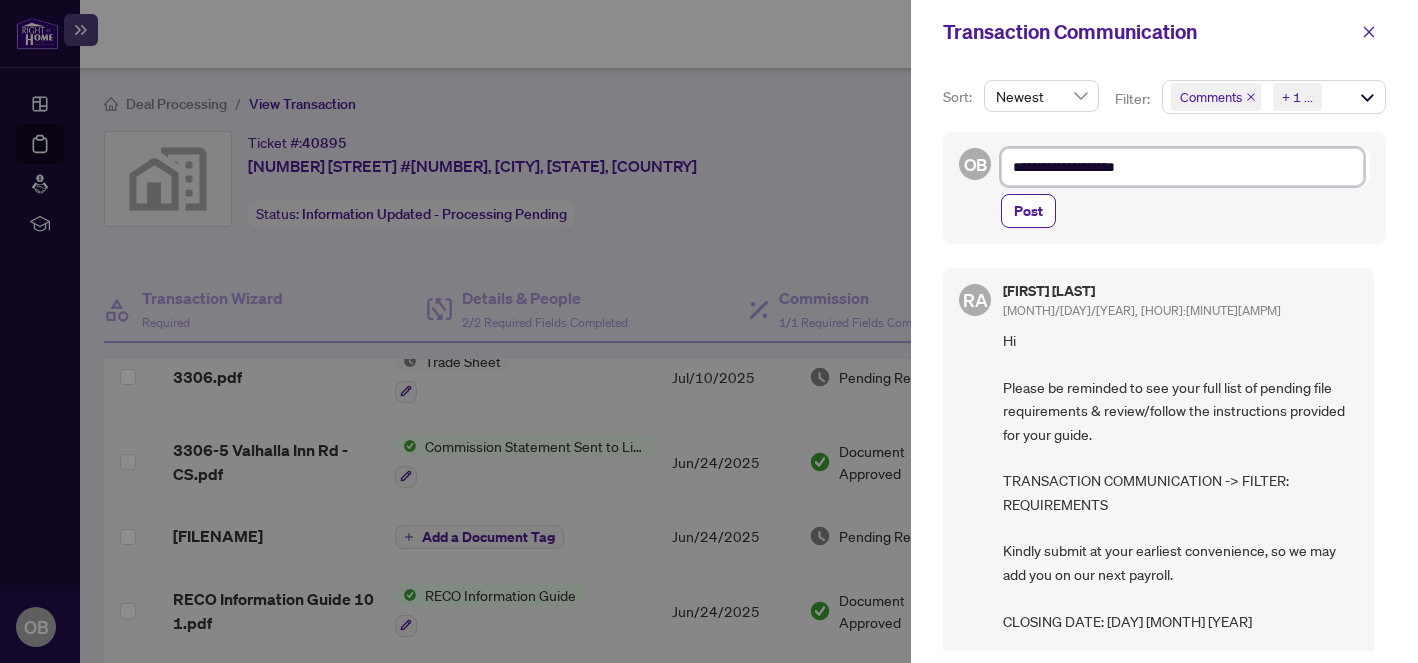 type on "**********" 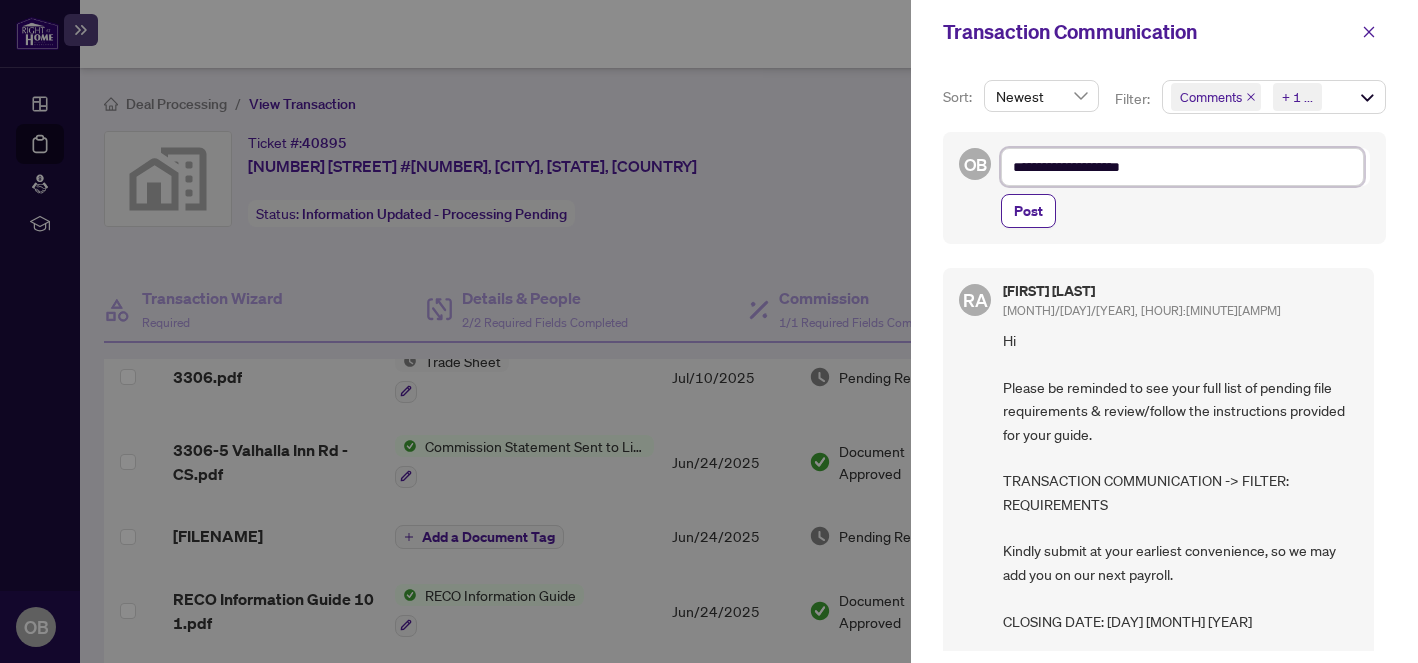 type on "**********" 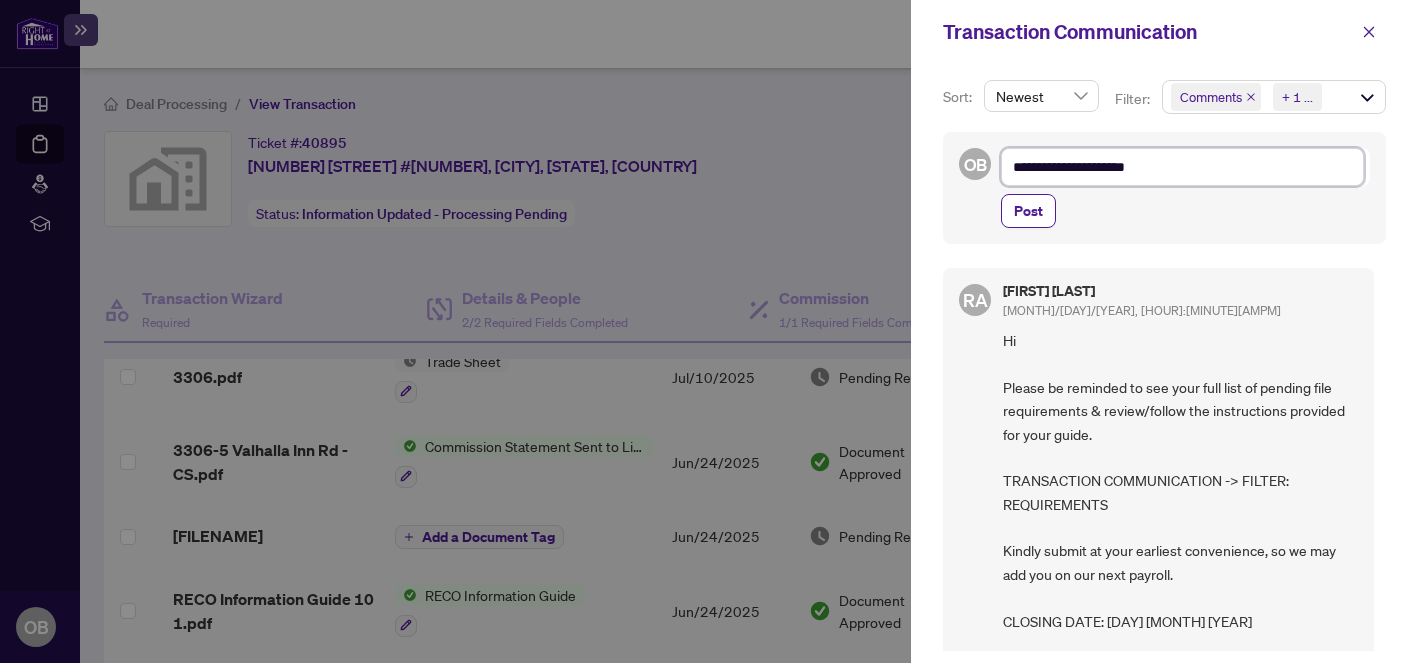 type on "**********" 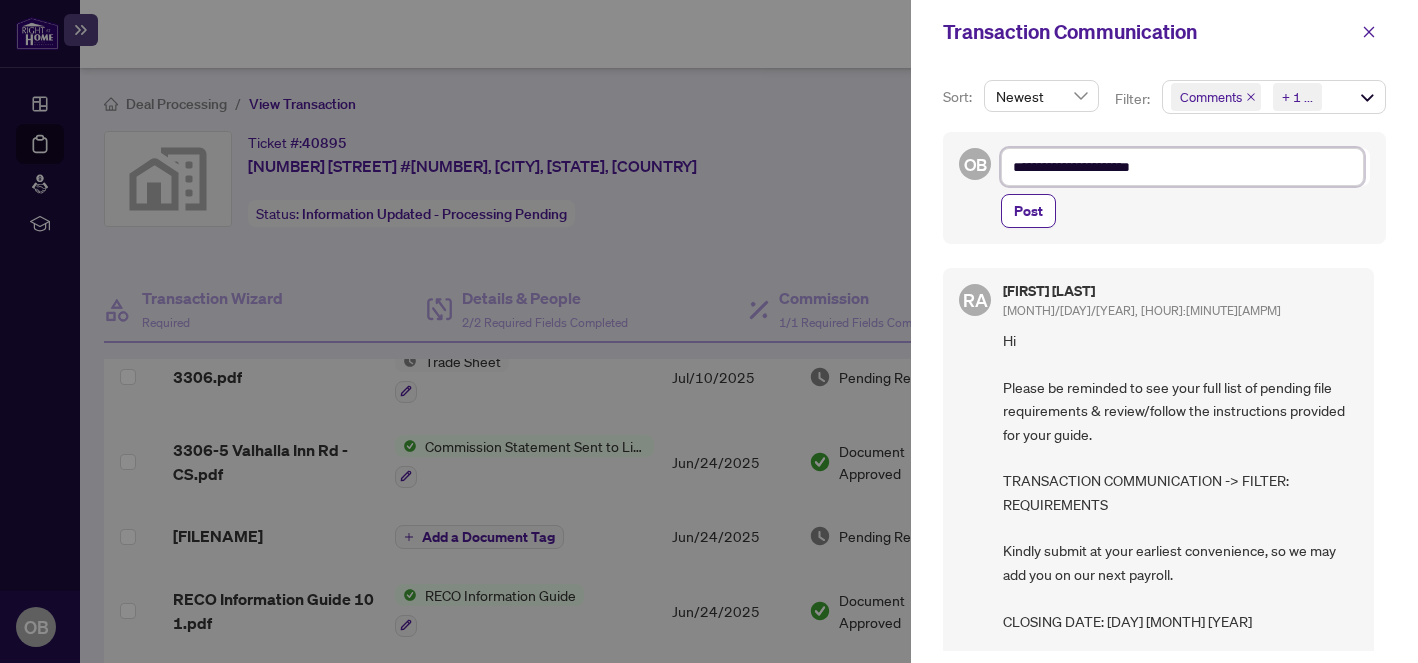 type on "**********" 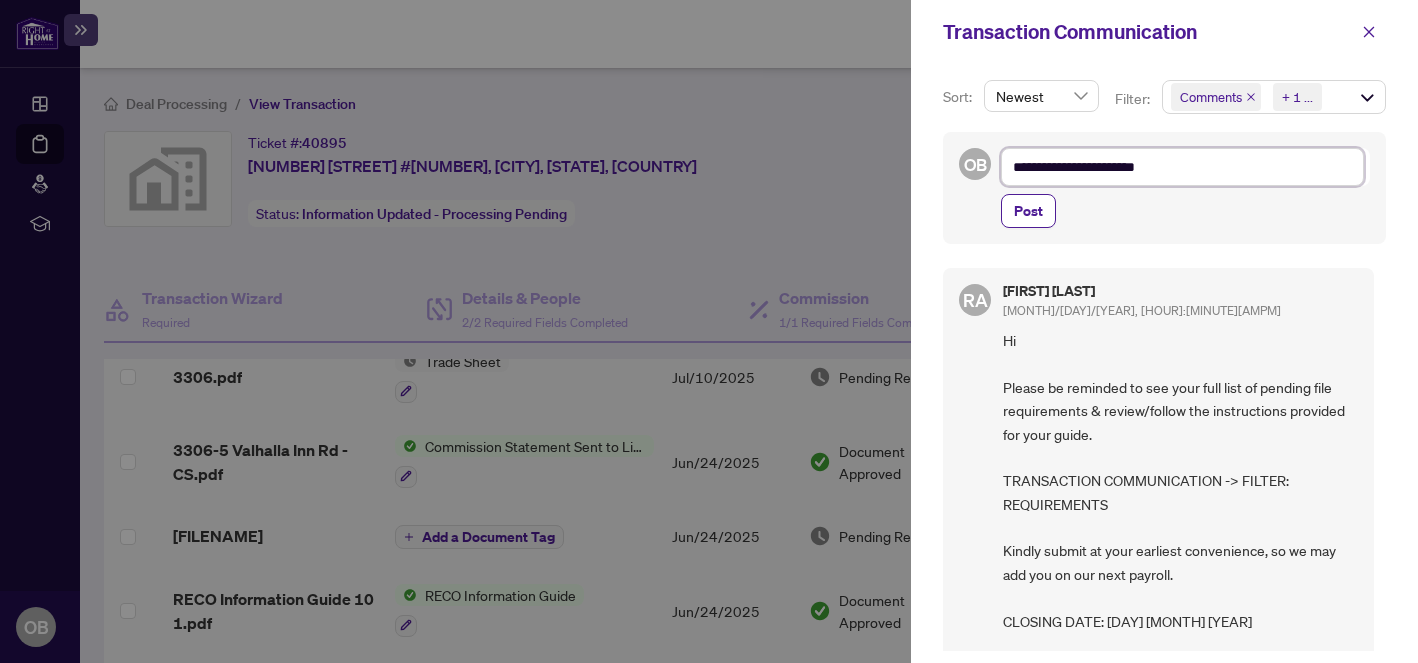 type on "**********" 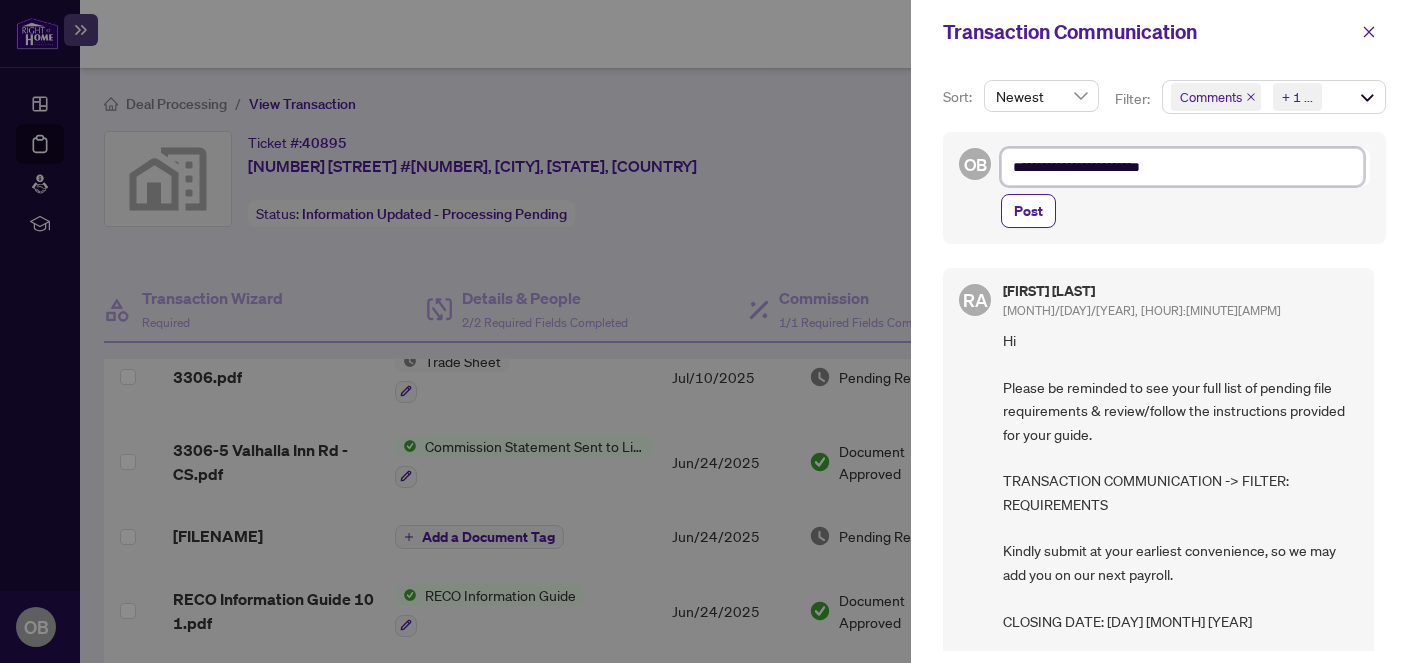 type on "**********" 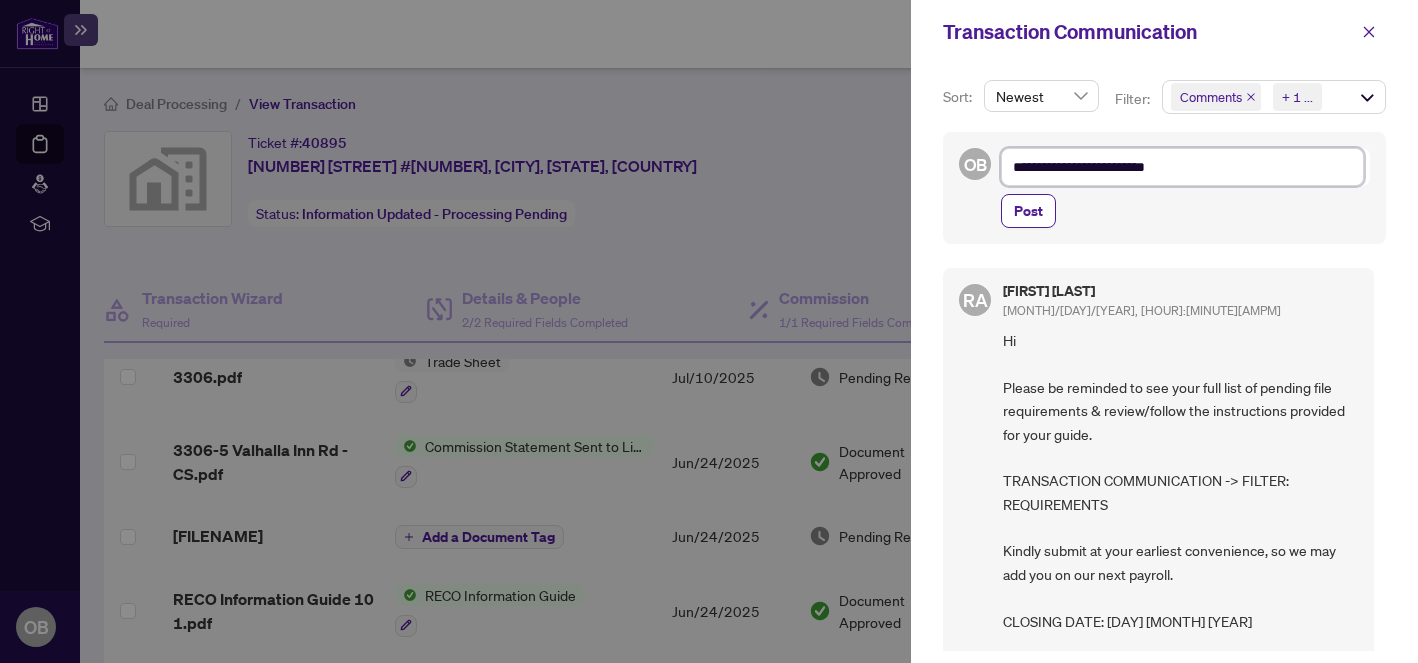 type on "**********" 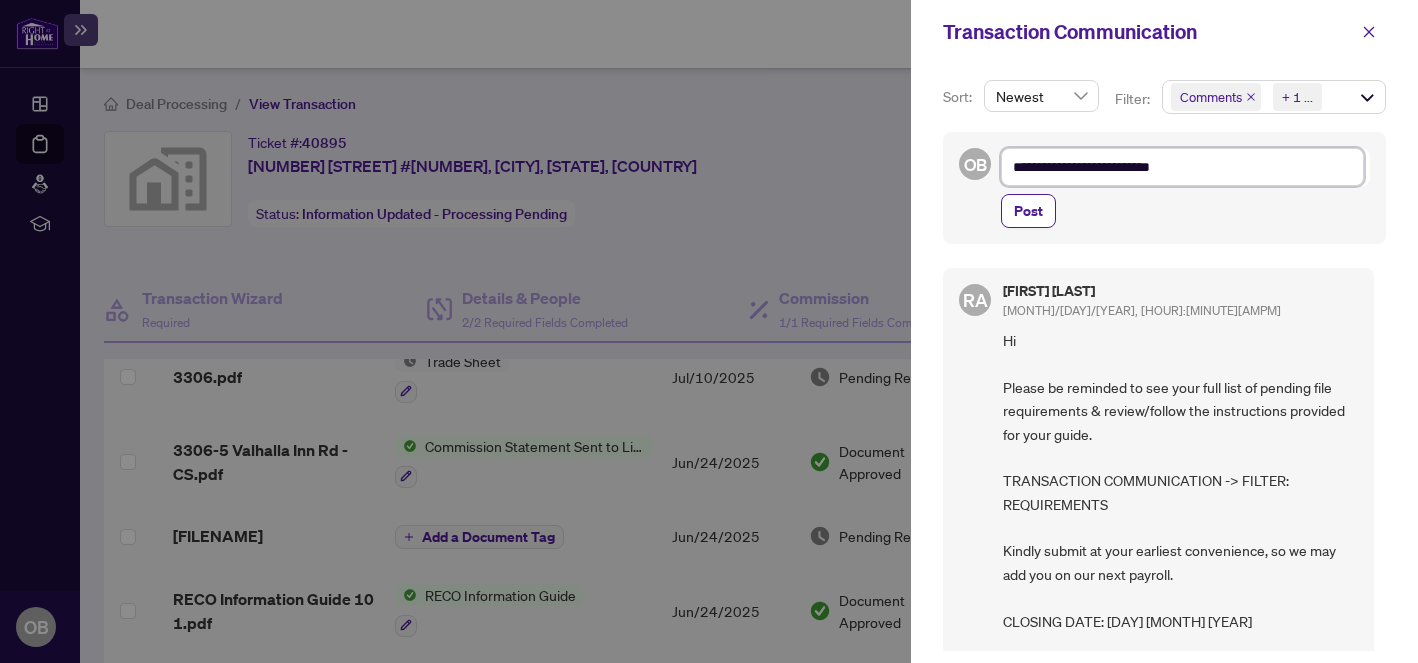 type on "**********" 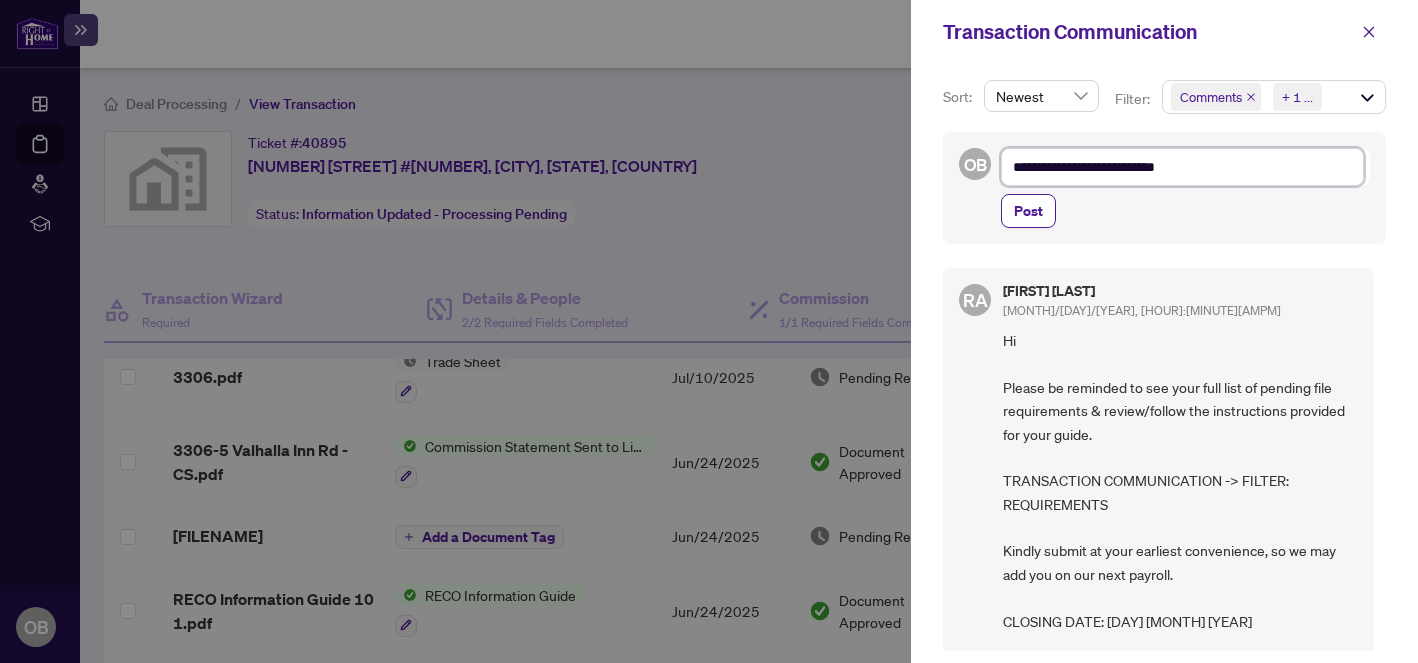type on "**********" 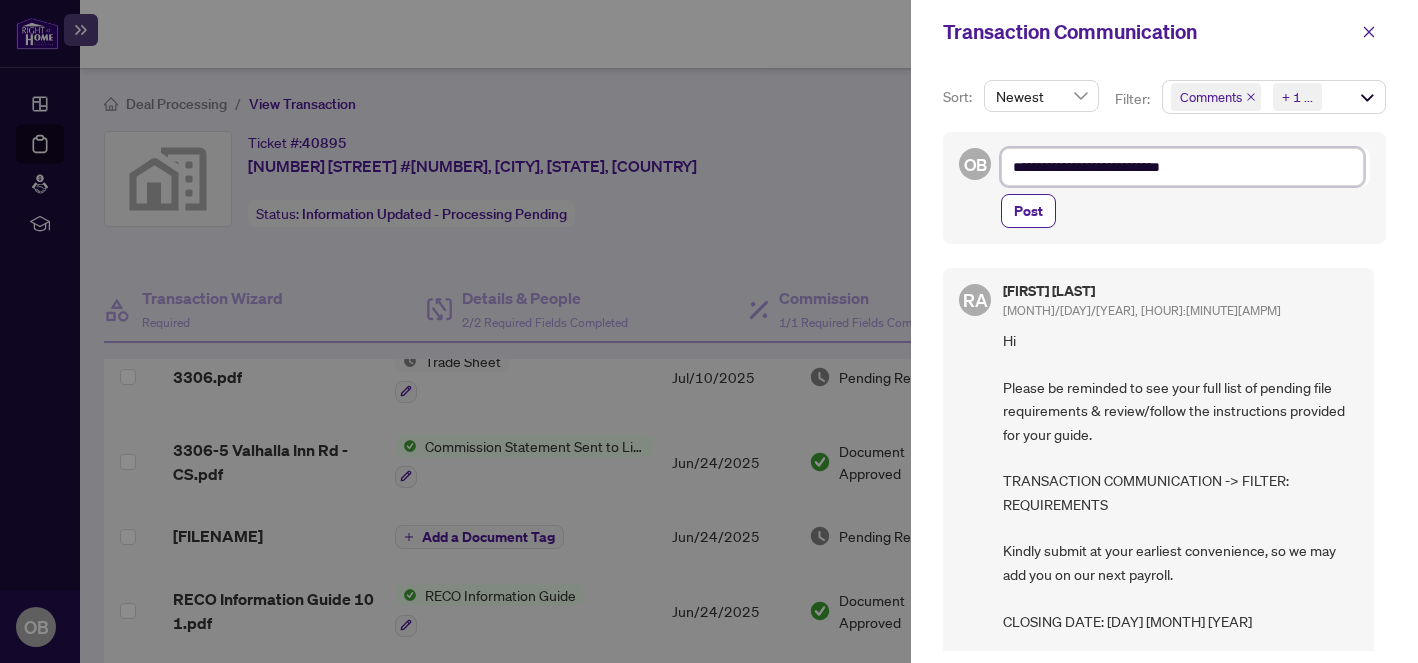 type on "**********" 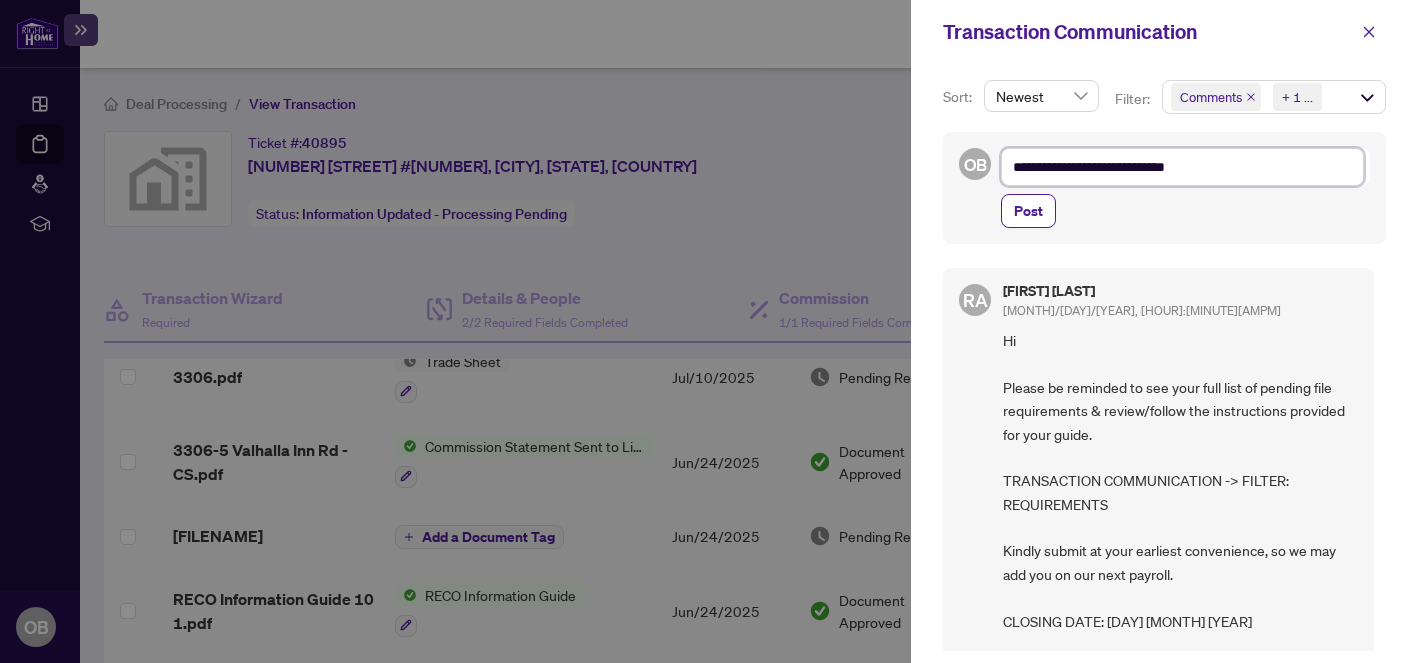 type on "**********" 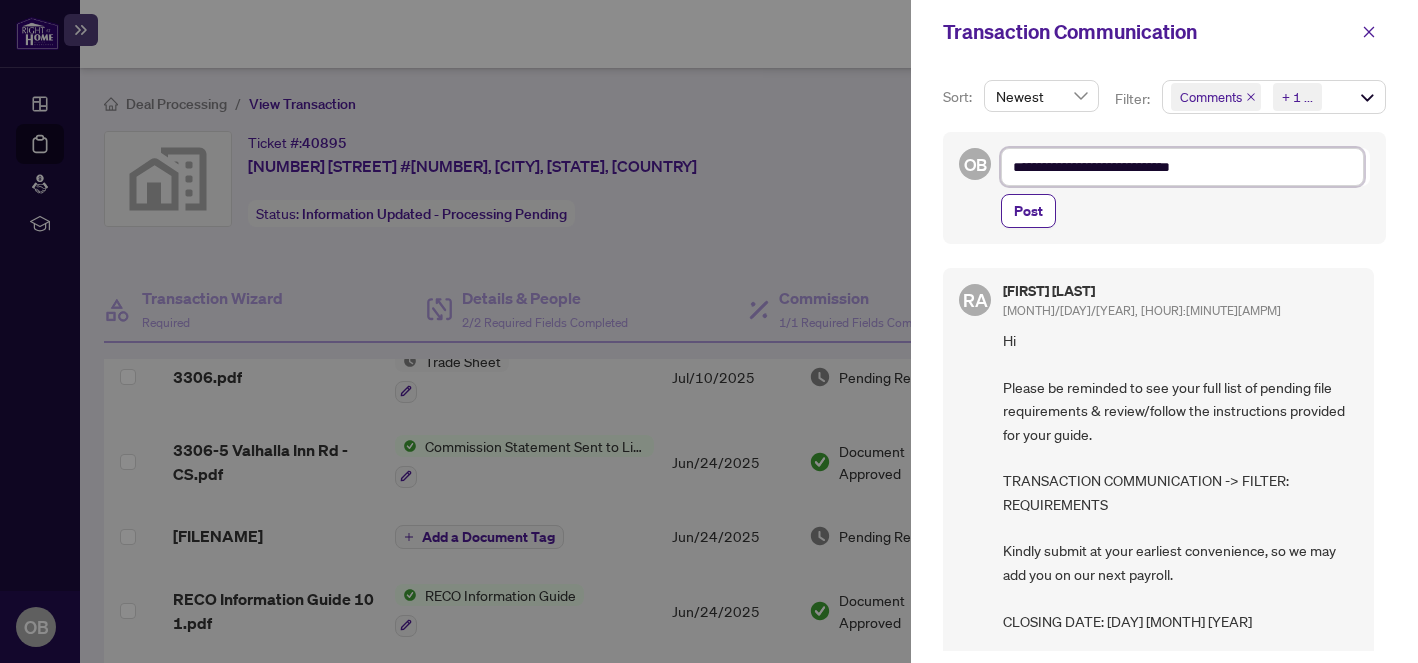 type on "**********" 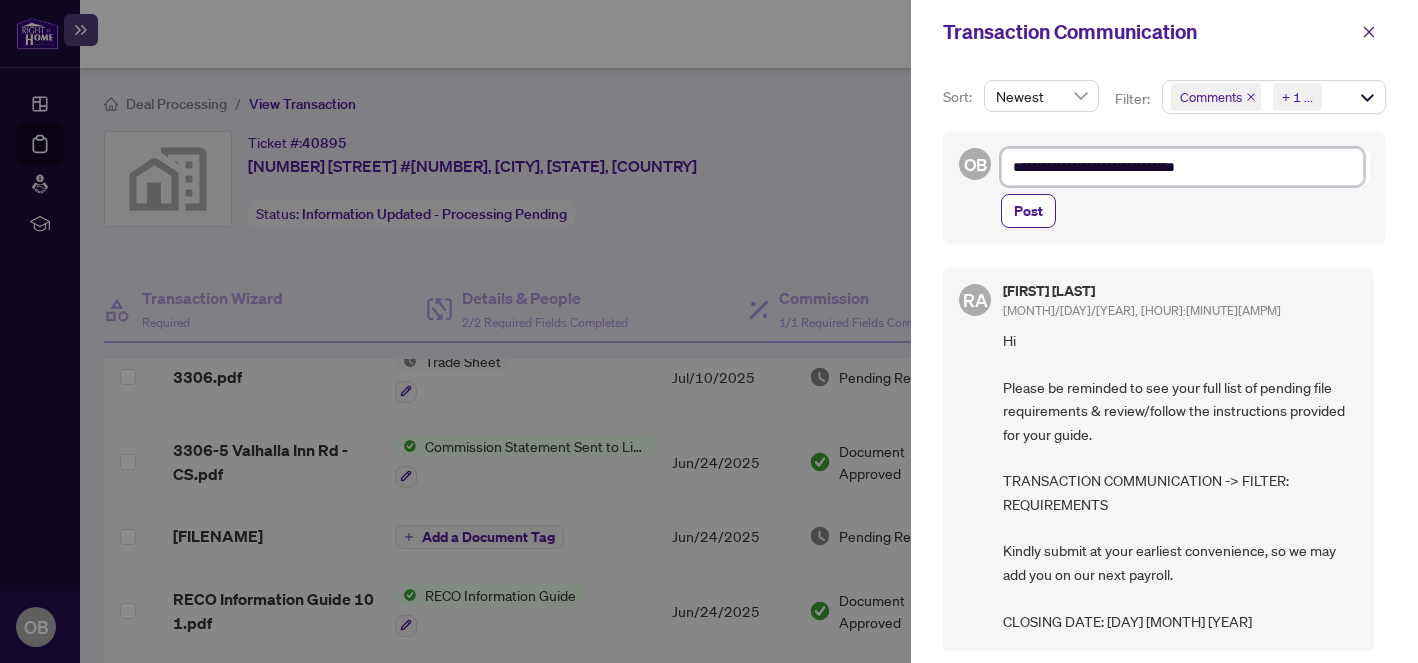 type on "**********" 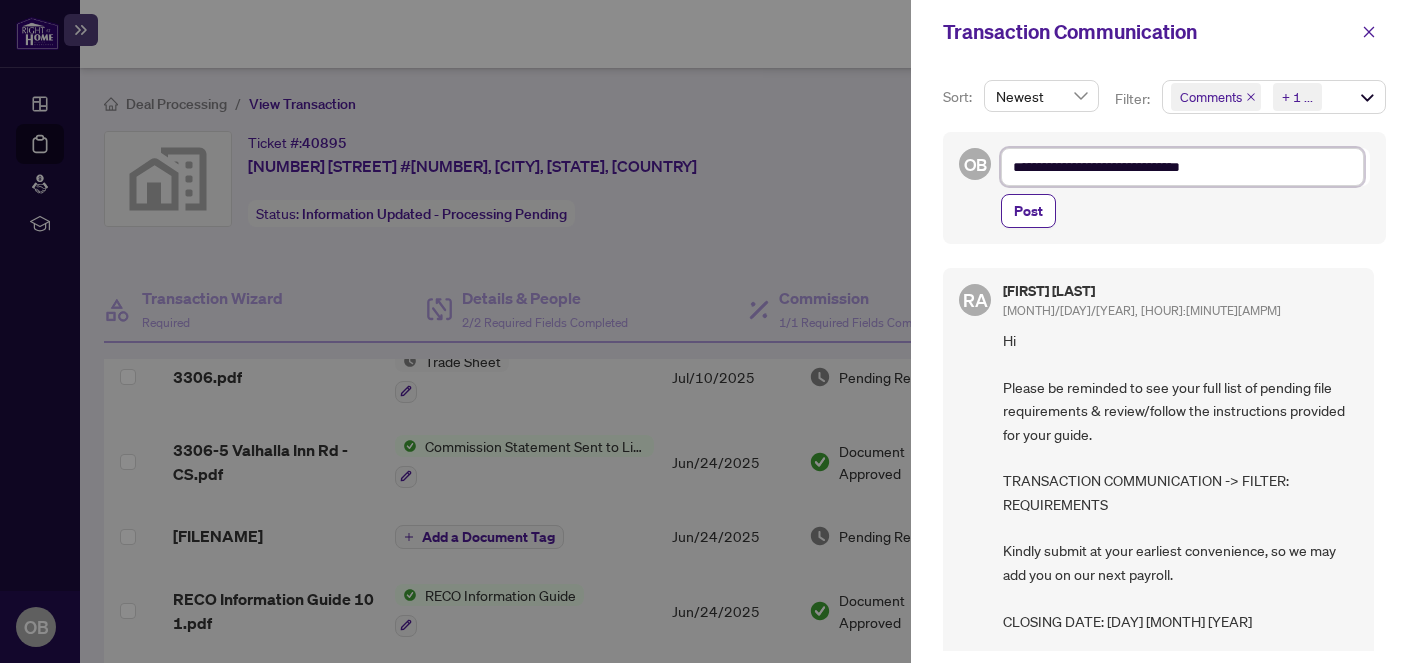 type on "**********" 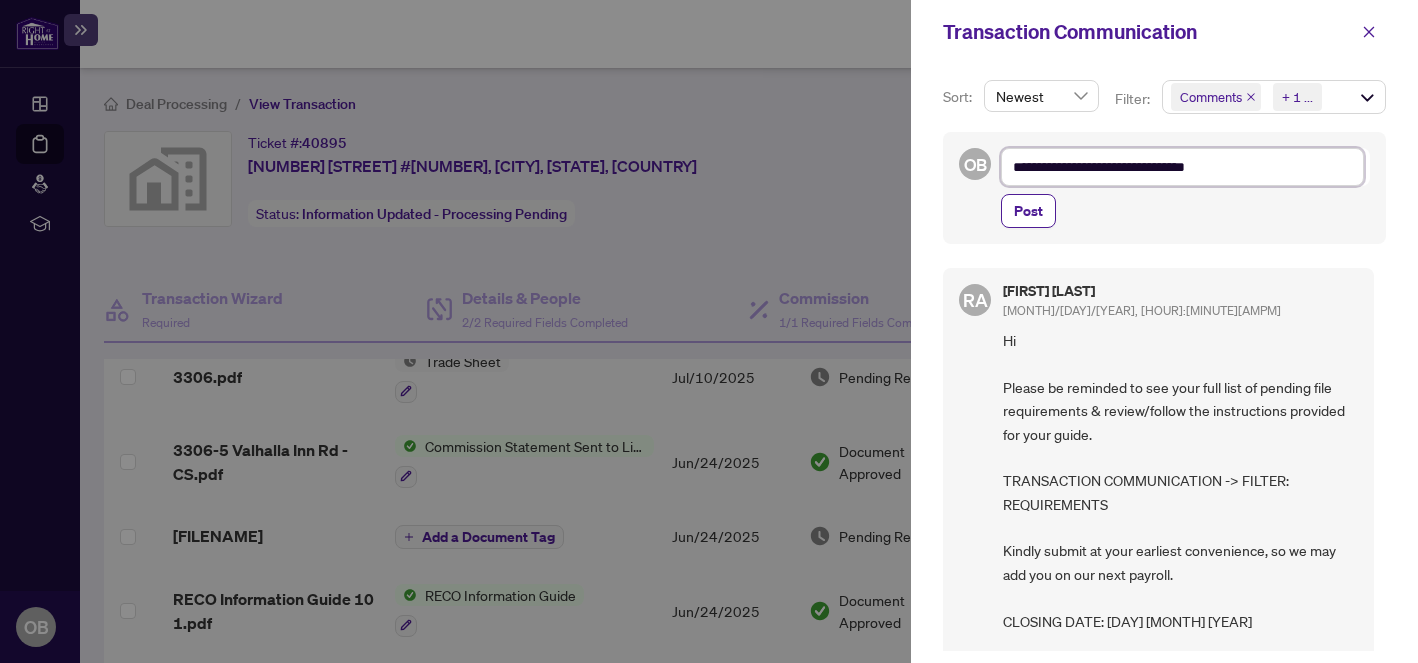 type on "**********" 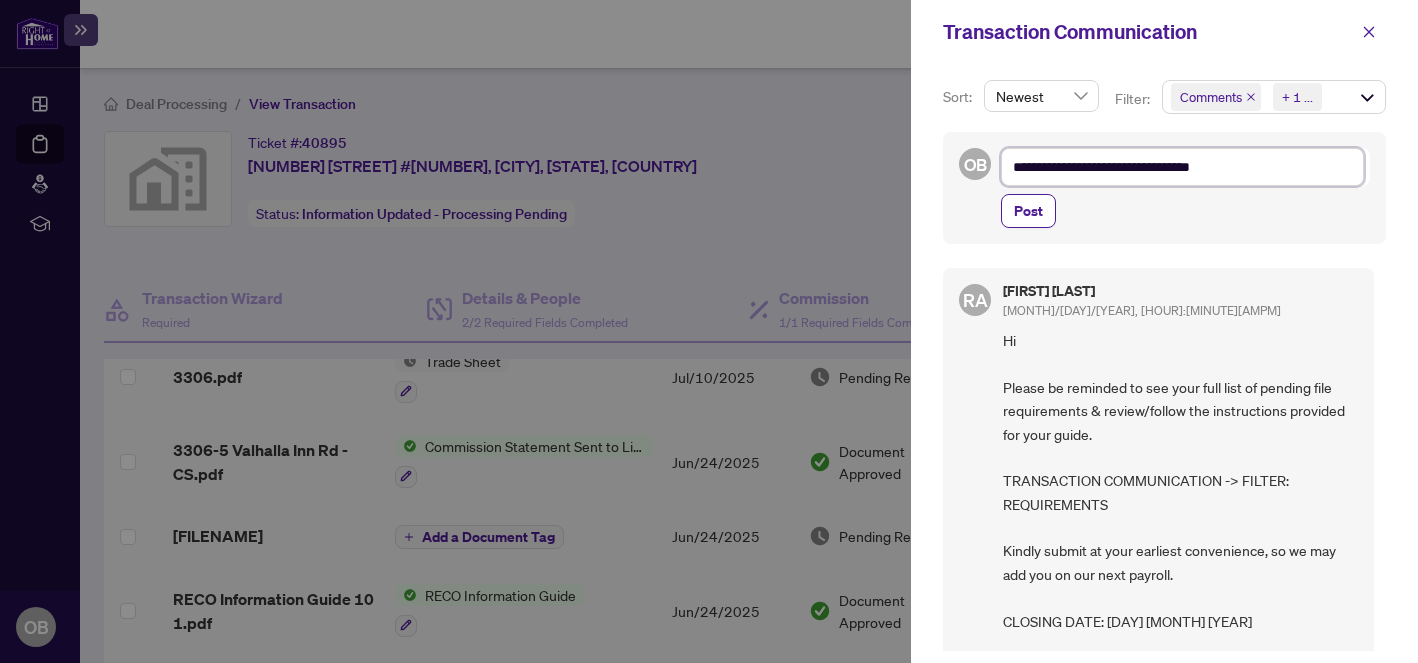 type on "**********" 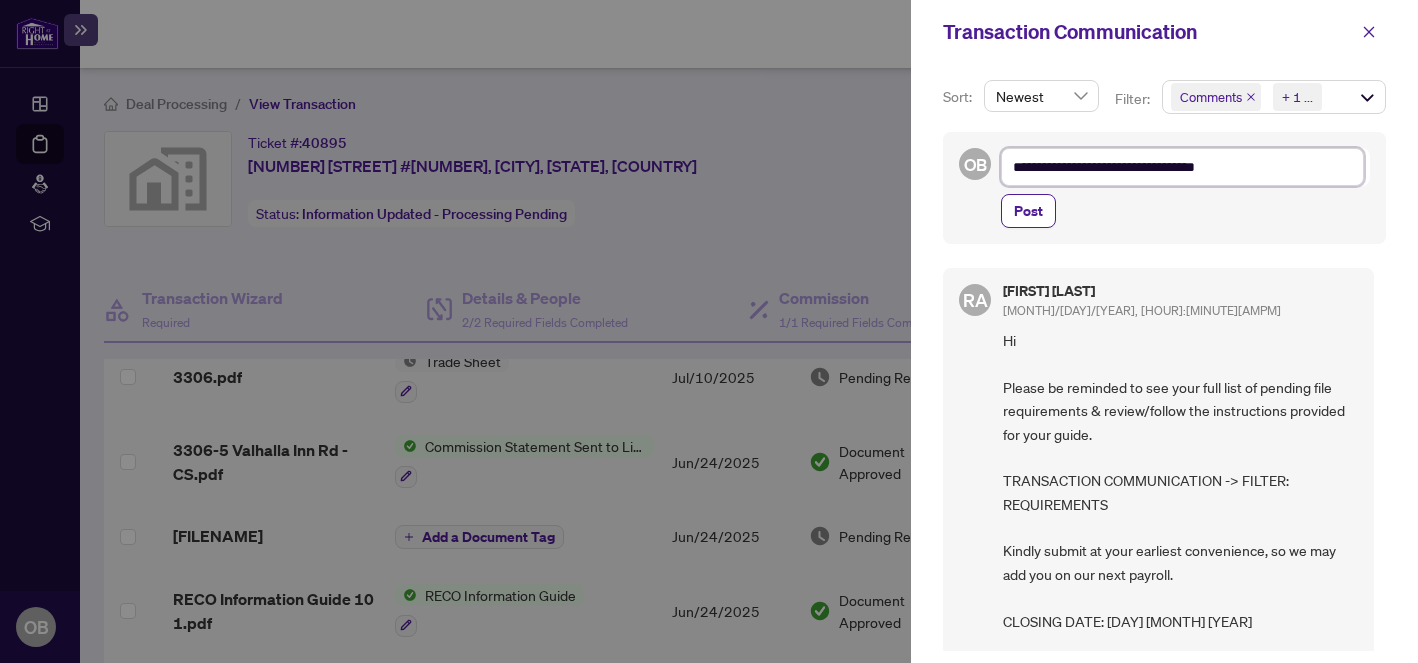 type on "**********" 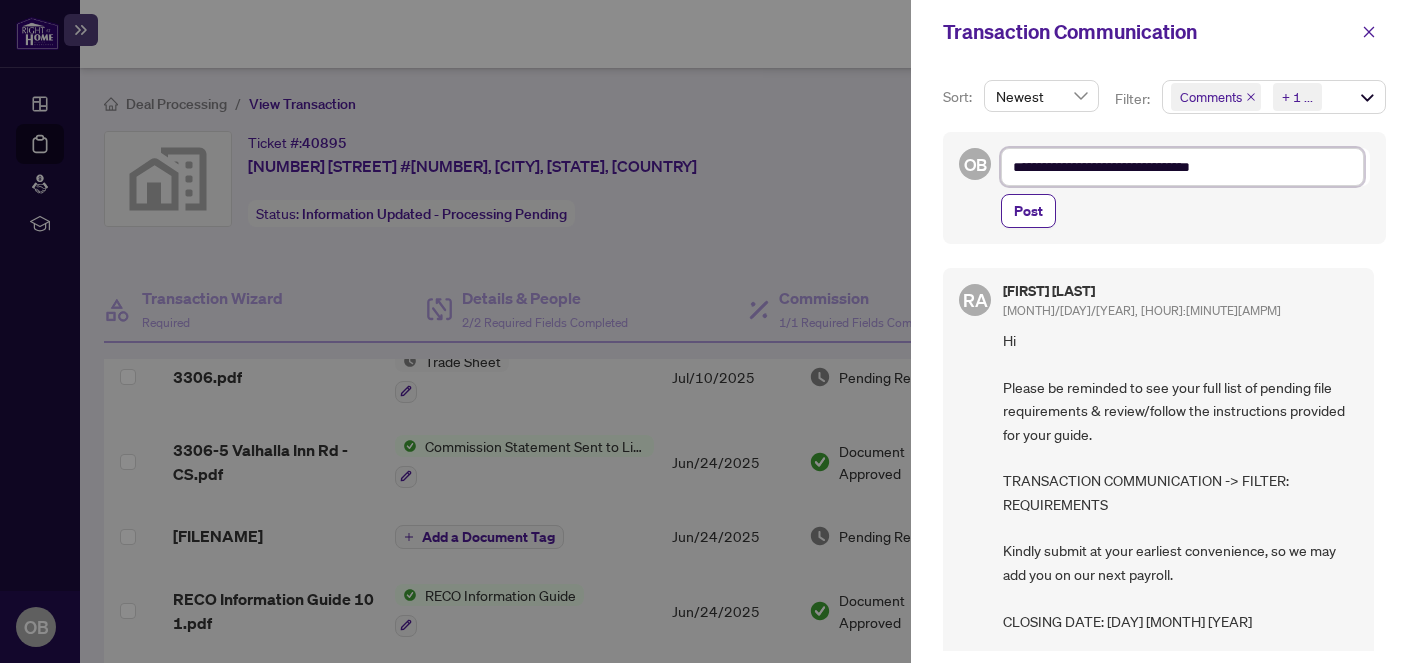 type on "**********" 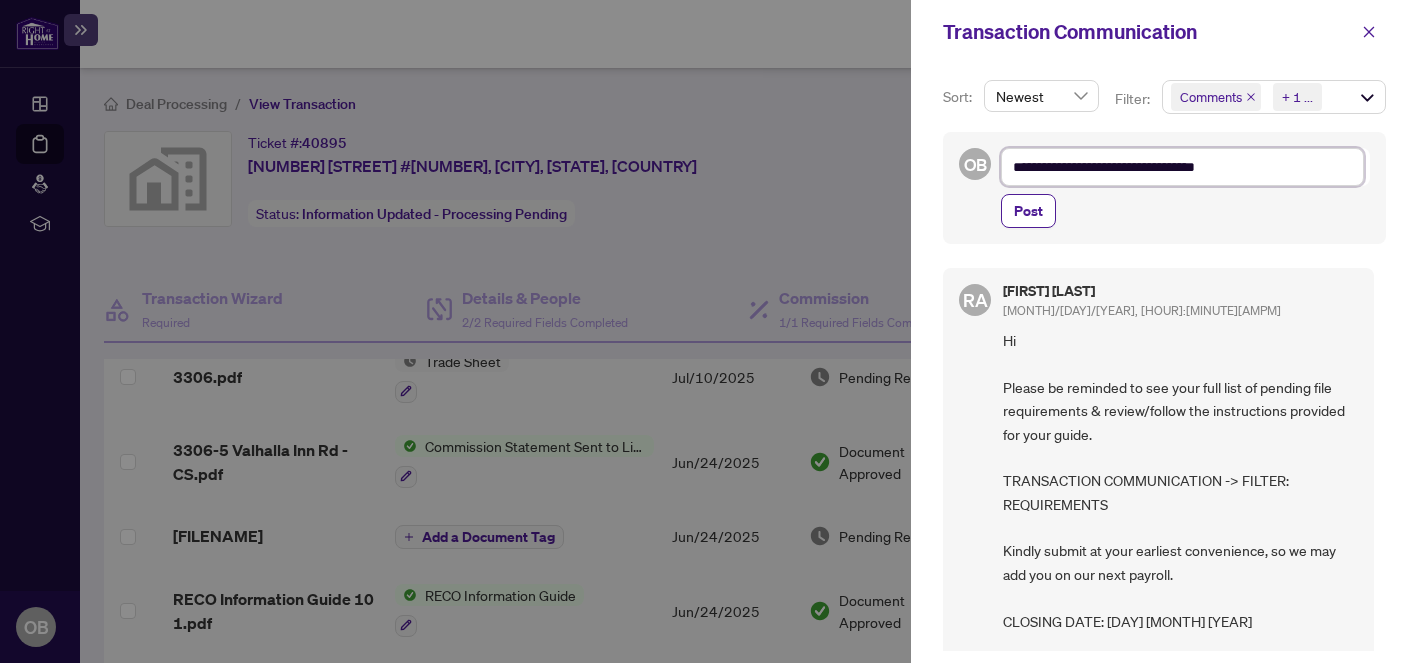 type on "**********" 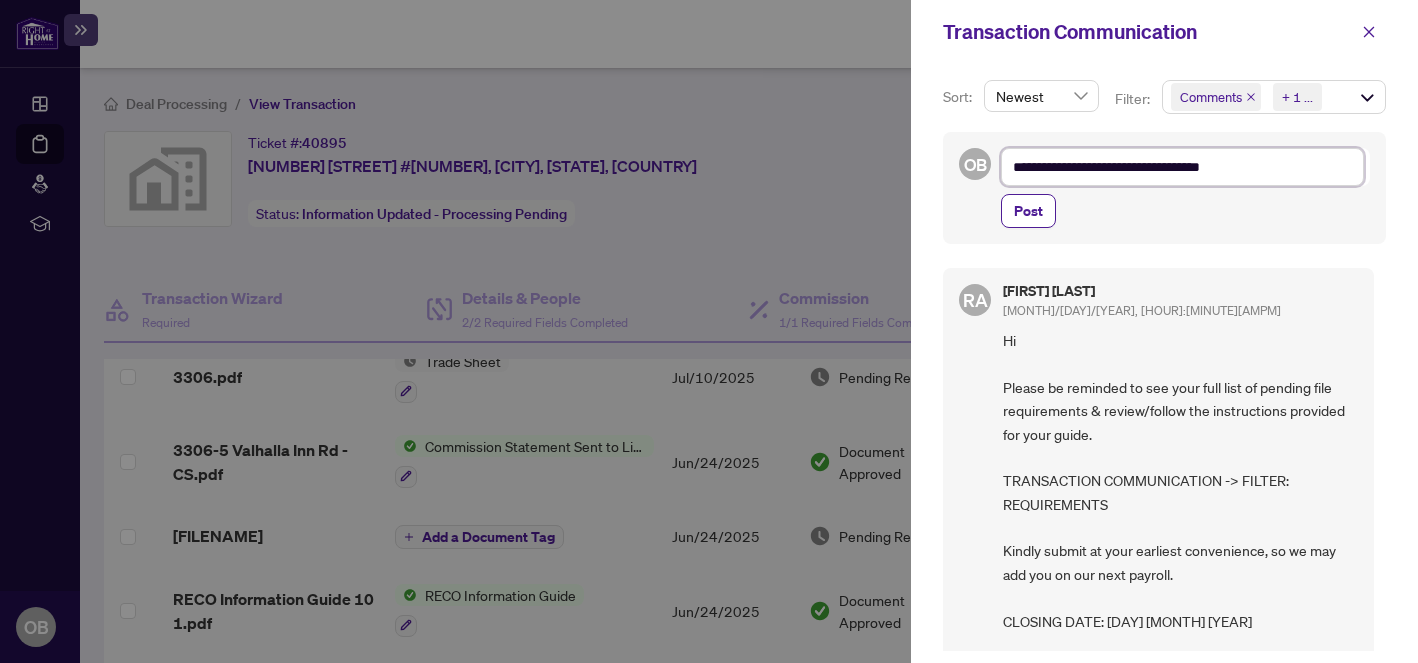 type on "**********" 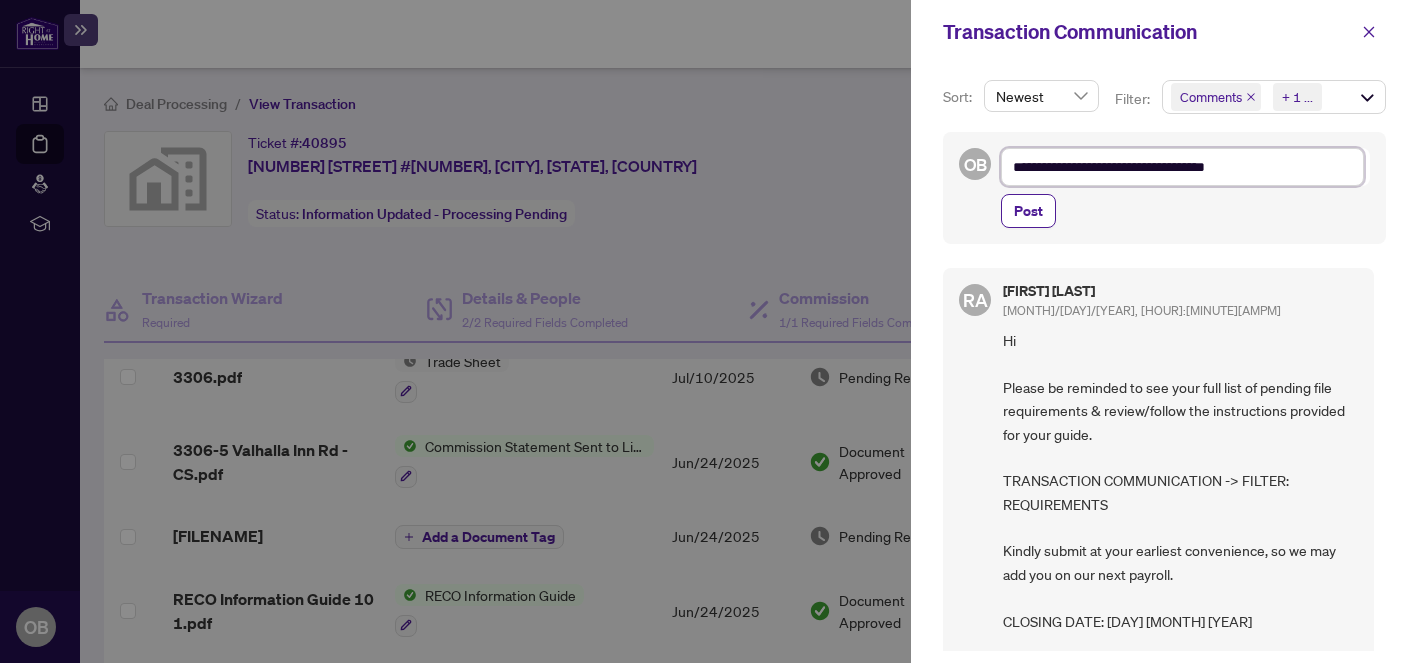 type on "**********" 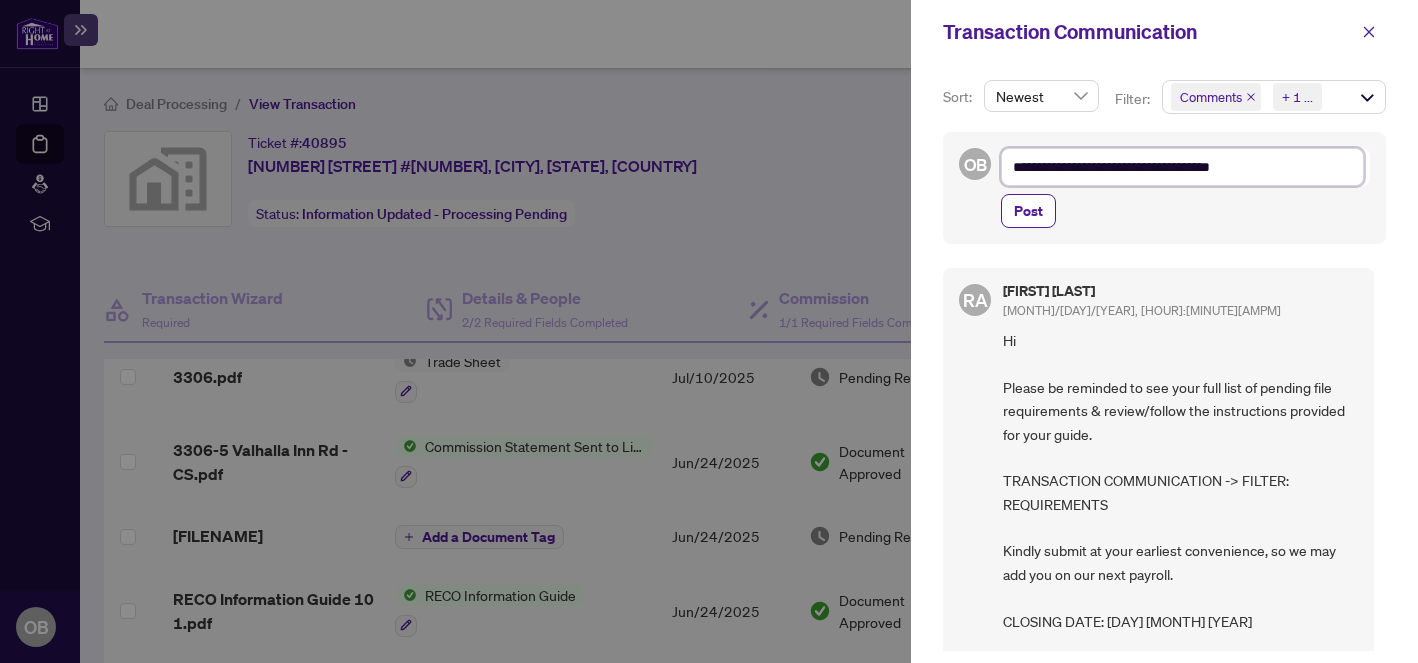 type on "**********" 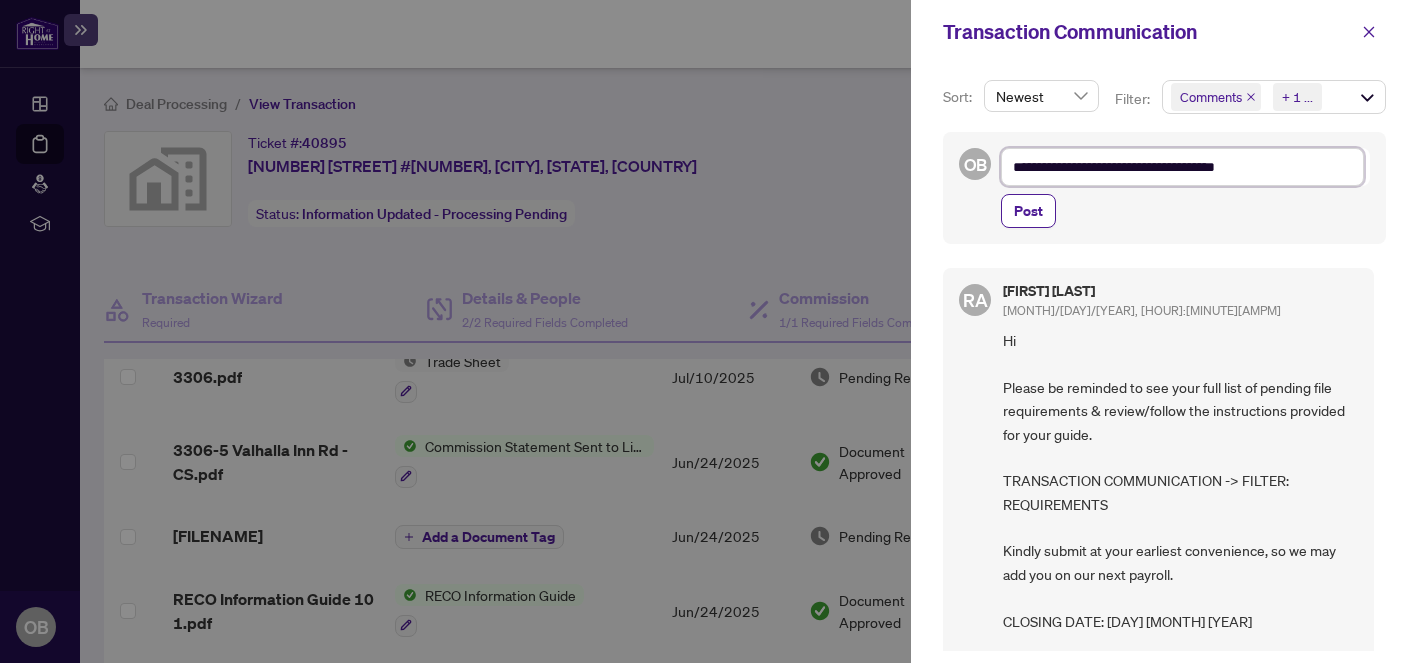 type on "**********" 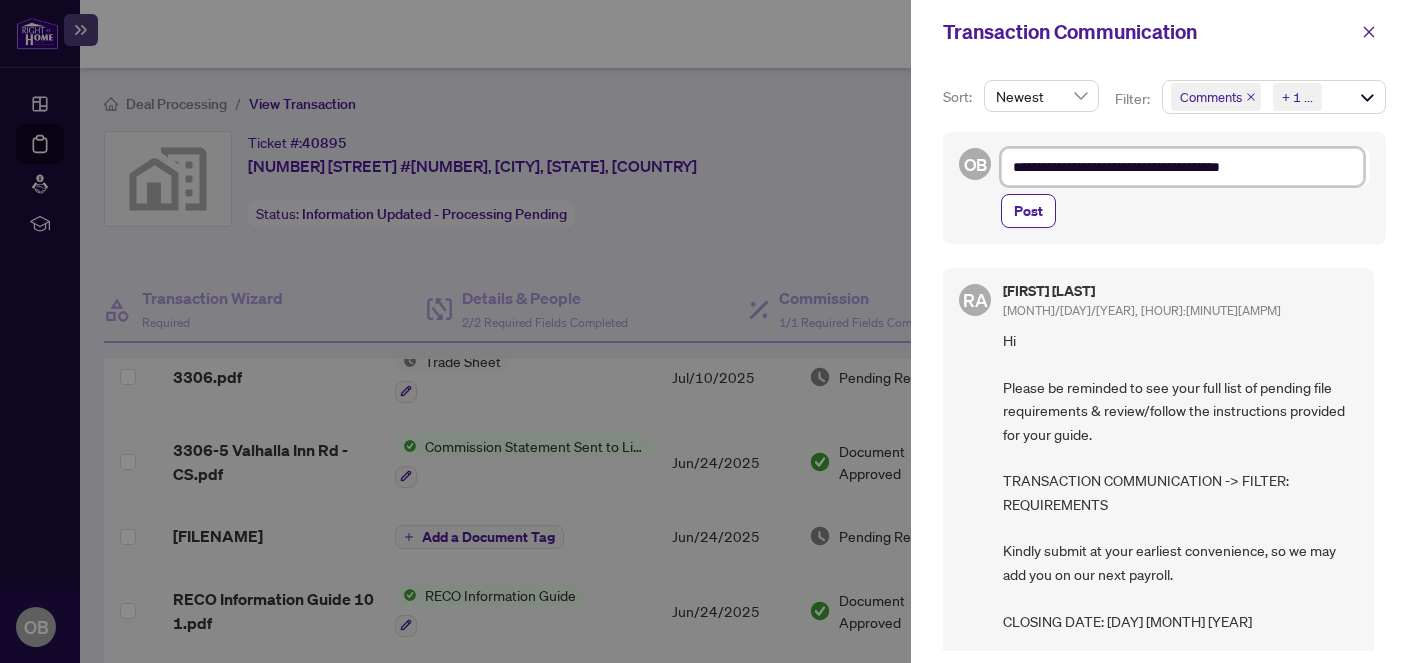 type on "**********" 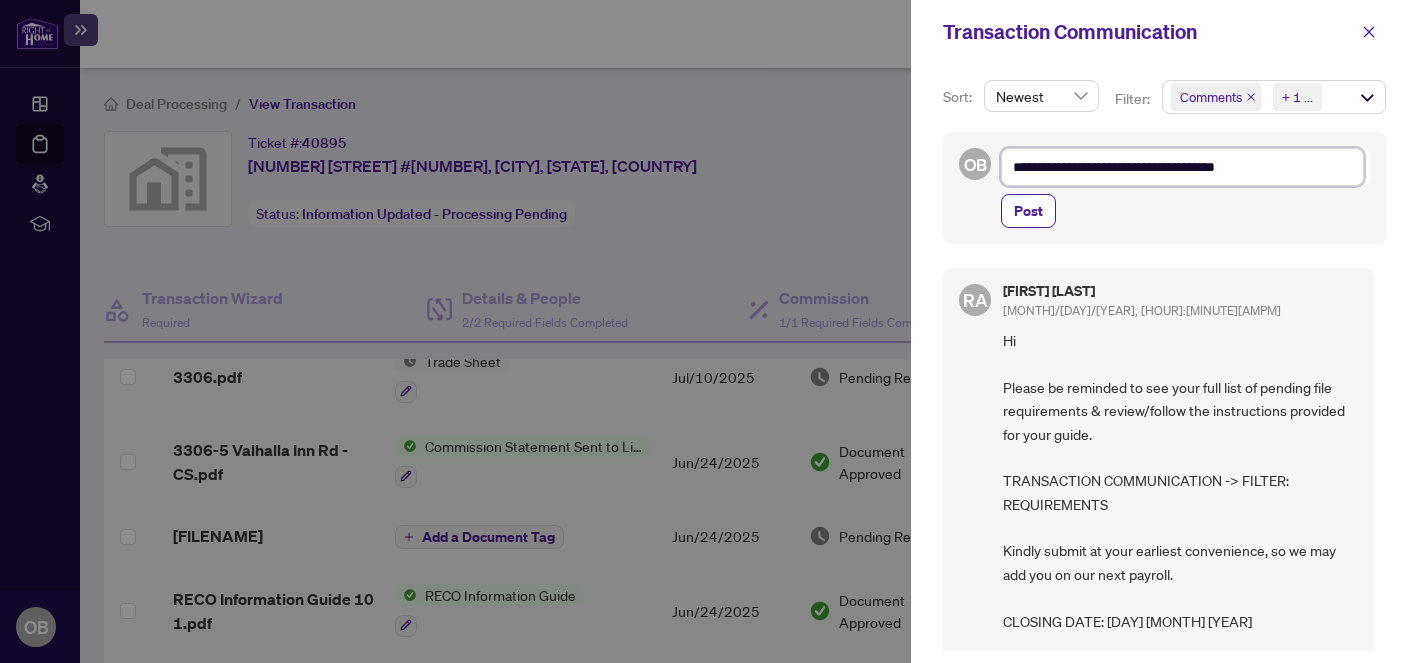 type on "**********" 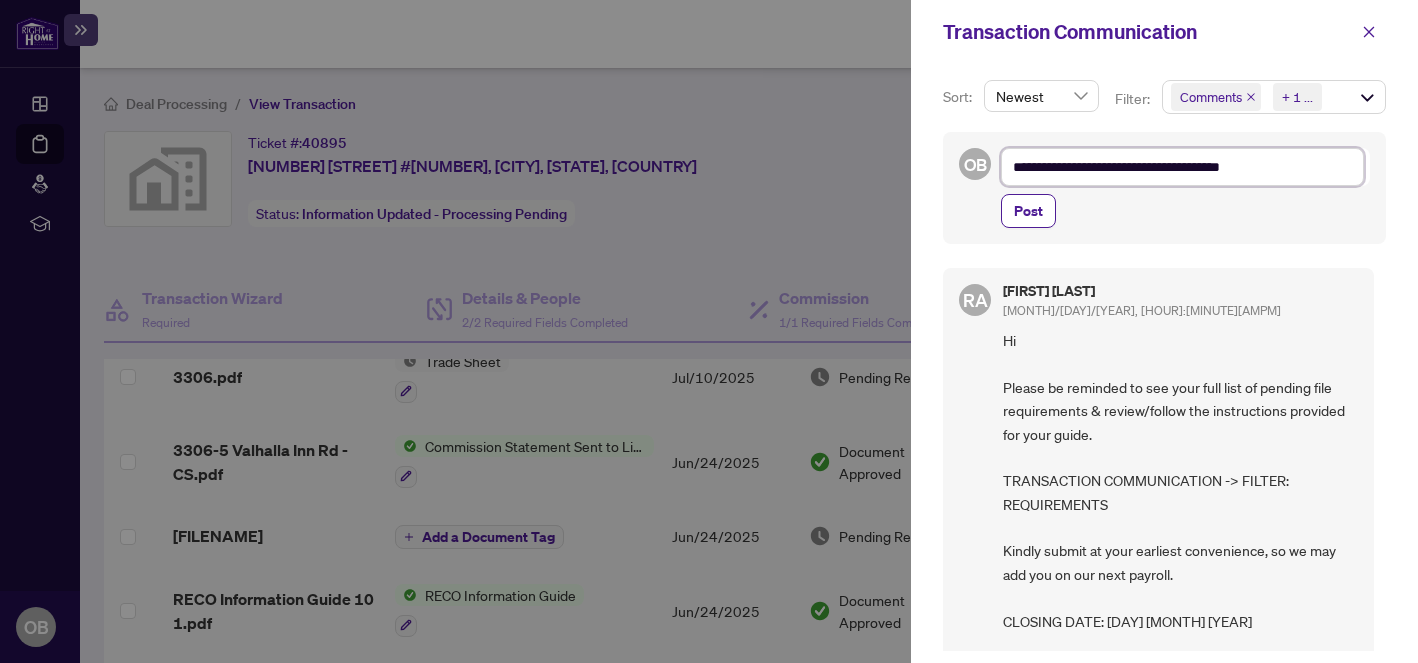 type on "**********" 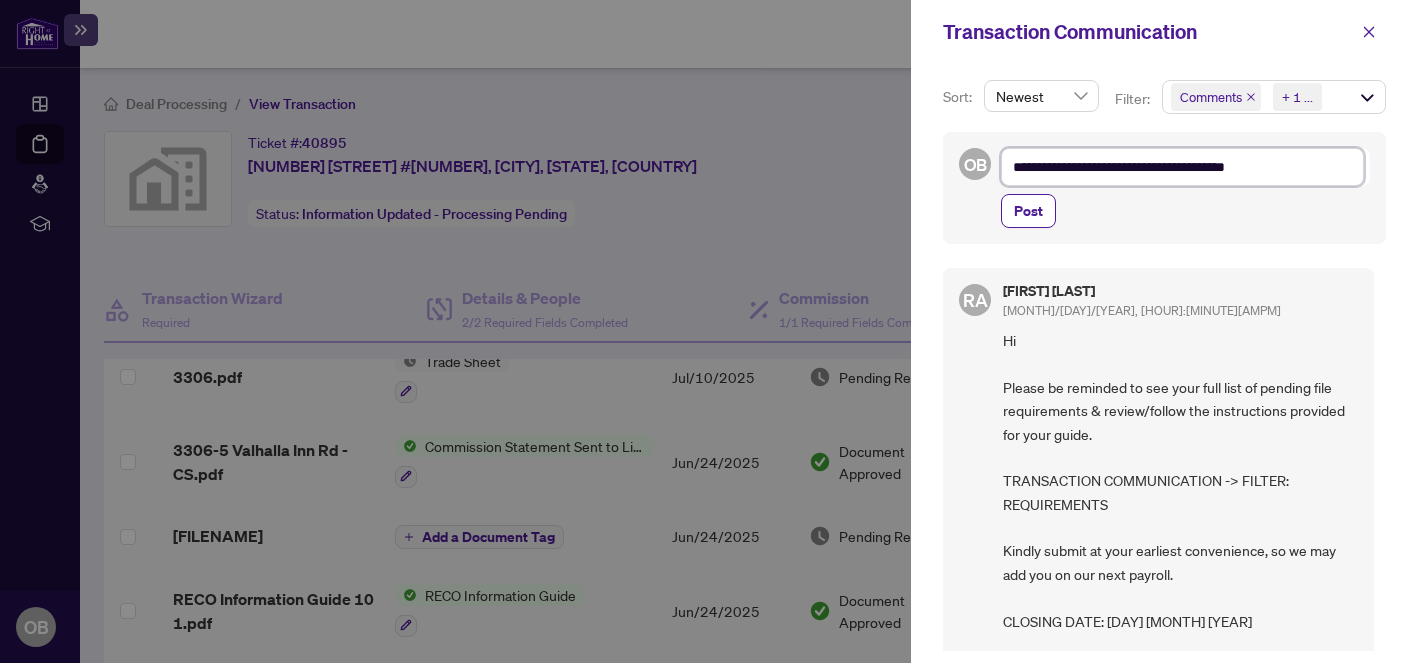 type on "**********" 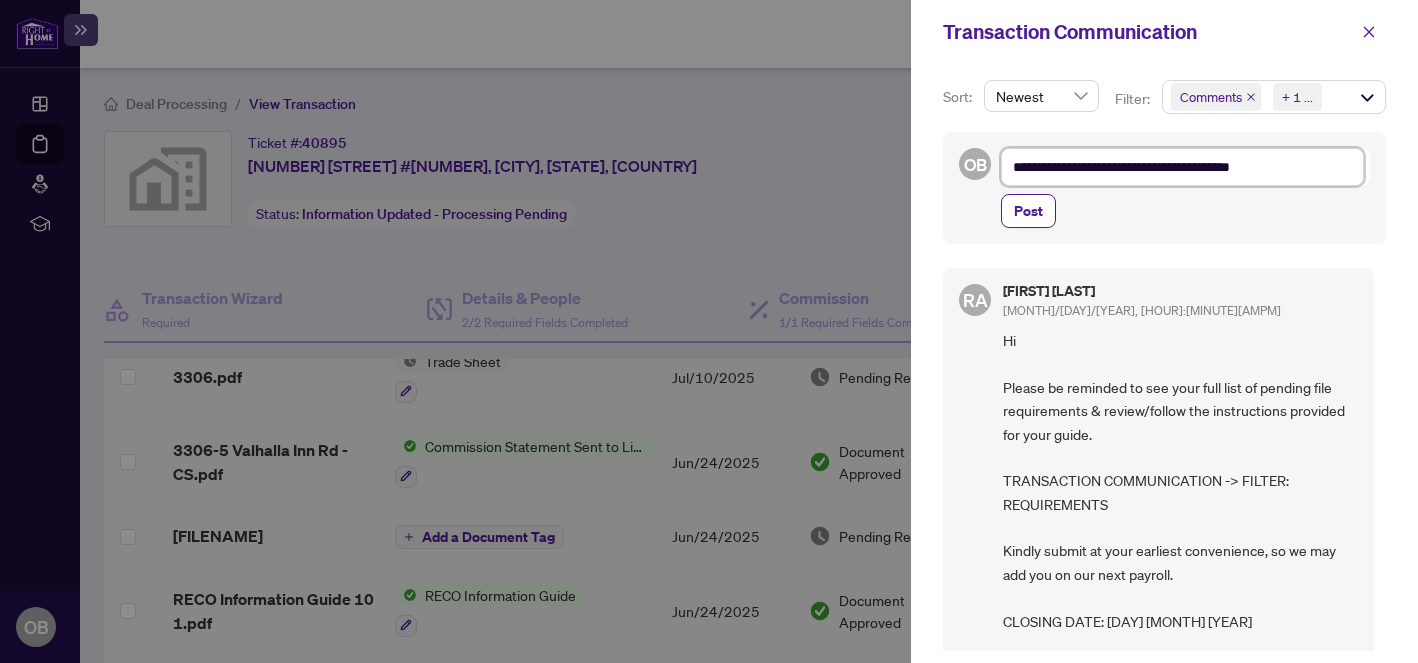 type on "**********" 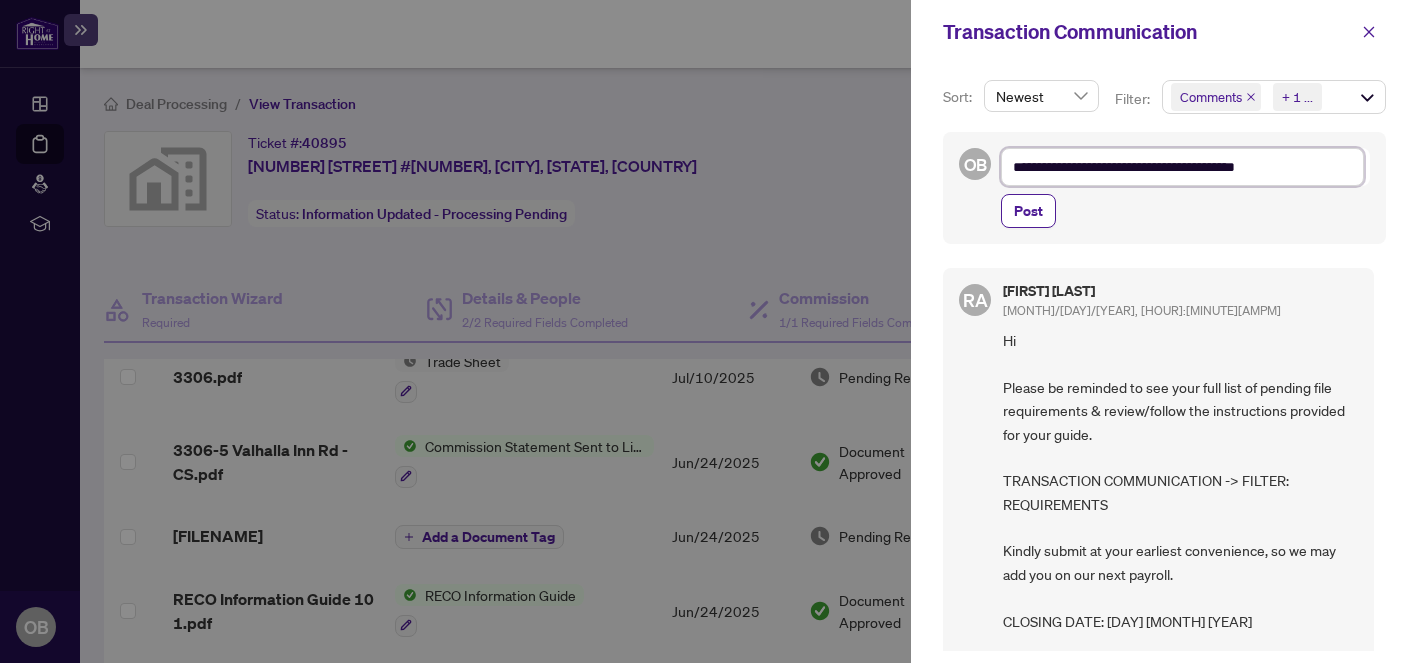 type on "**********" 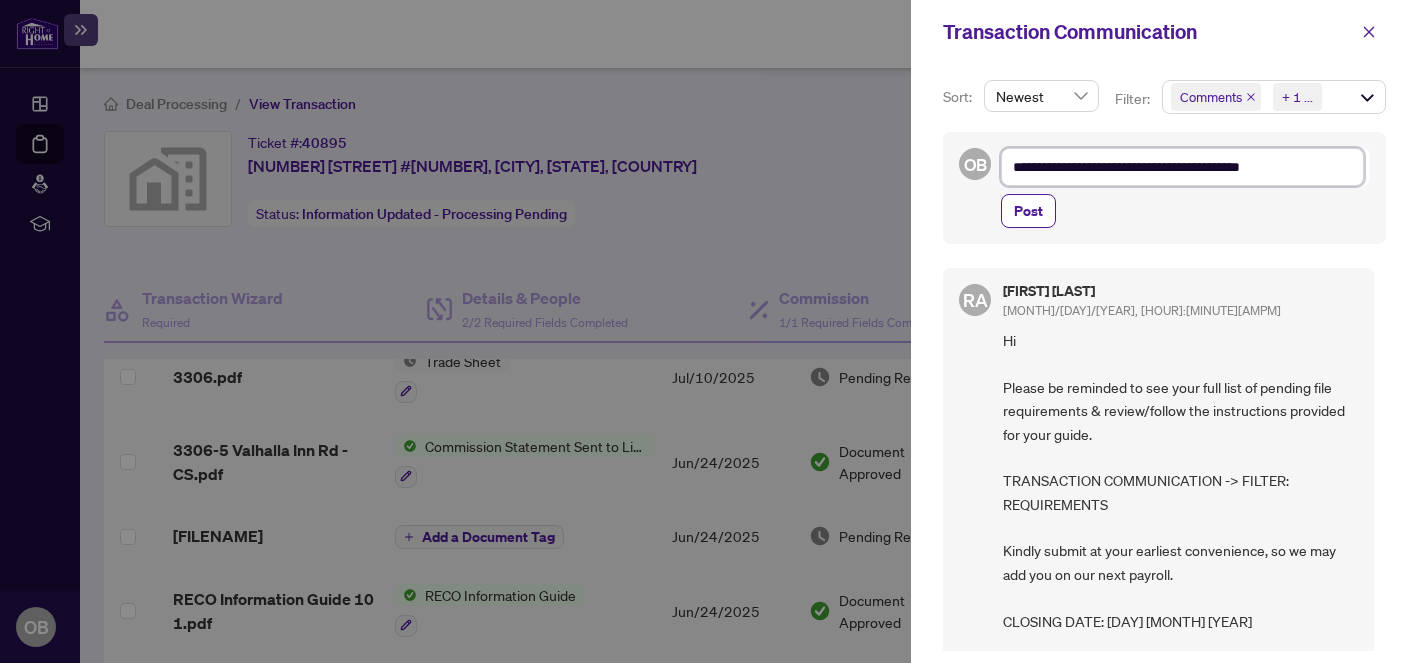 type on "**********" 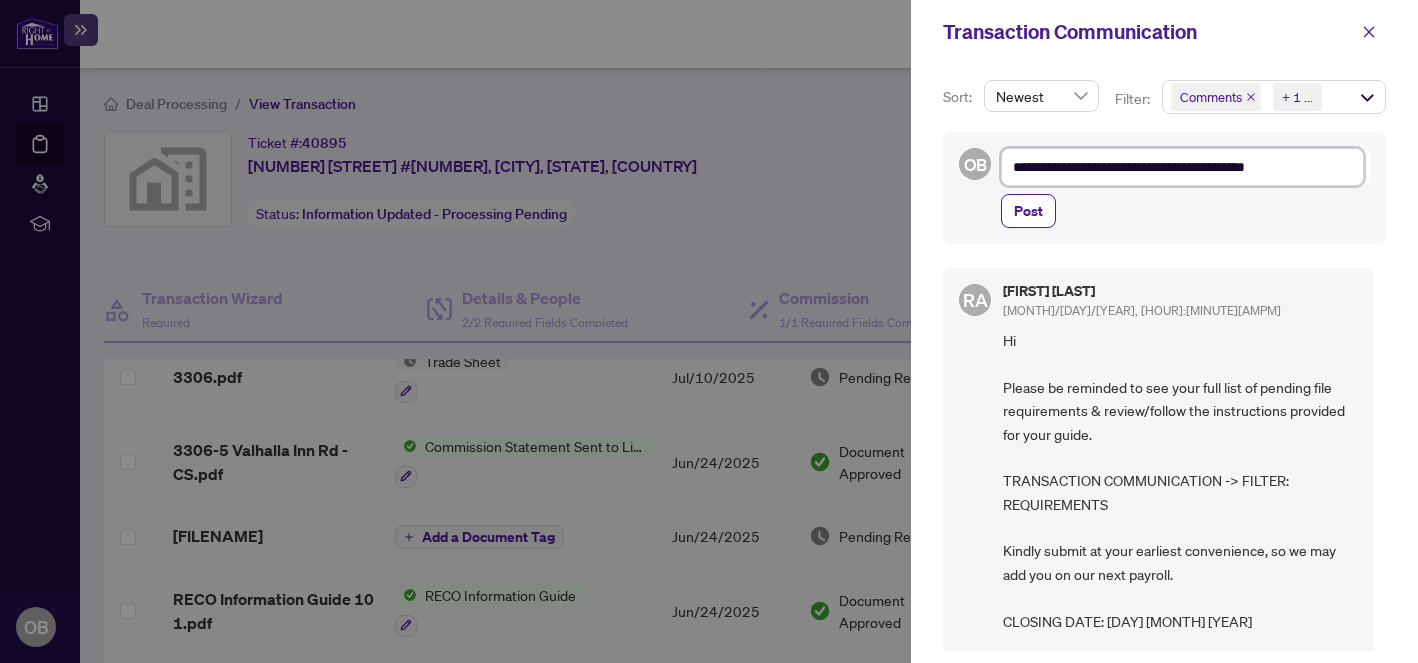 type on "**********" 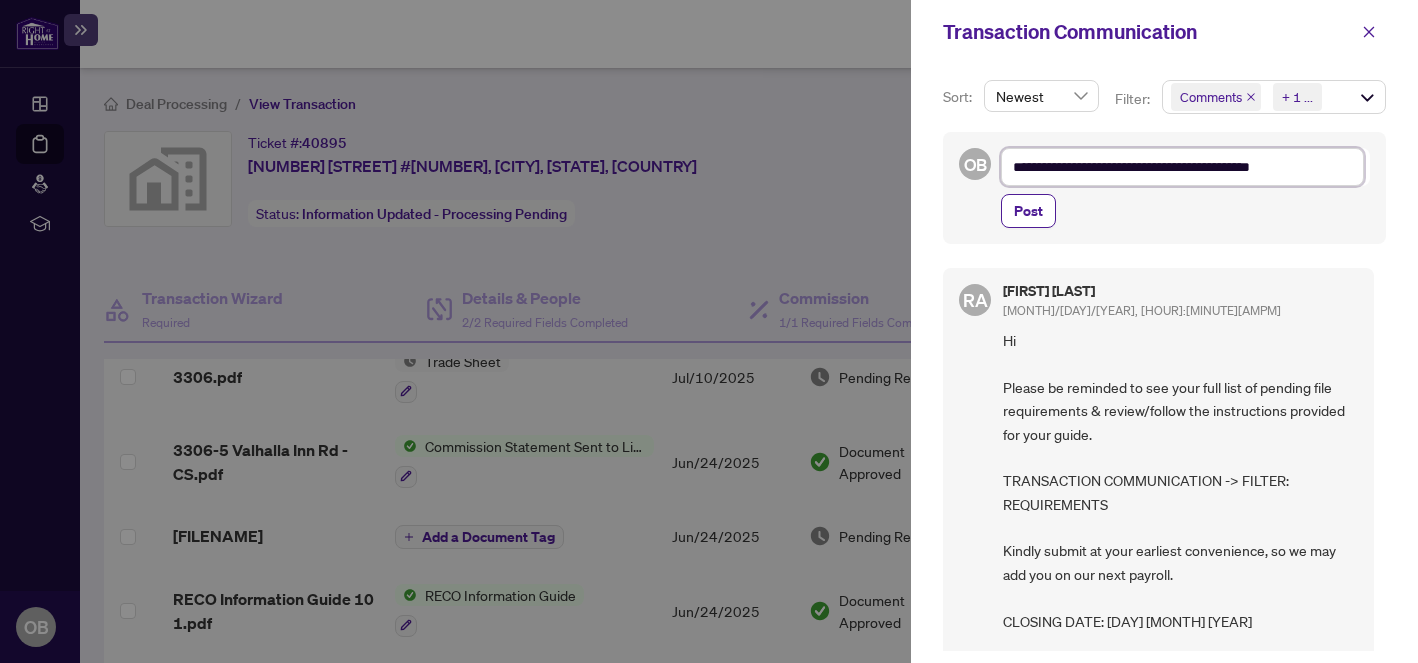 type on "**********" 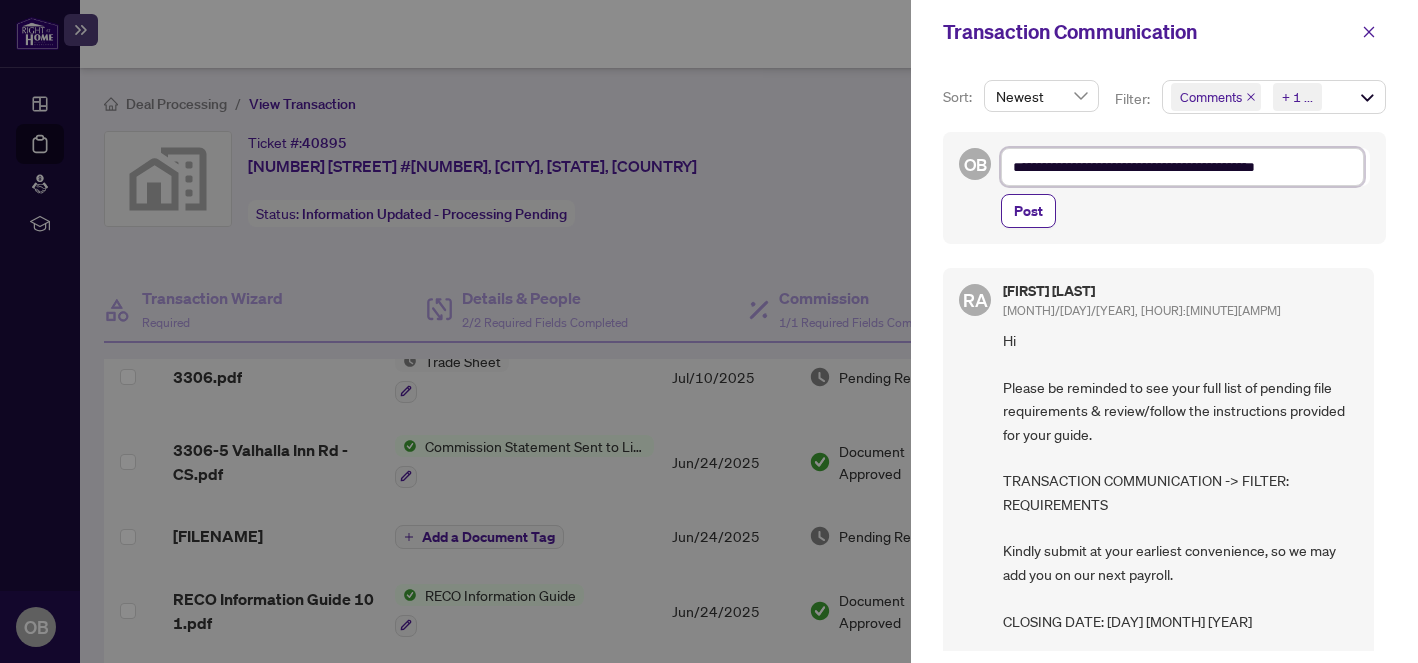 type on "**********" 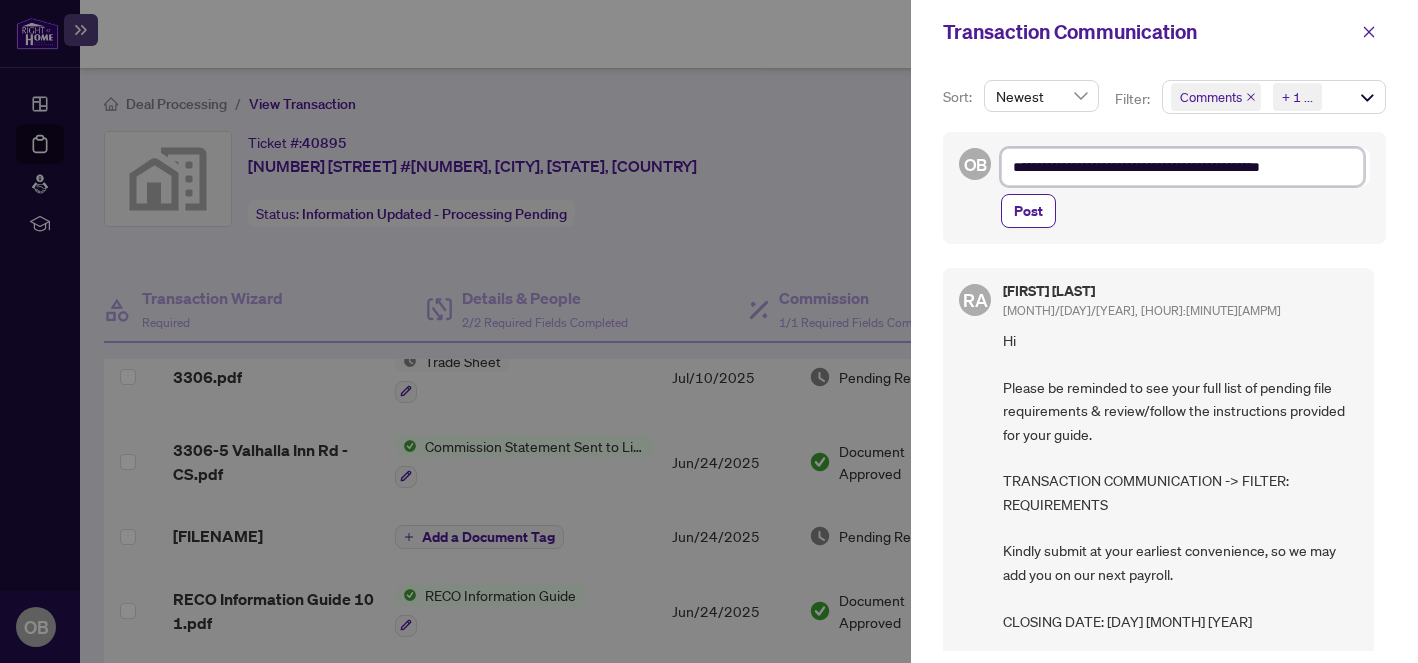 type on "**********" 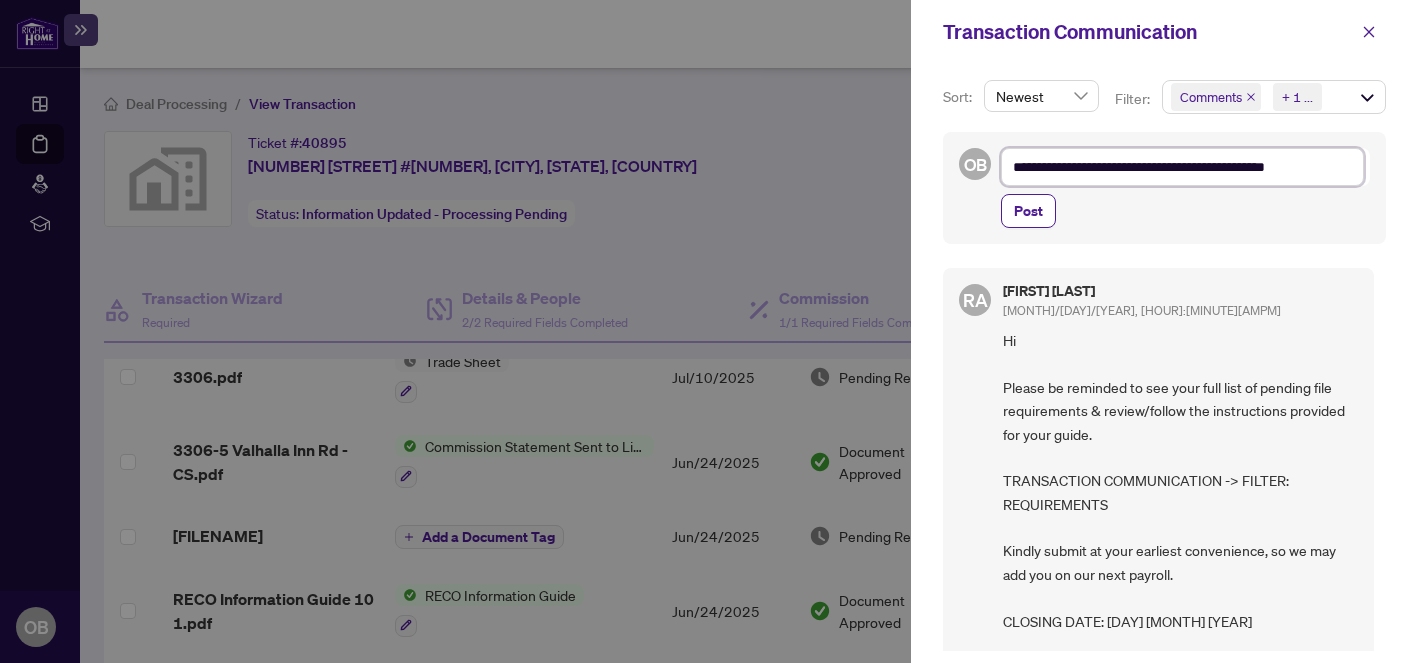 type on "**********" 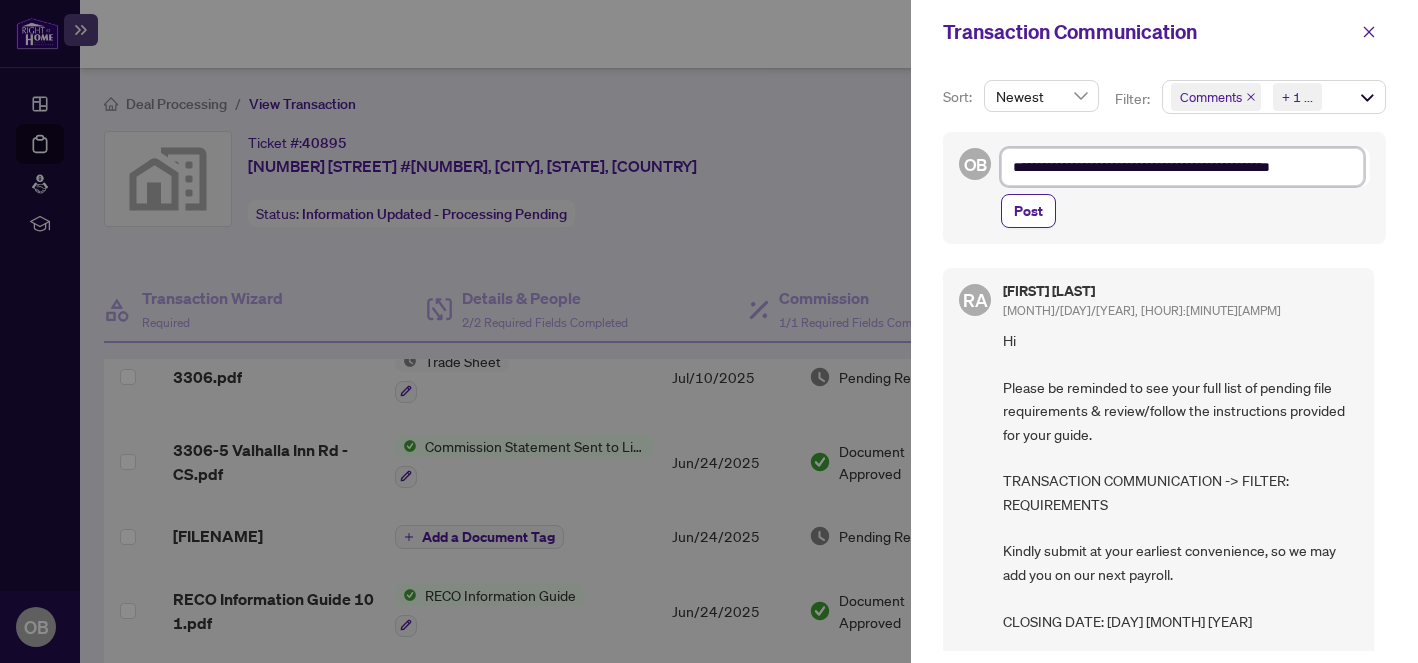 type on "**********" 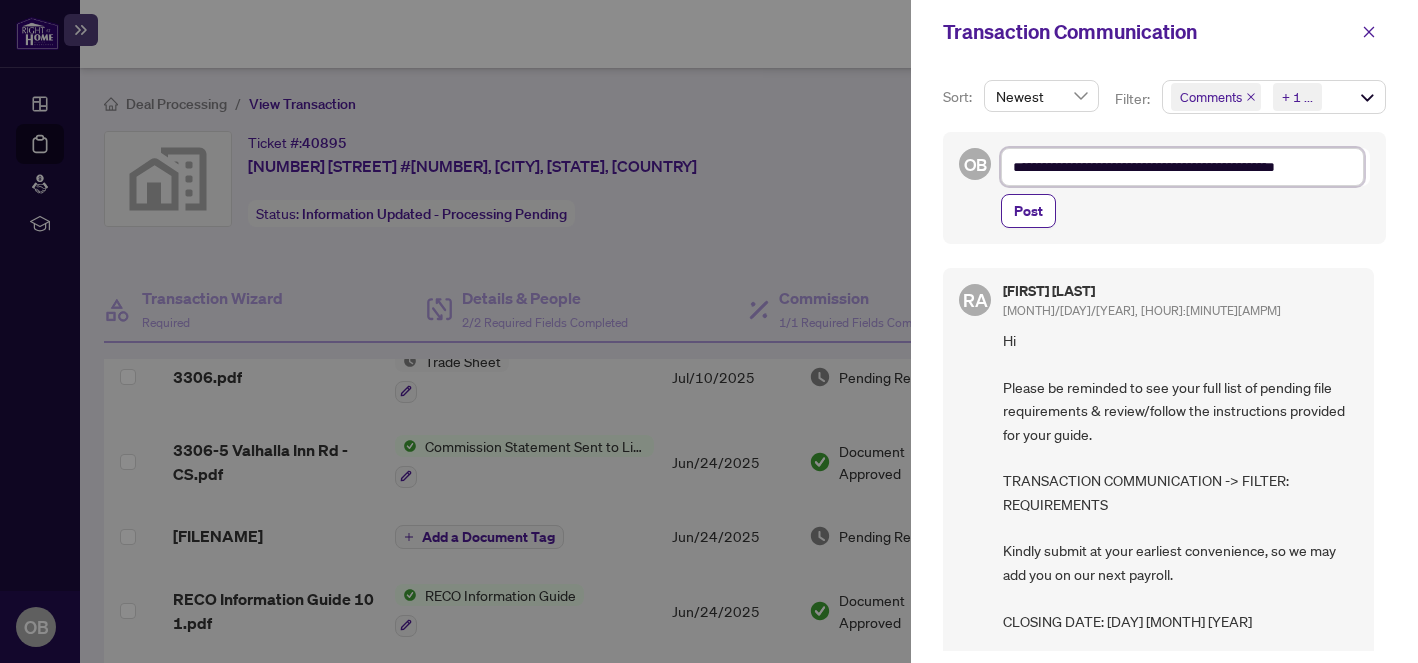 type on "**********" 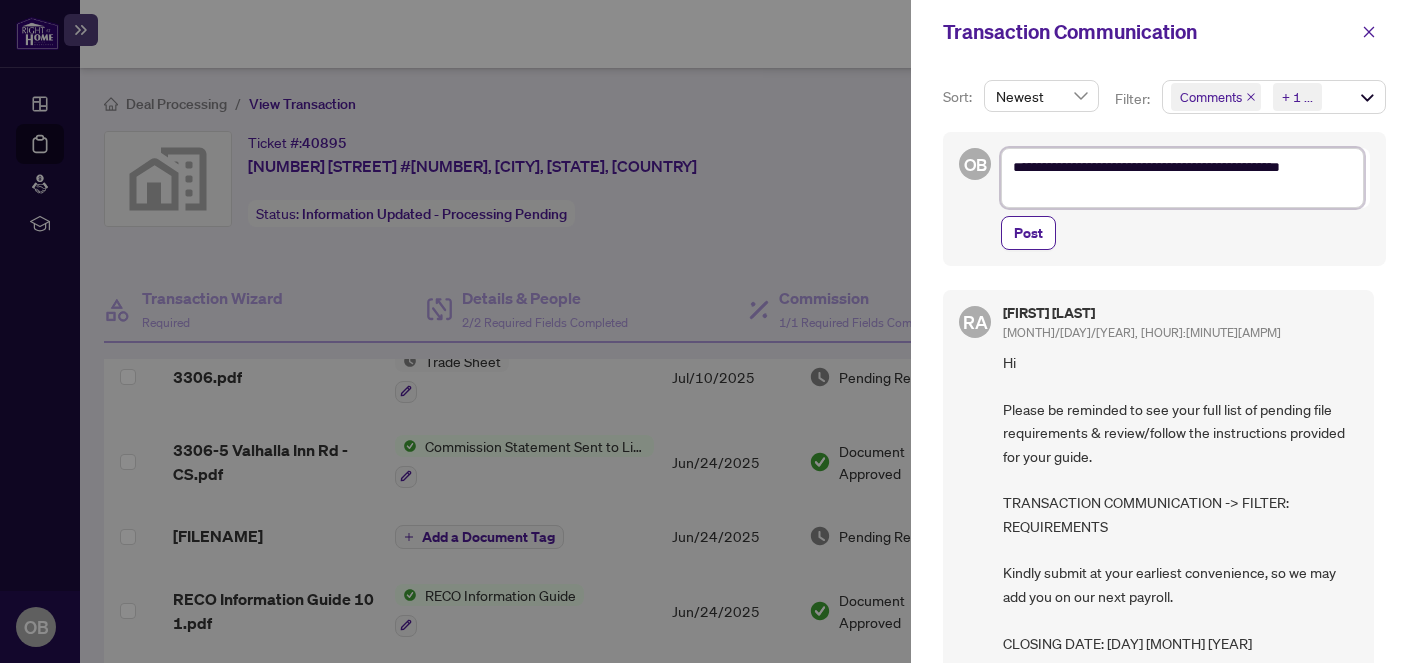 type on "**********" 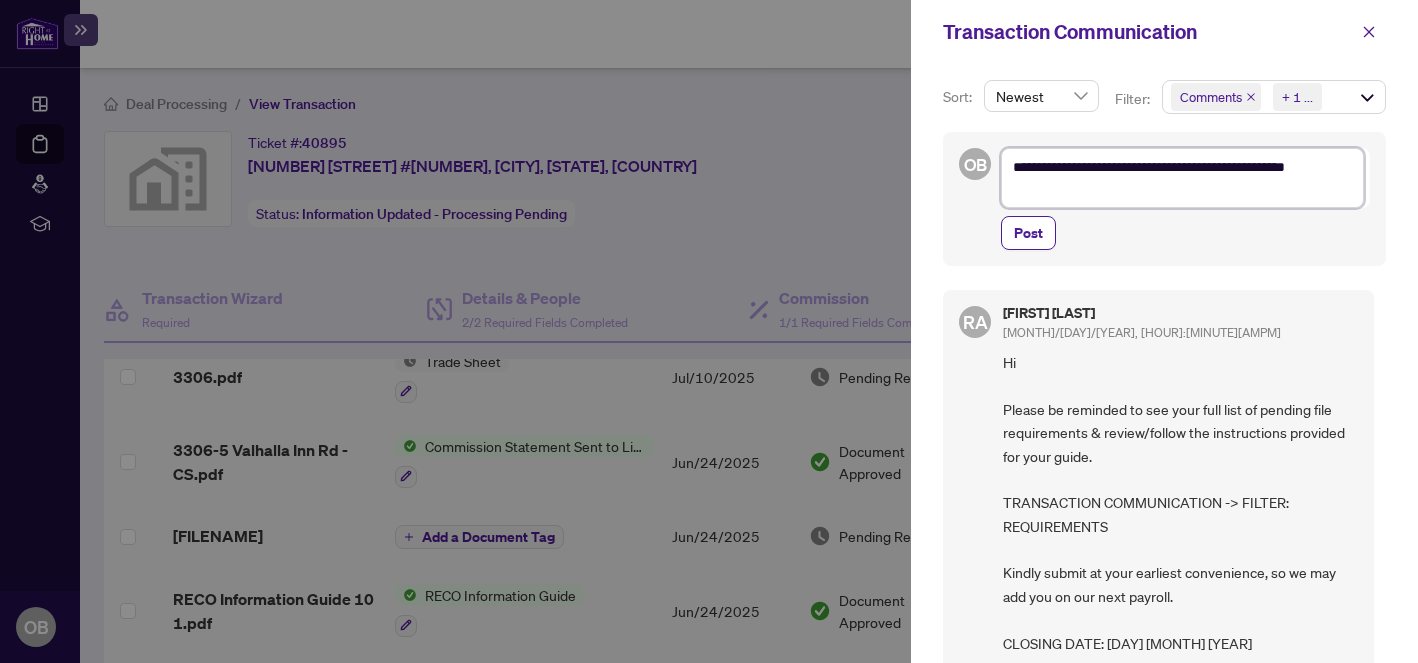 type on "**********" 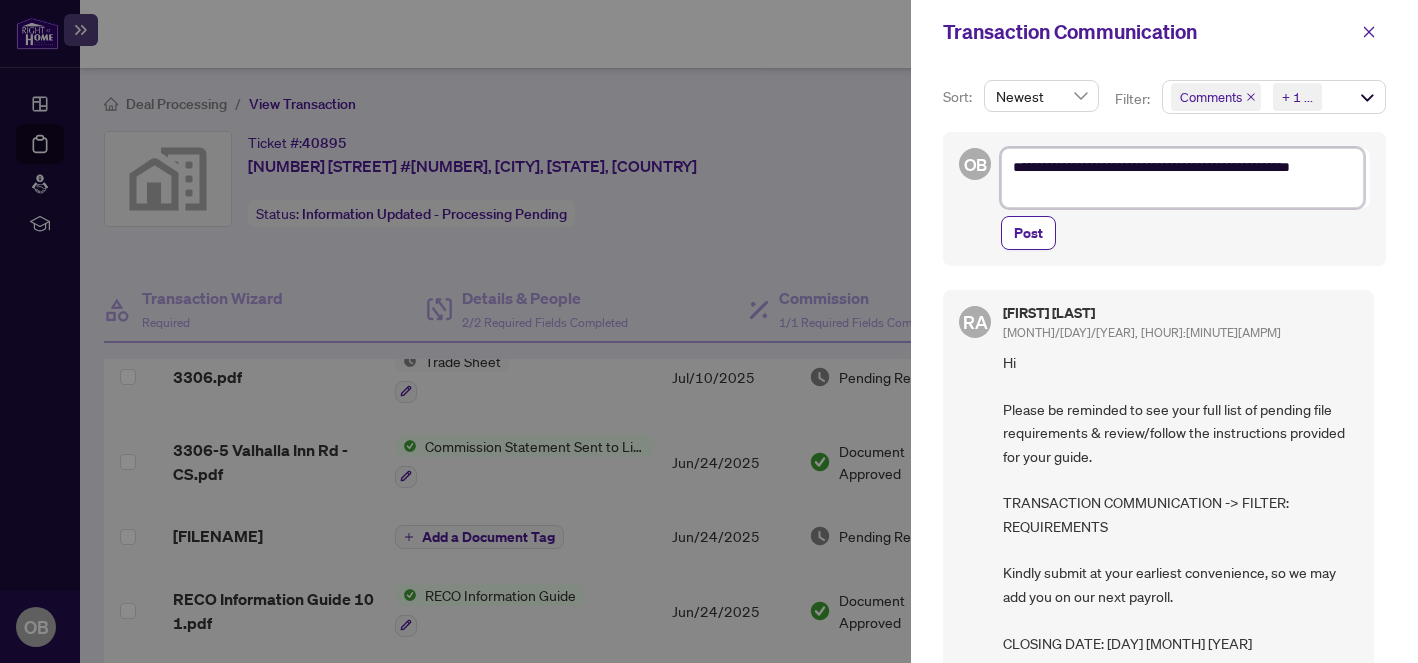 type on "**********" 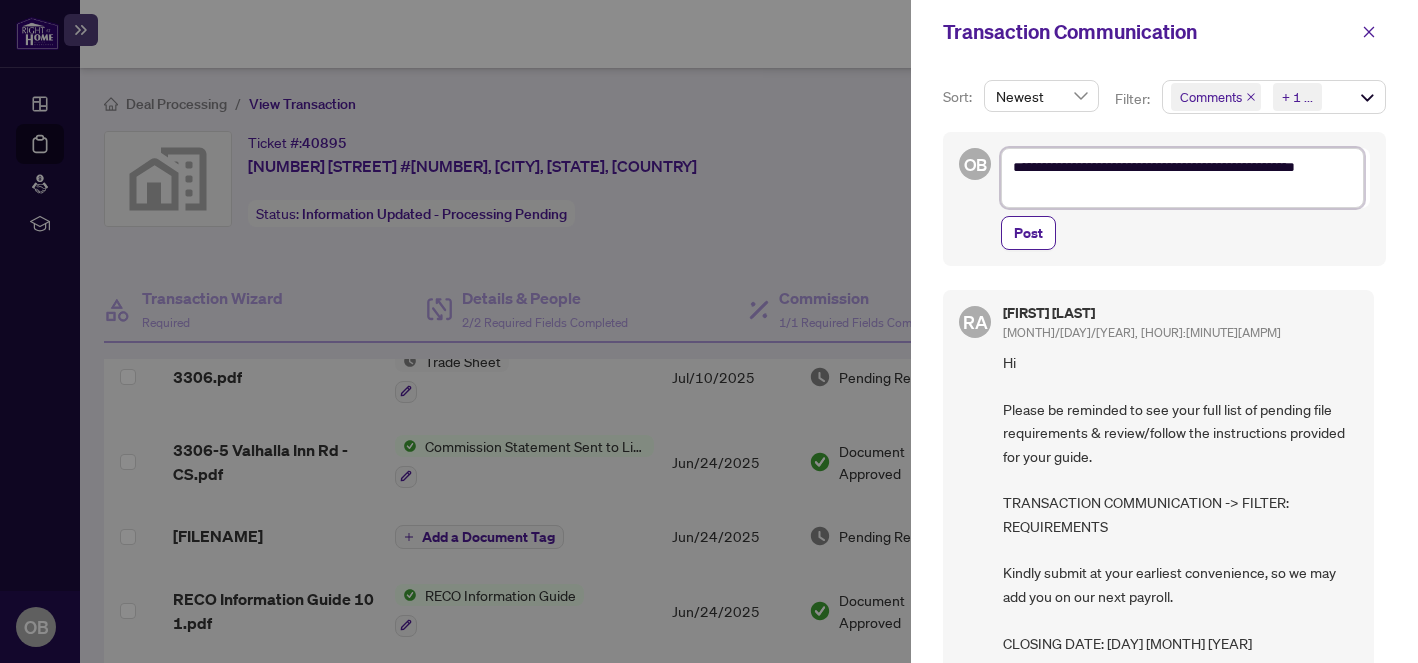 type on "**********" 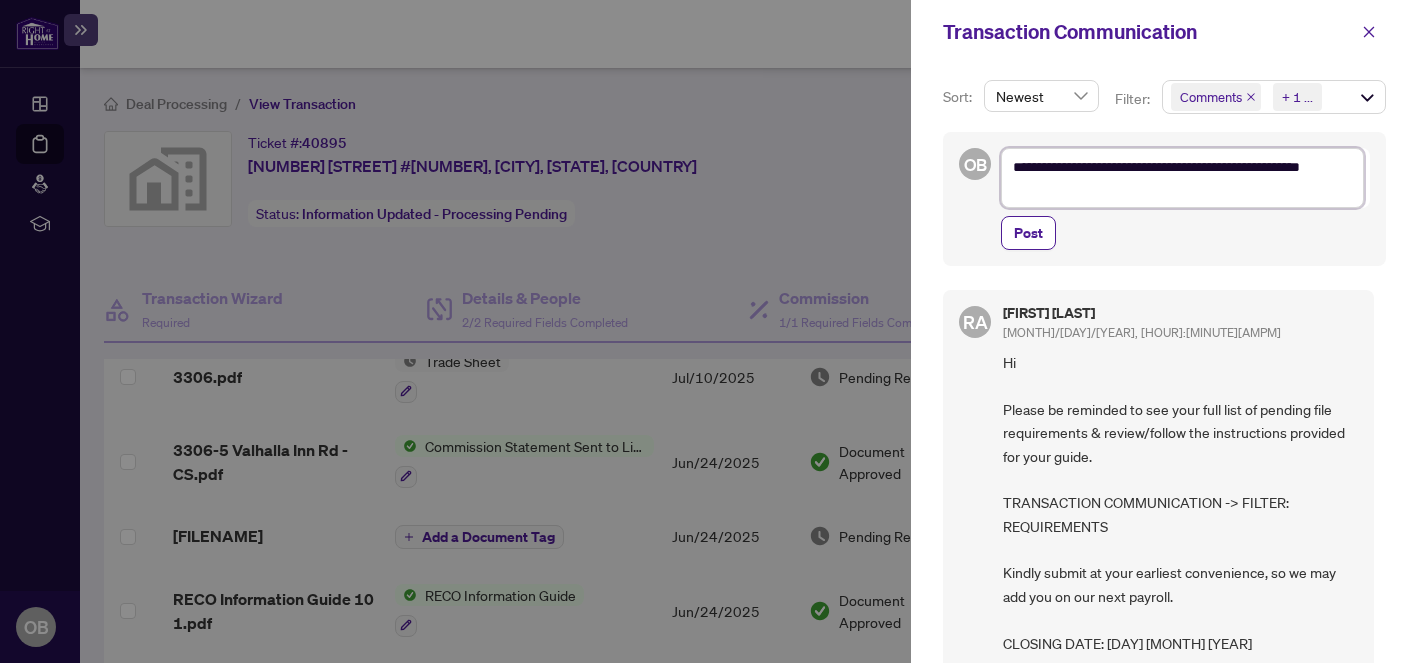 type on "**********" 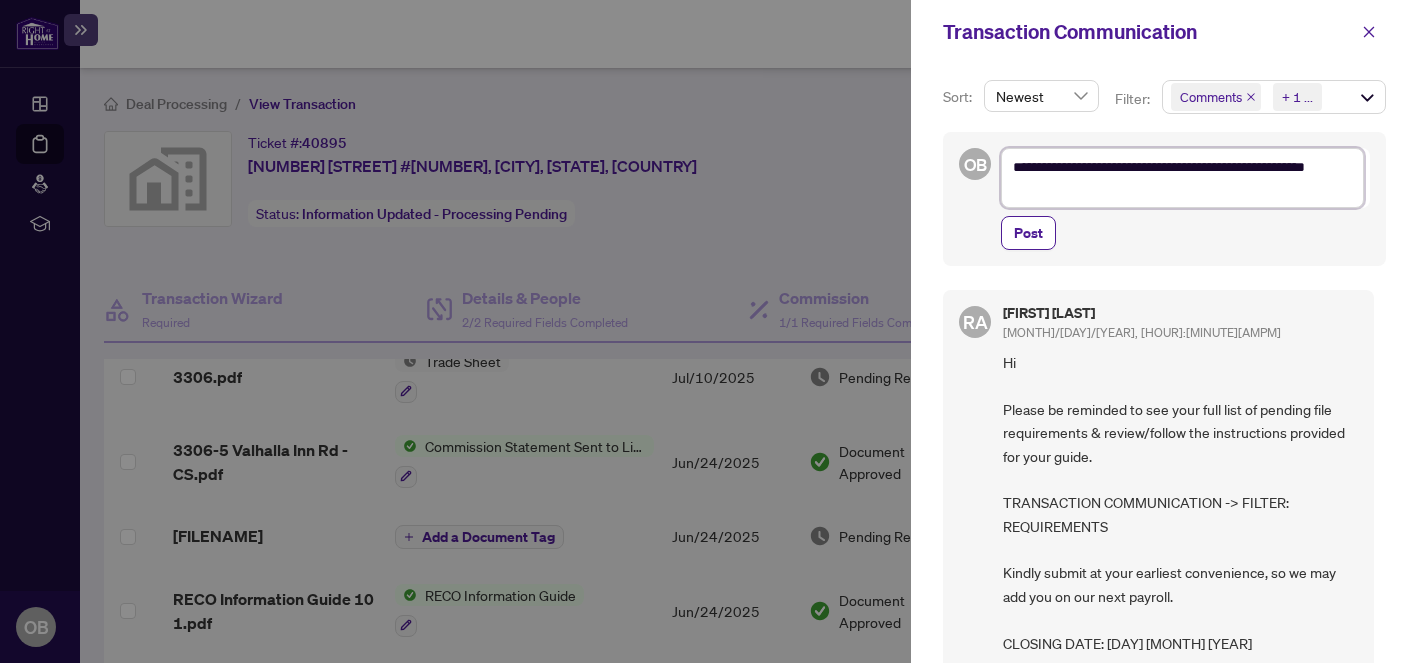type on "**********" 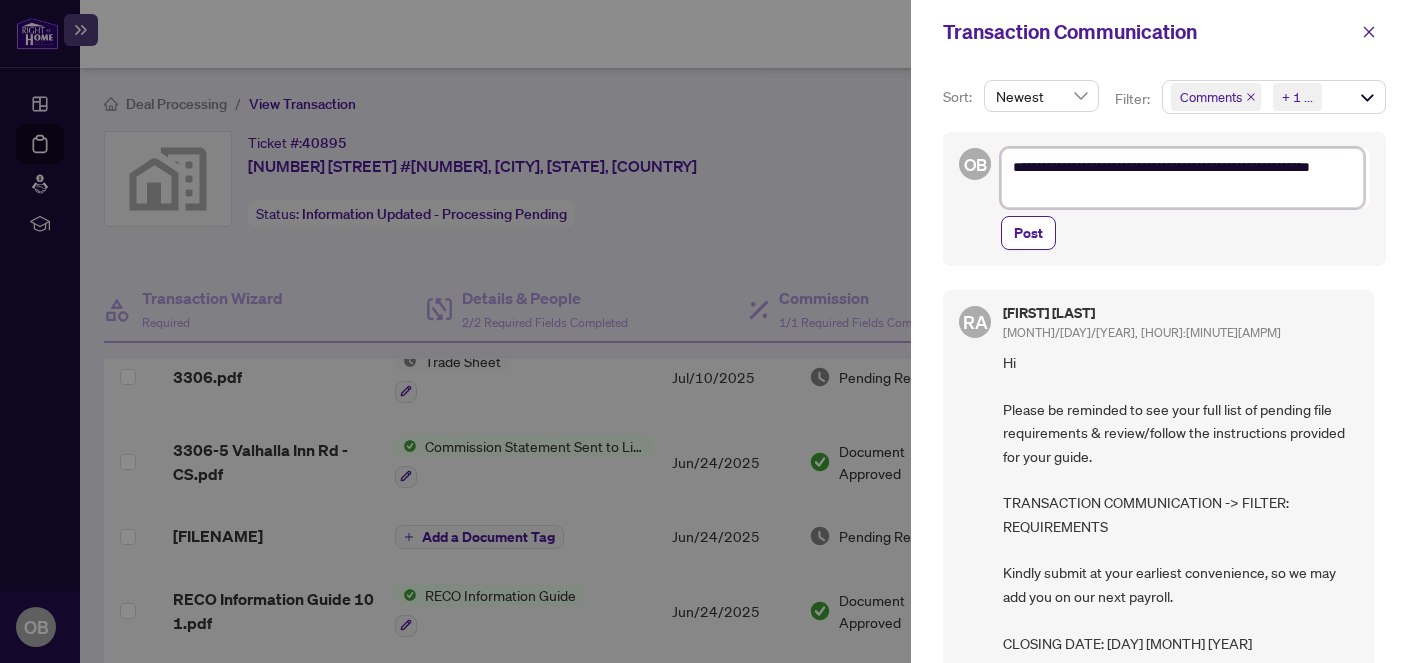 type on "**********" 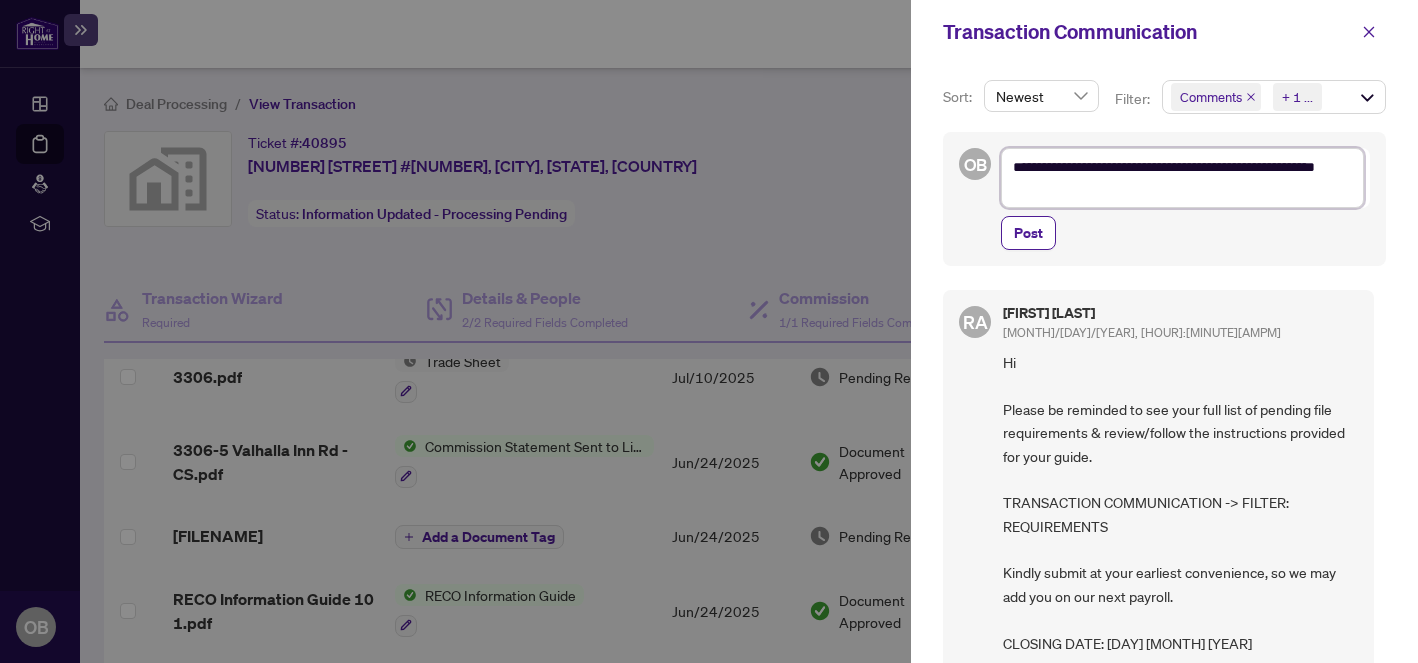 type on "**********" 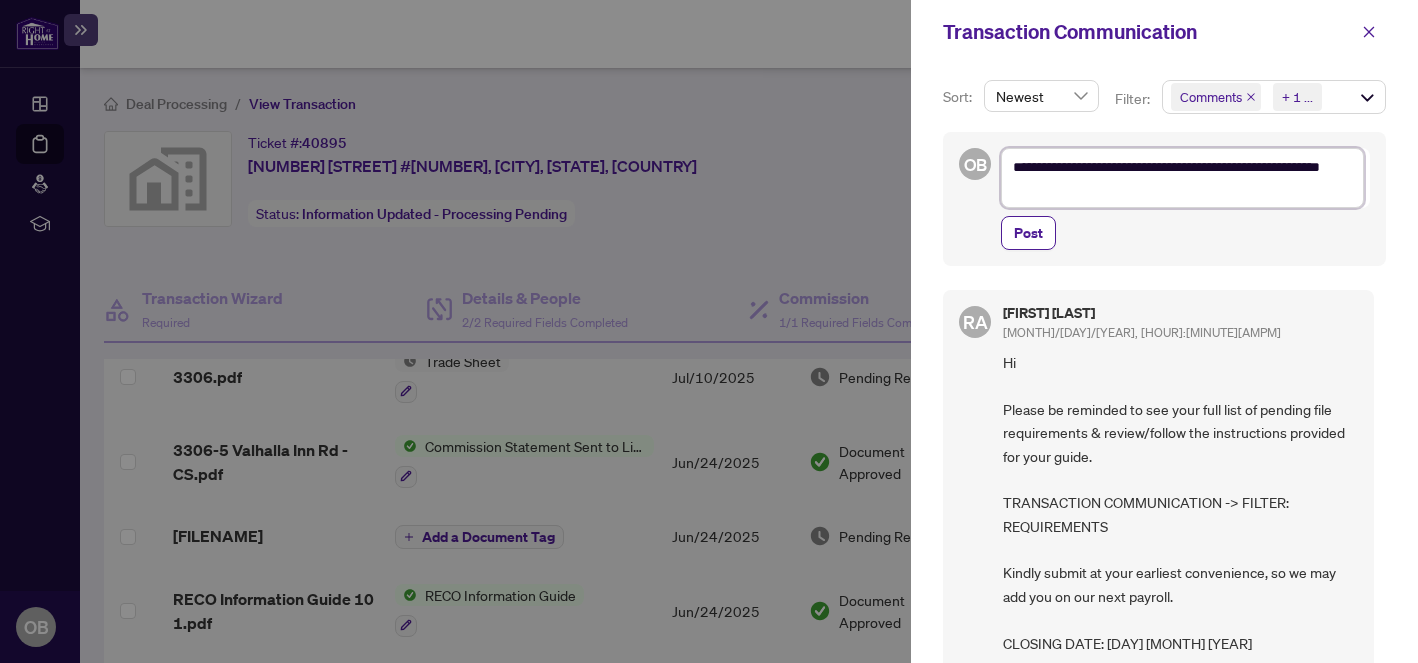 type on "**********" 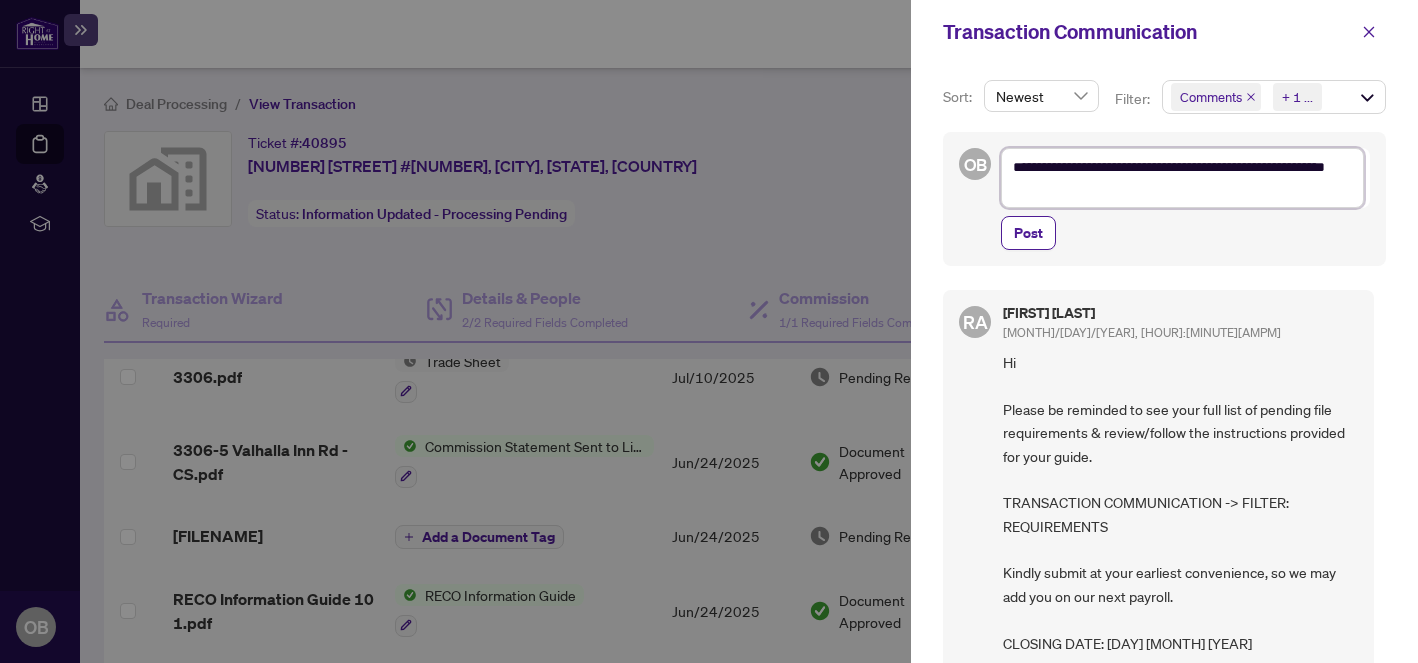 type on "**********" 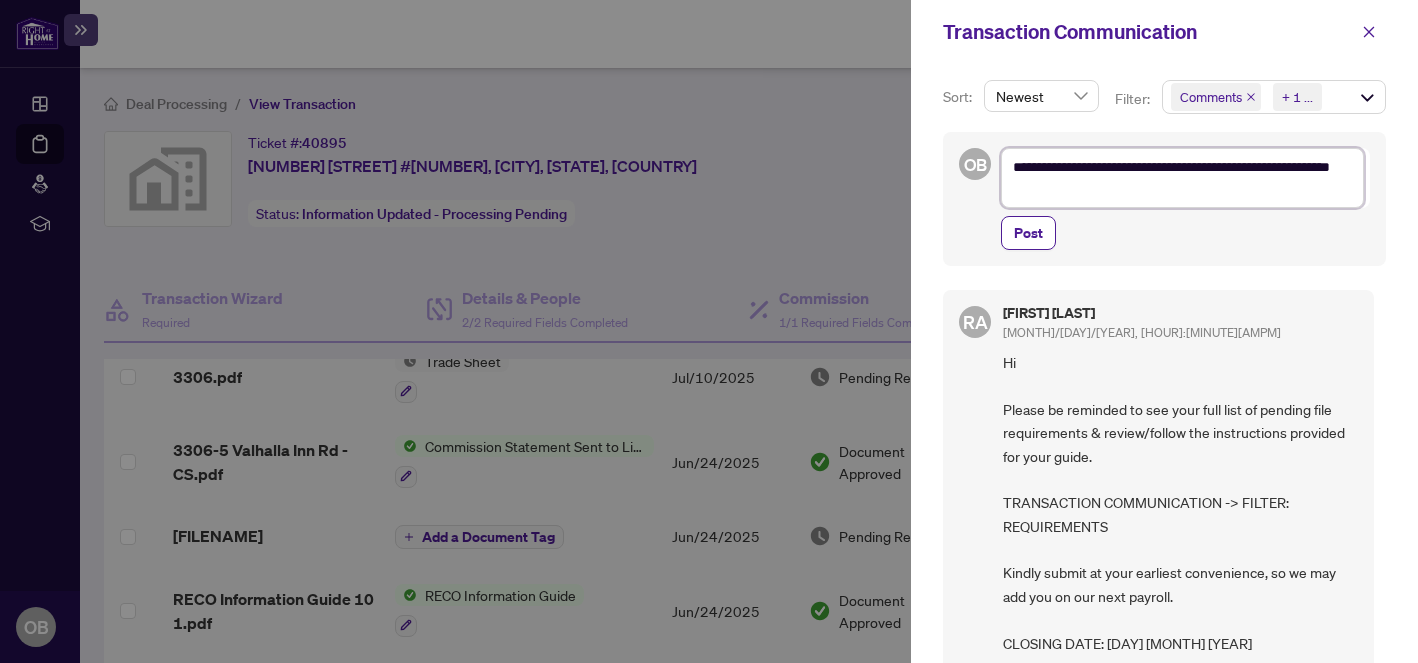 type on "**********" 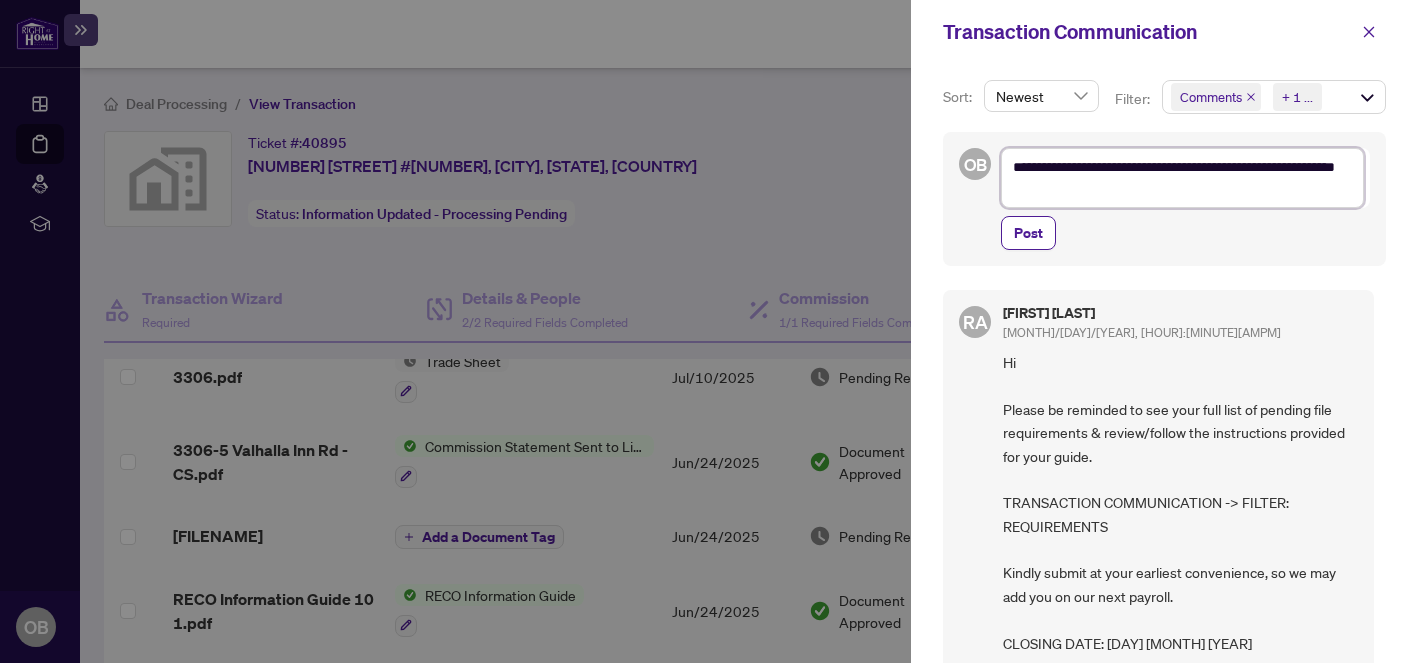 type on "**********" 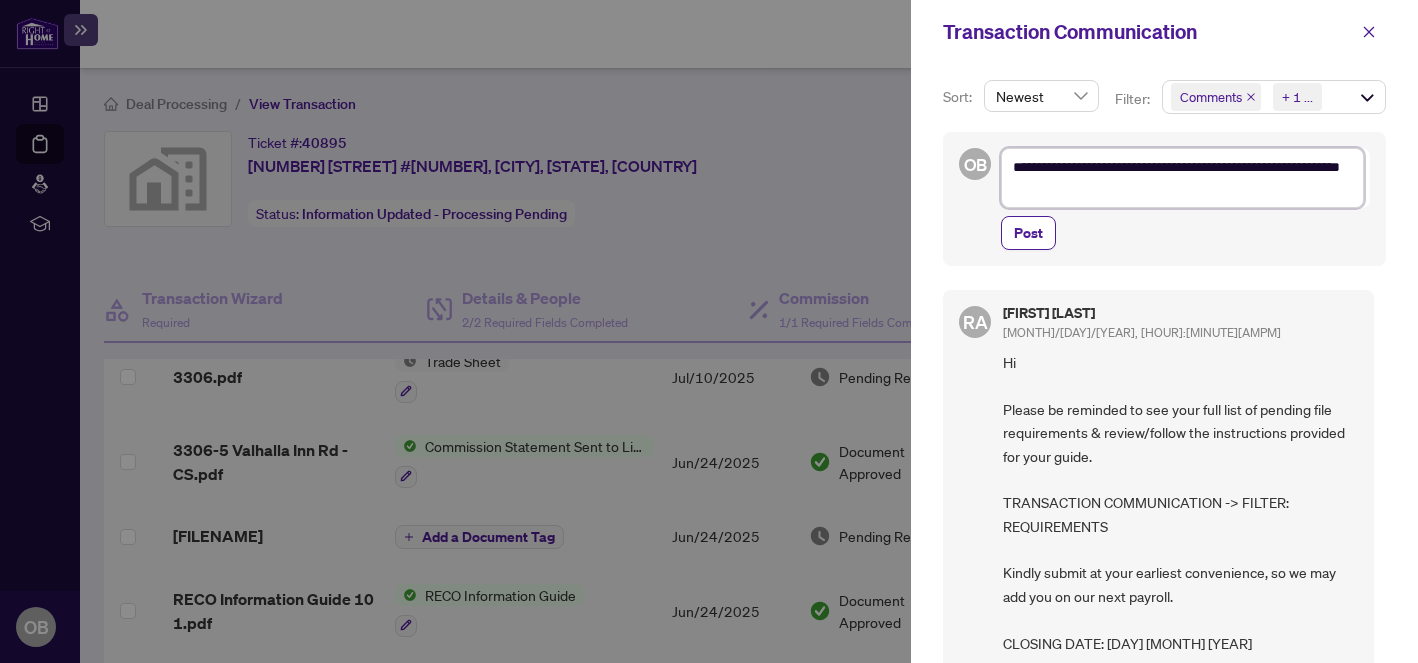 type on "**********" 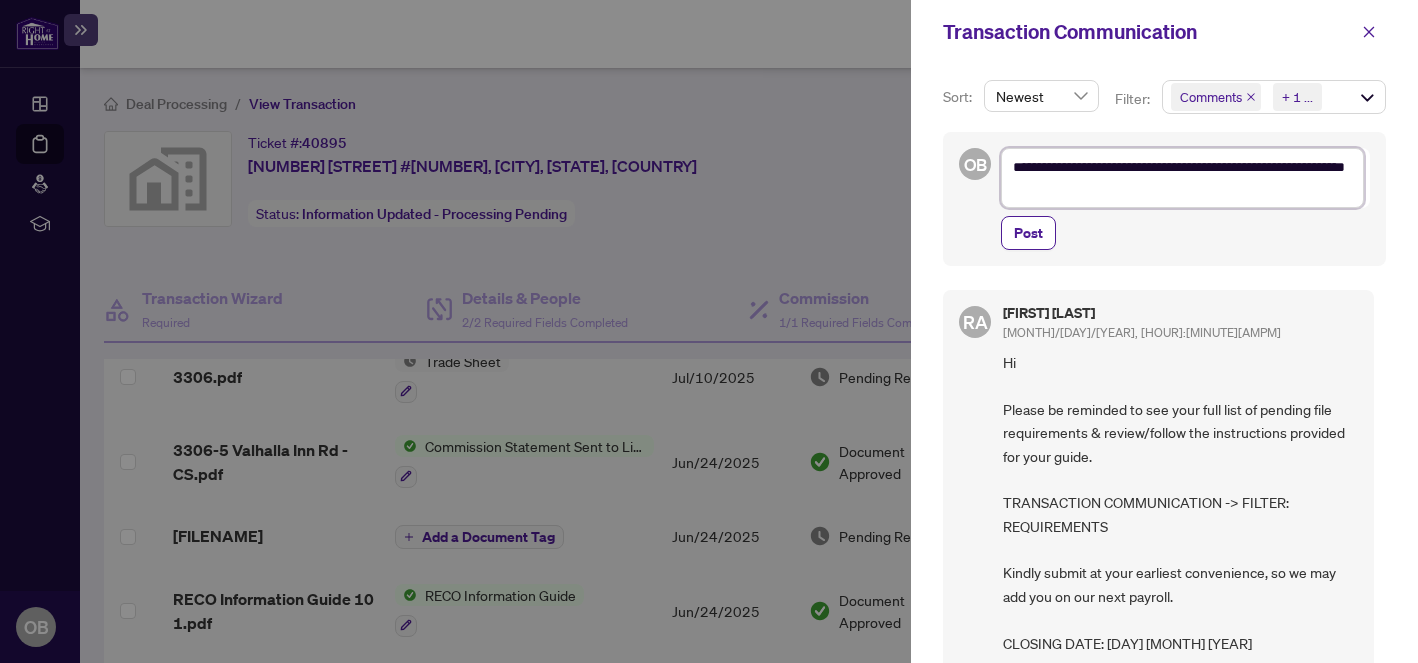 type on "**********" 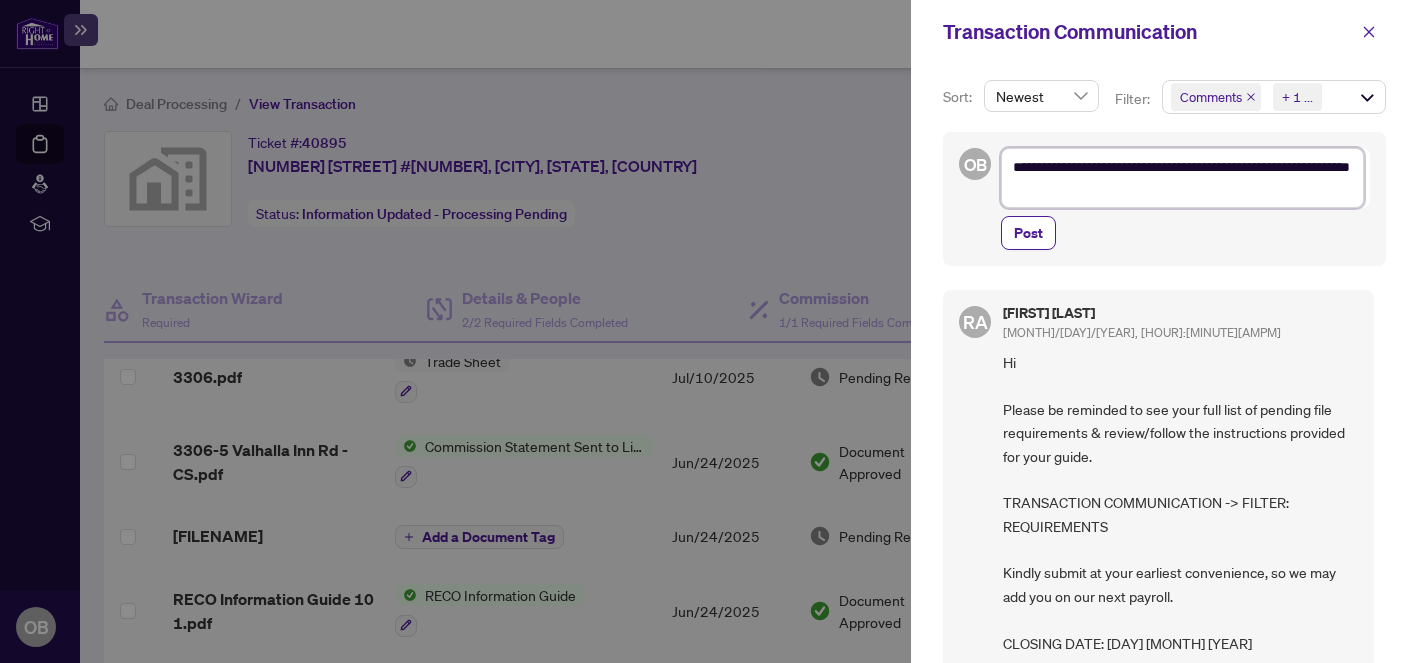 type on "**********" 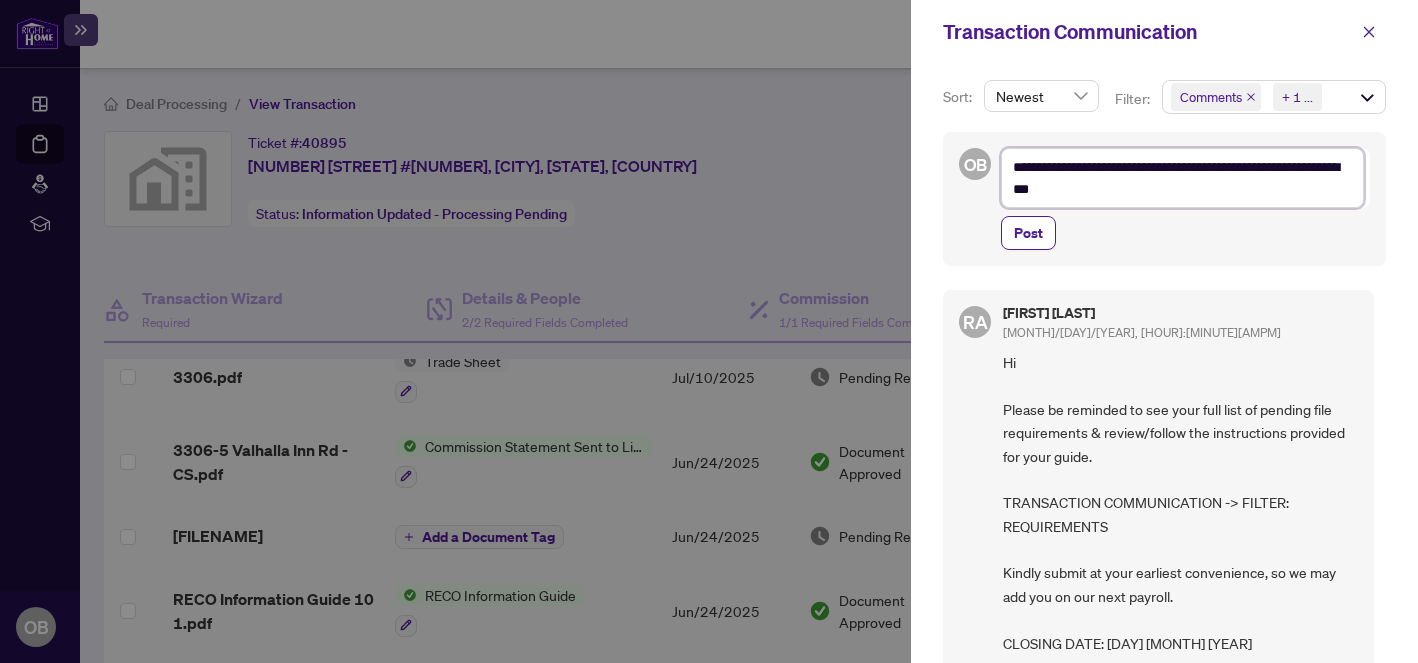 type on "**********" 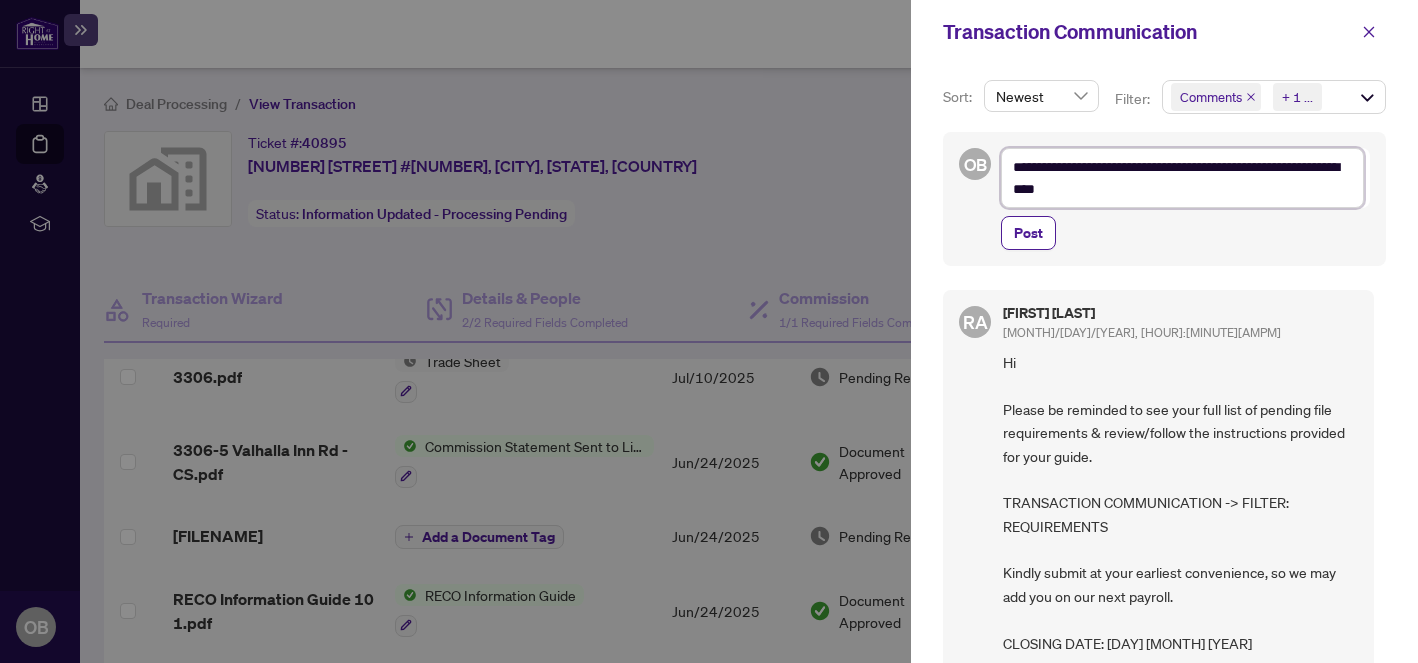 type on "**********" 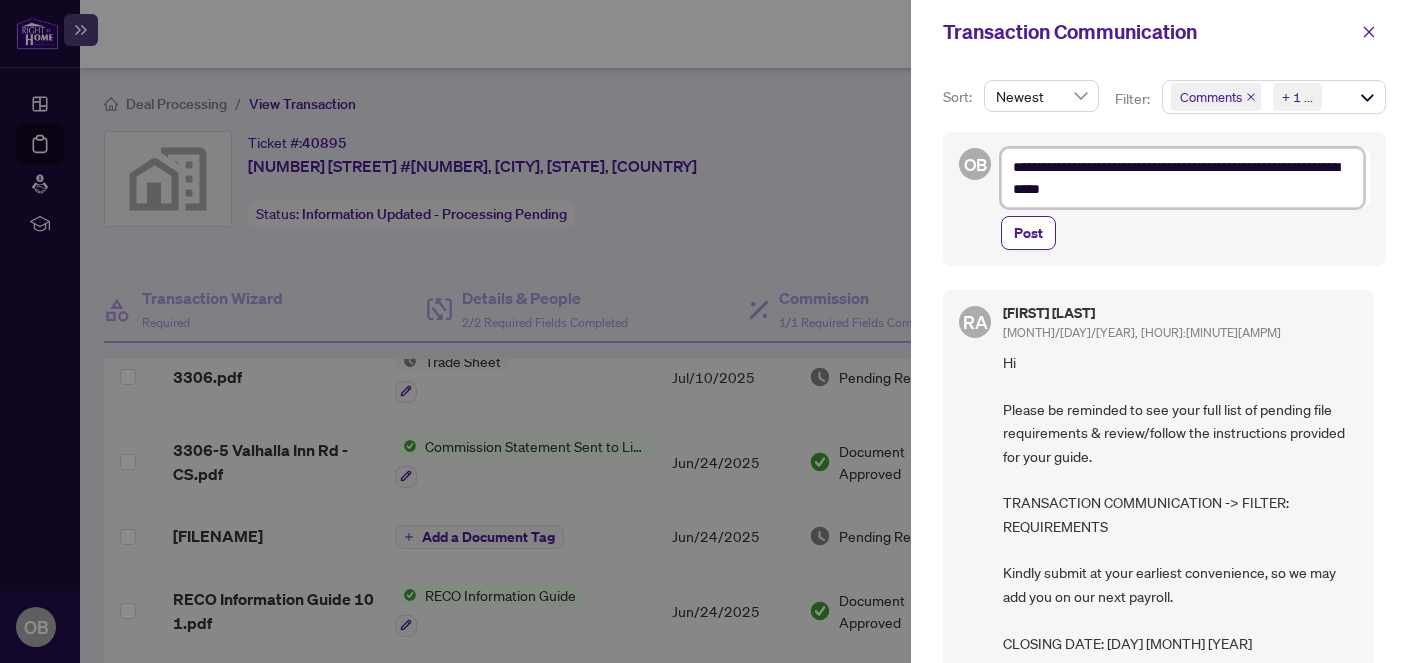 type on "**********" 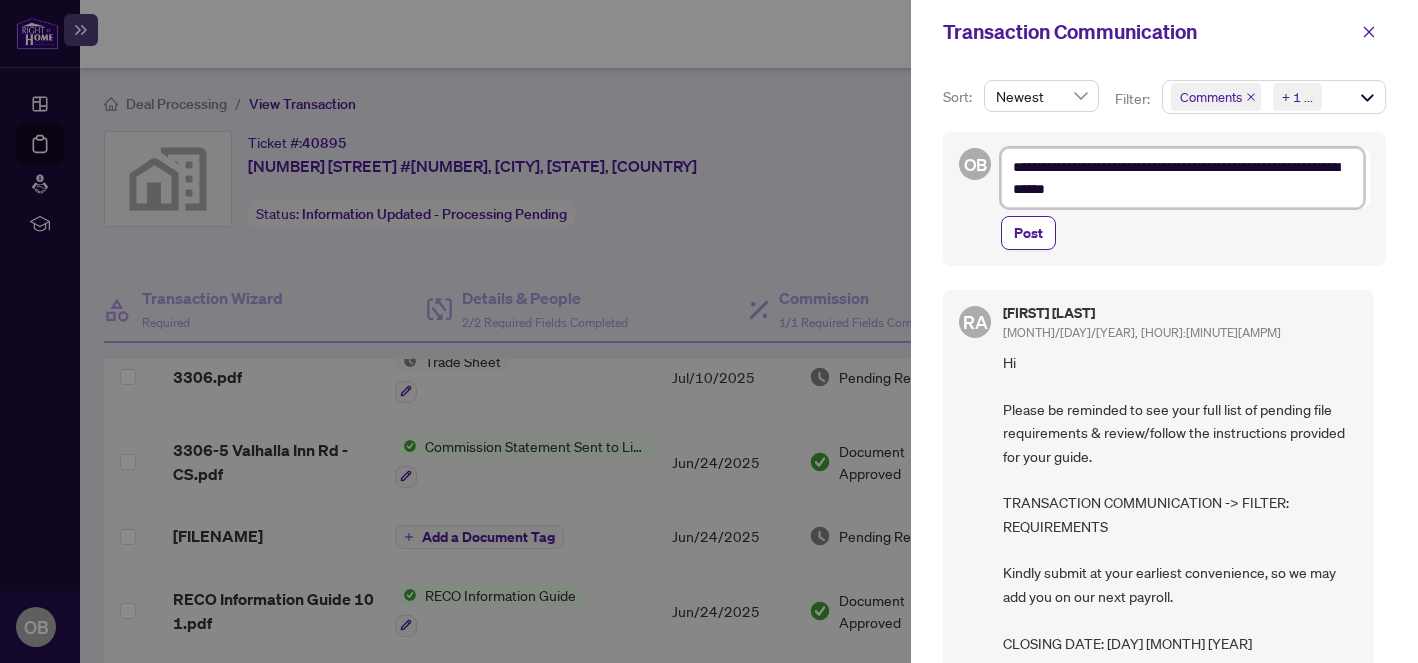 type on "**********" 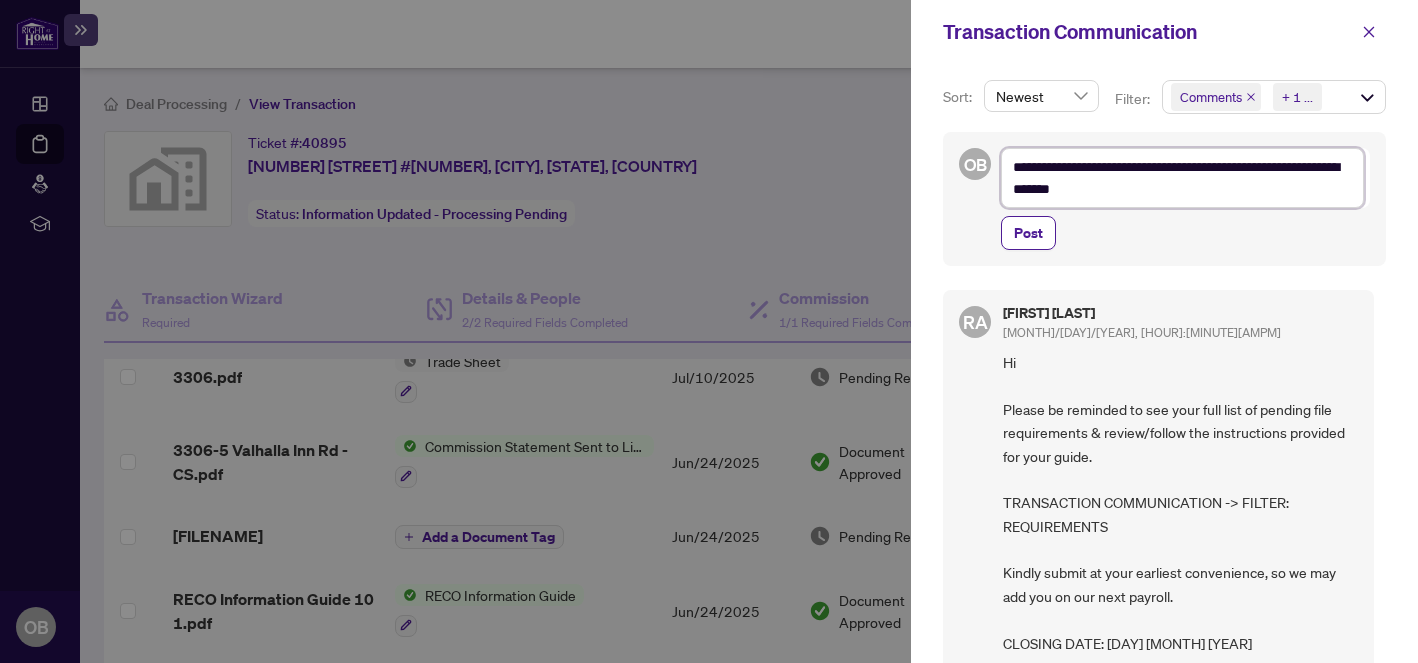 type on "**********" 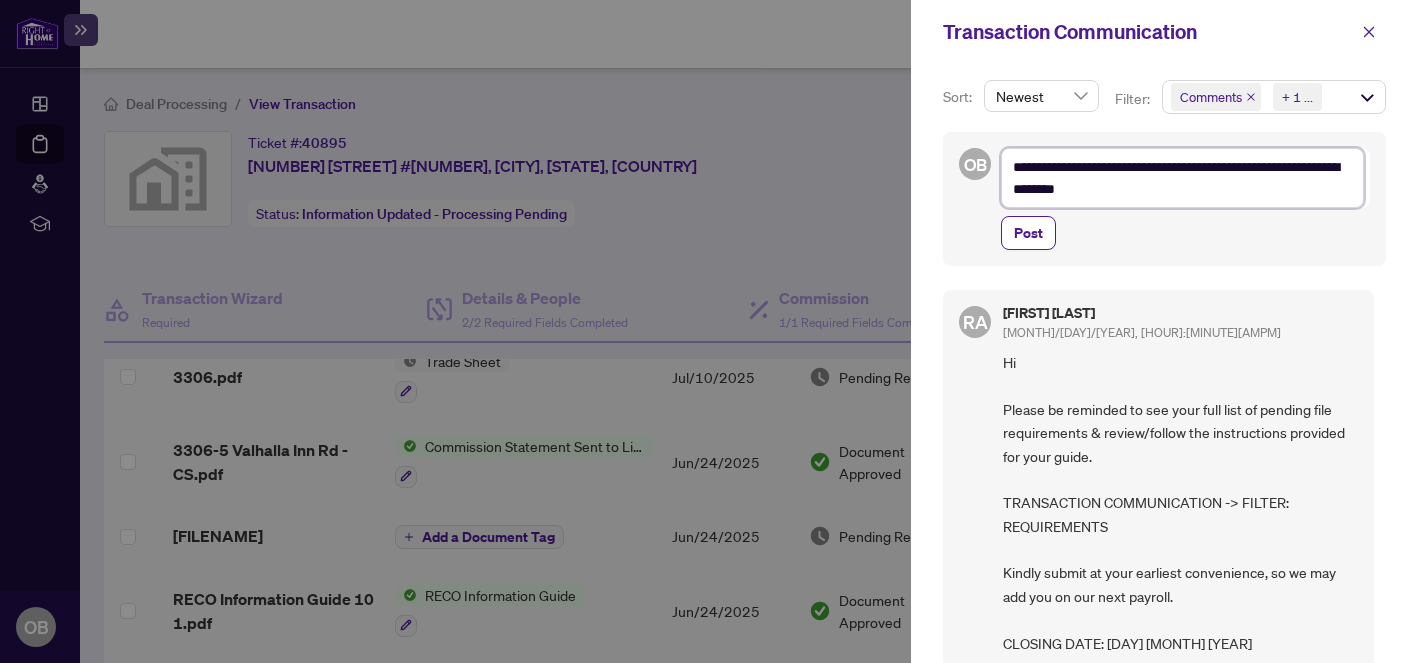 type on "**********" 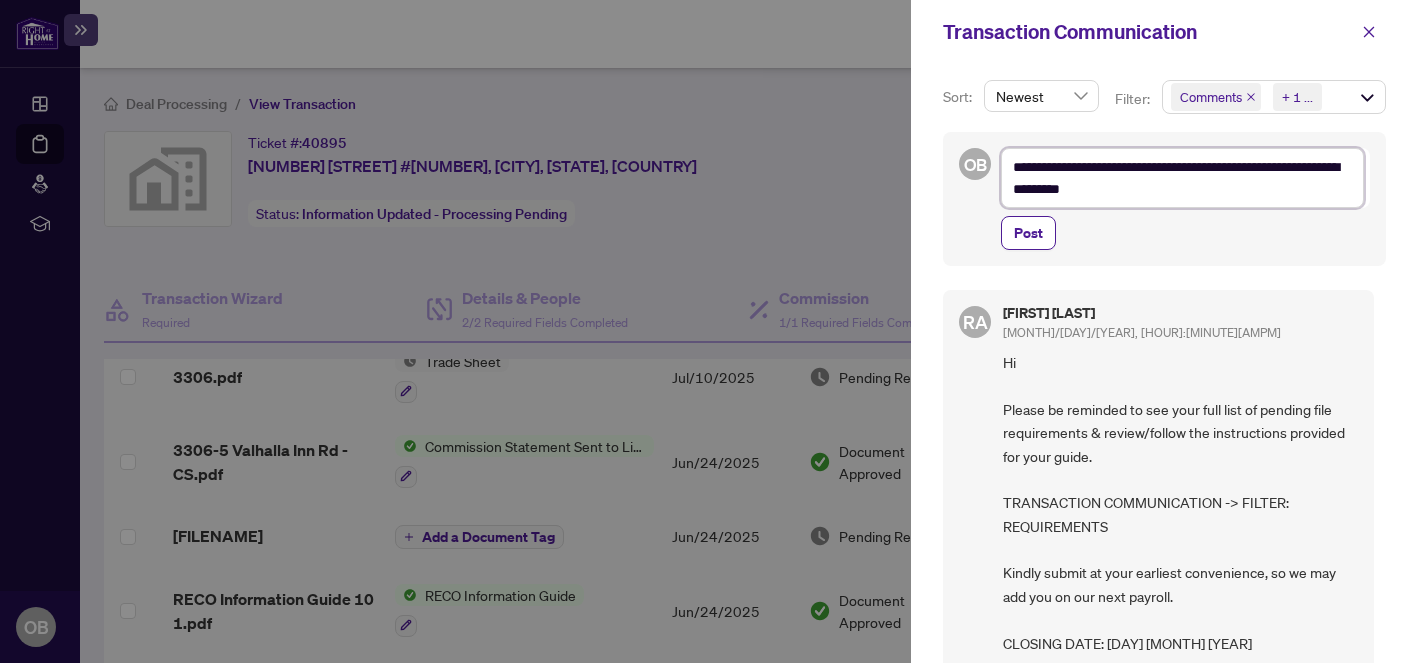 type on "**********" 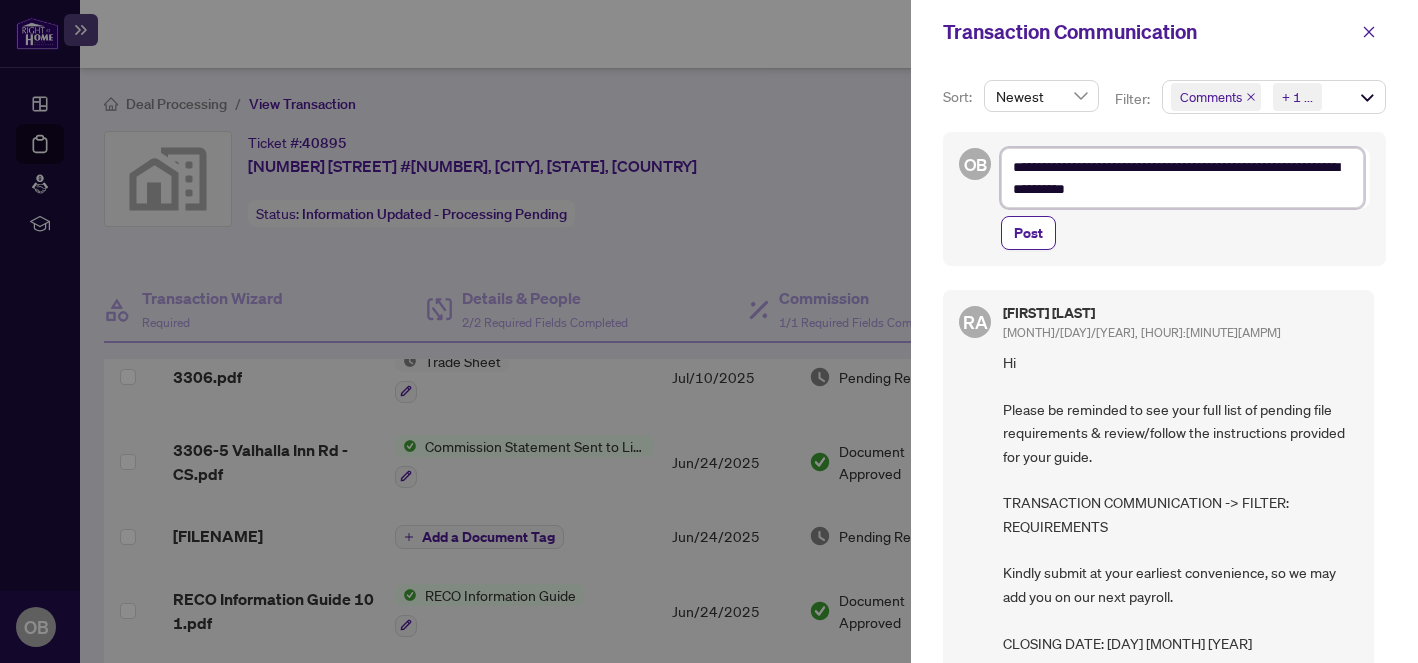 type on "**********" 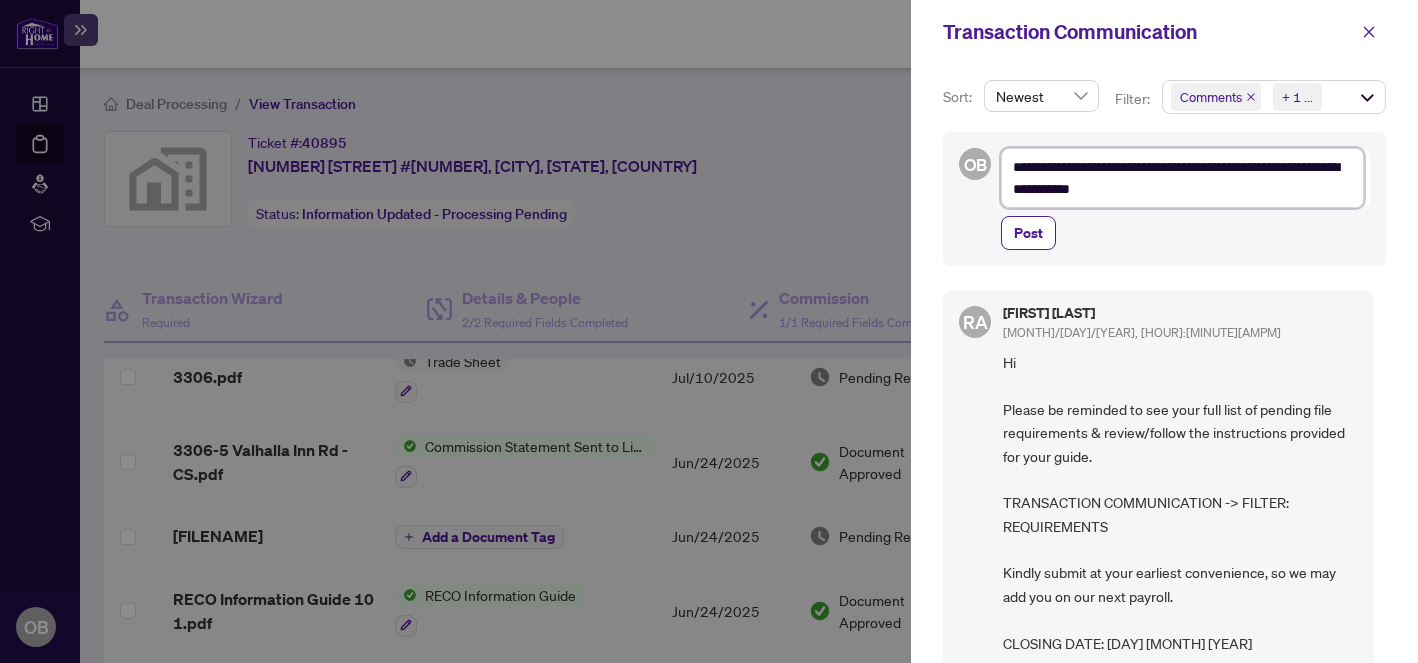 type on "**********" 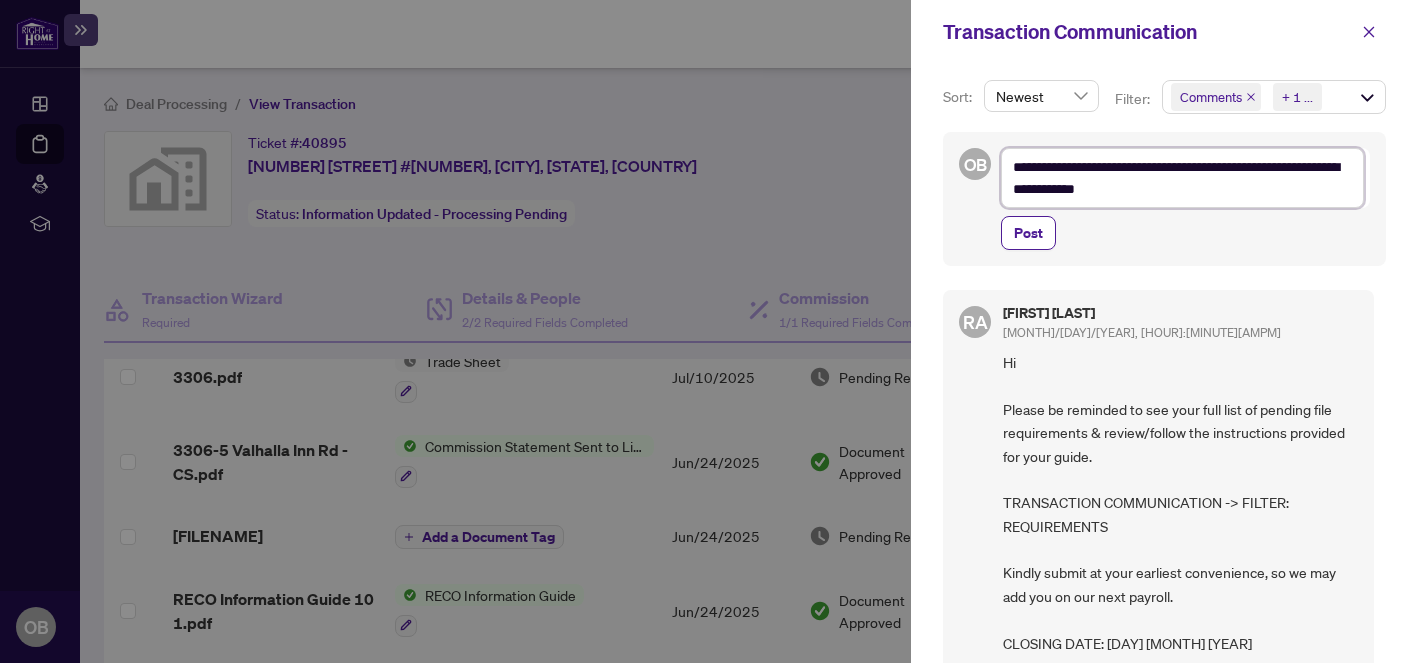 type on "**********" 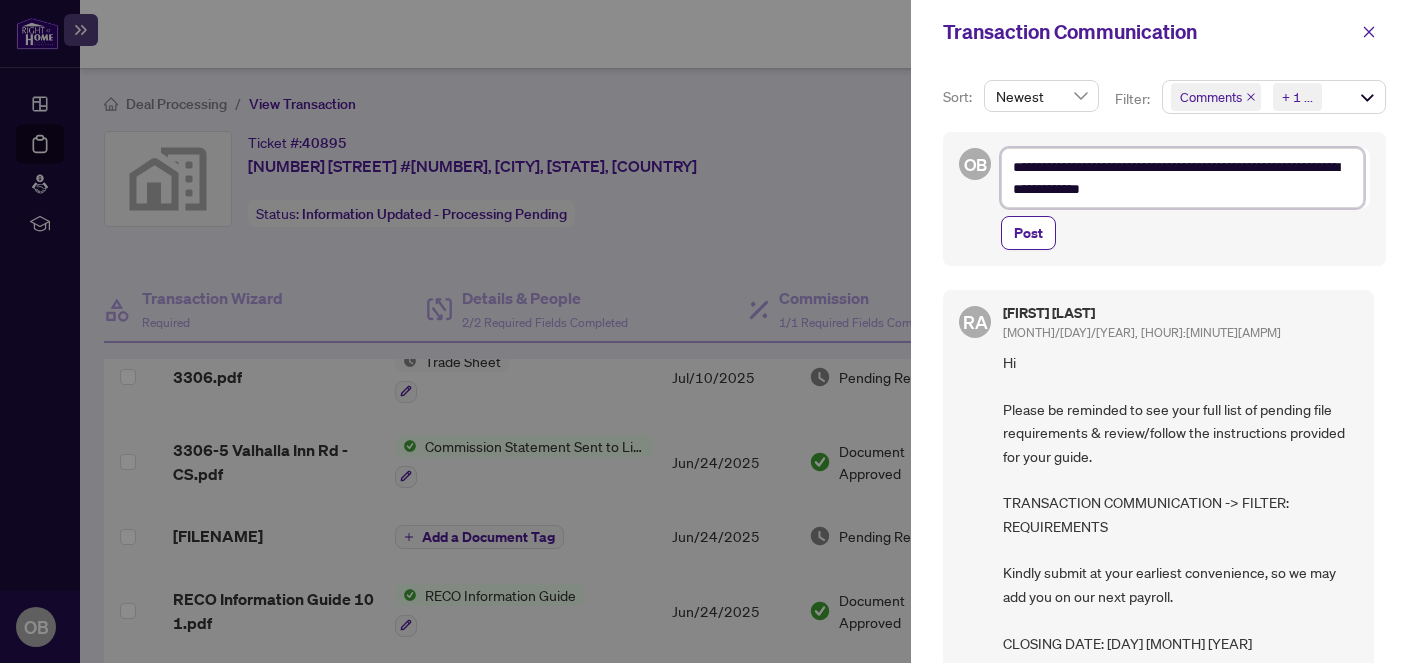 type on "**********" 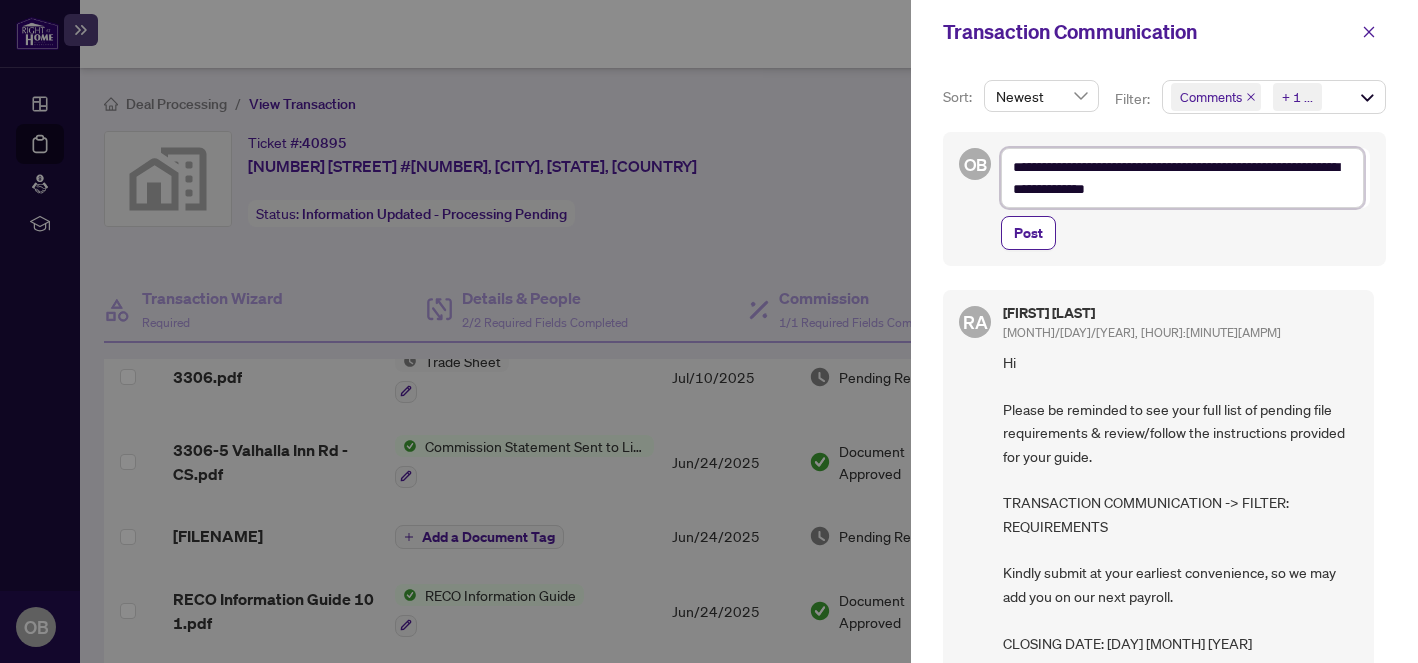 type on "**********" 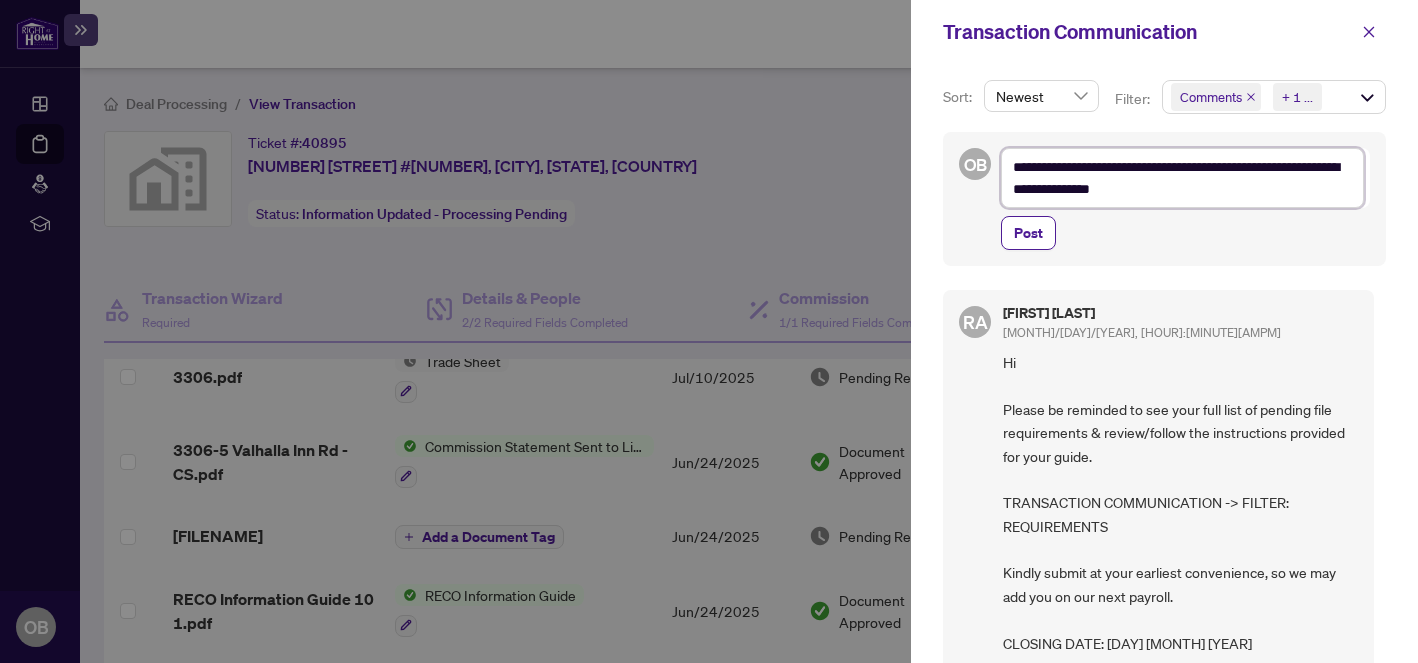 type on "**********" 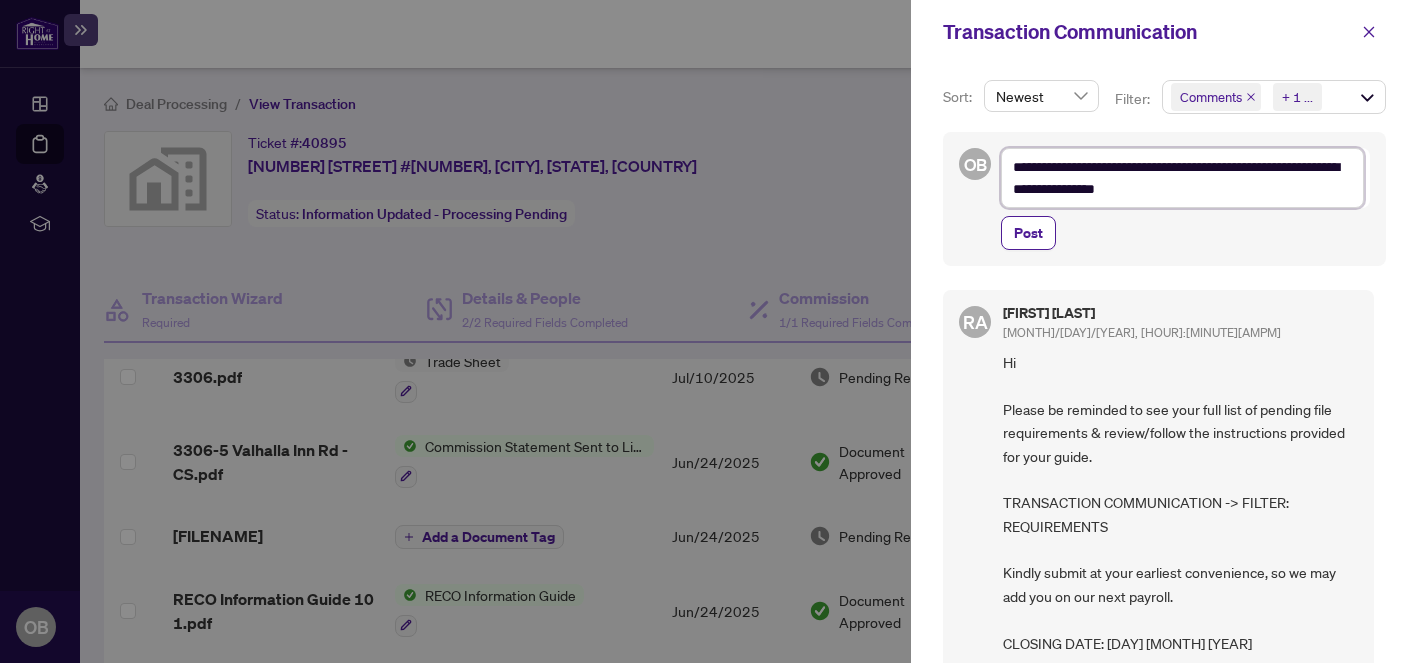 type on "**********" 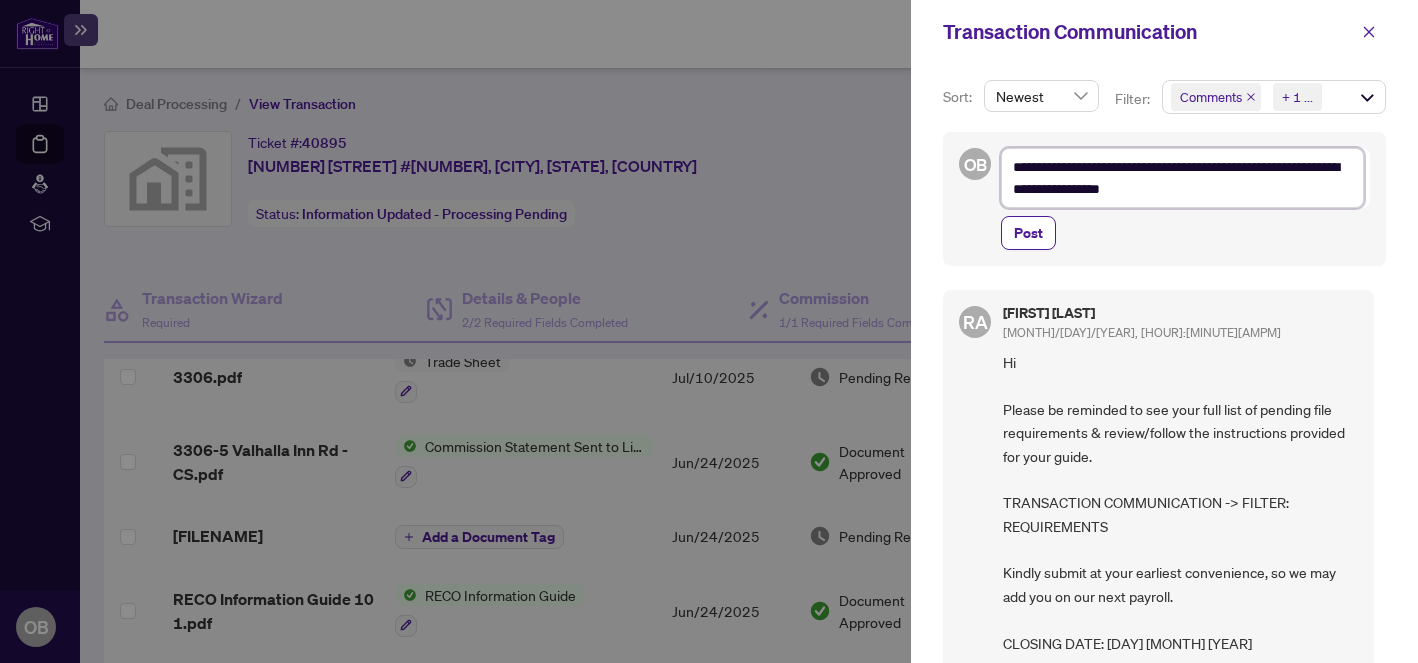 type on "**********" 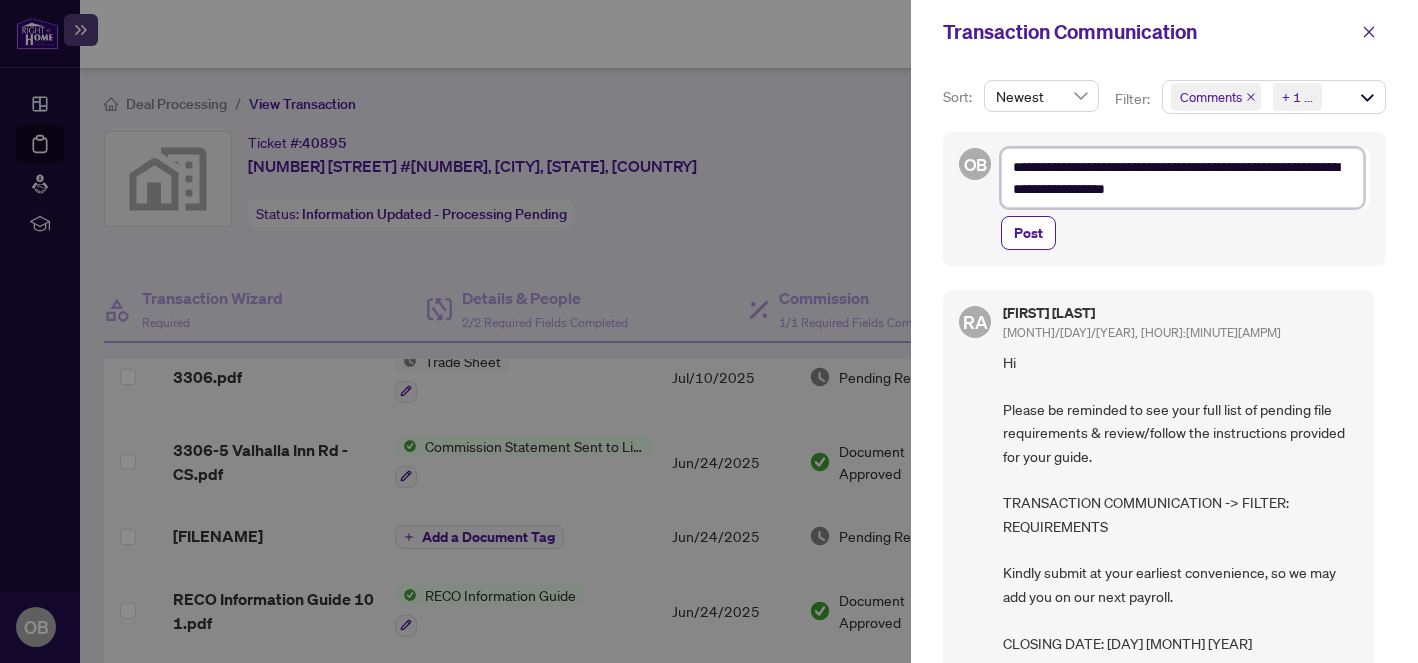 type on "**********" 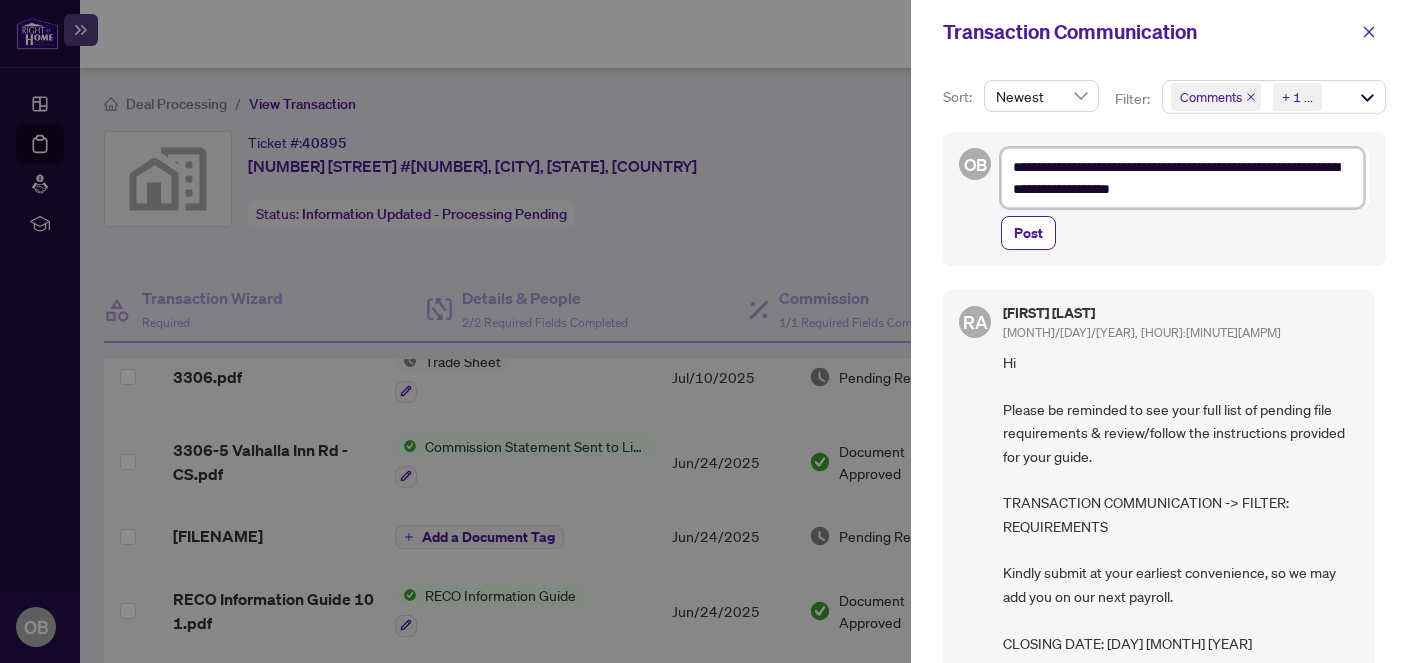 type on "**********" 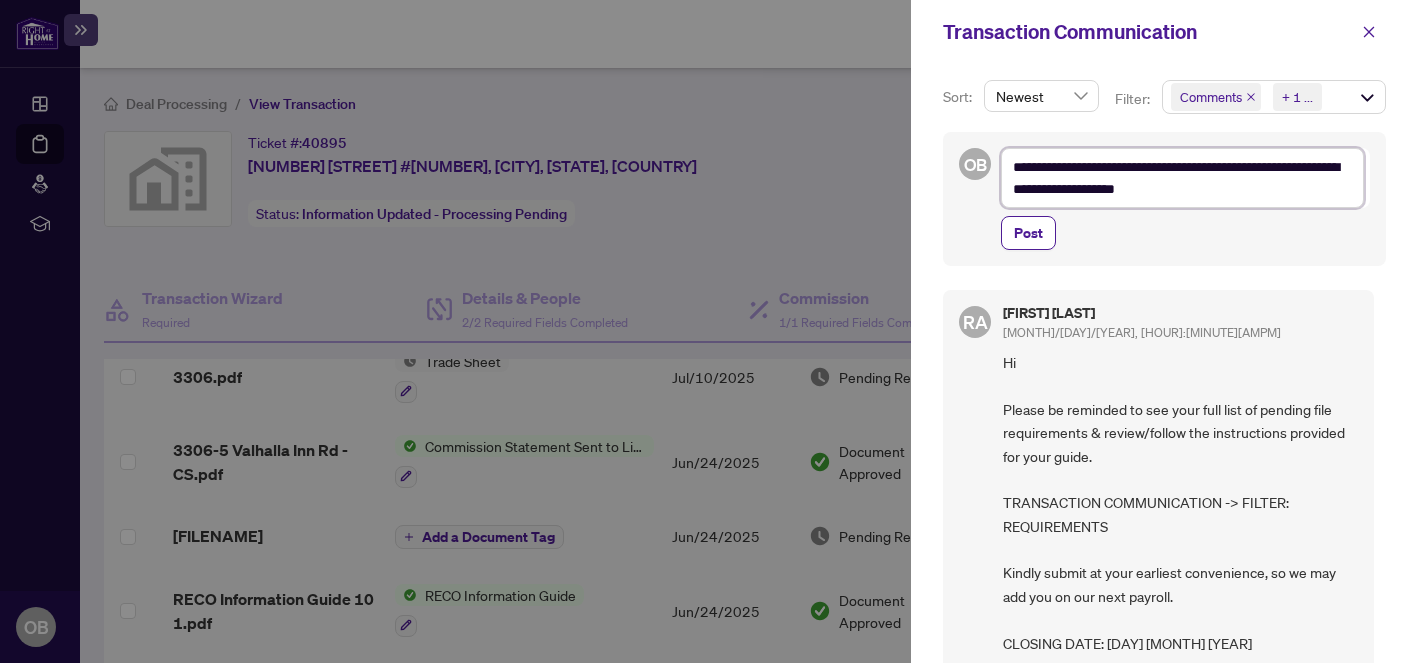 type on "**********" 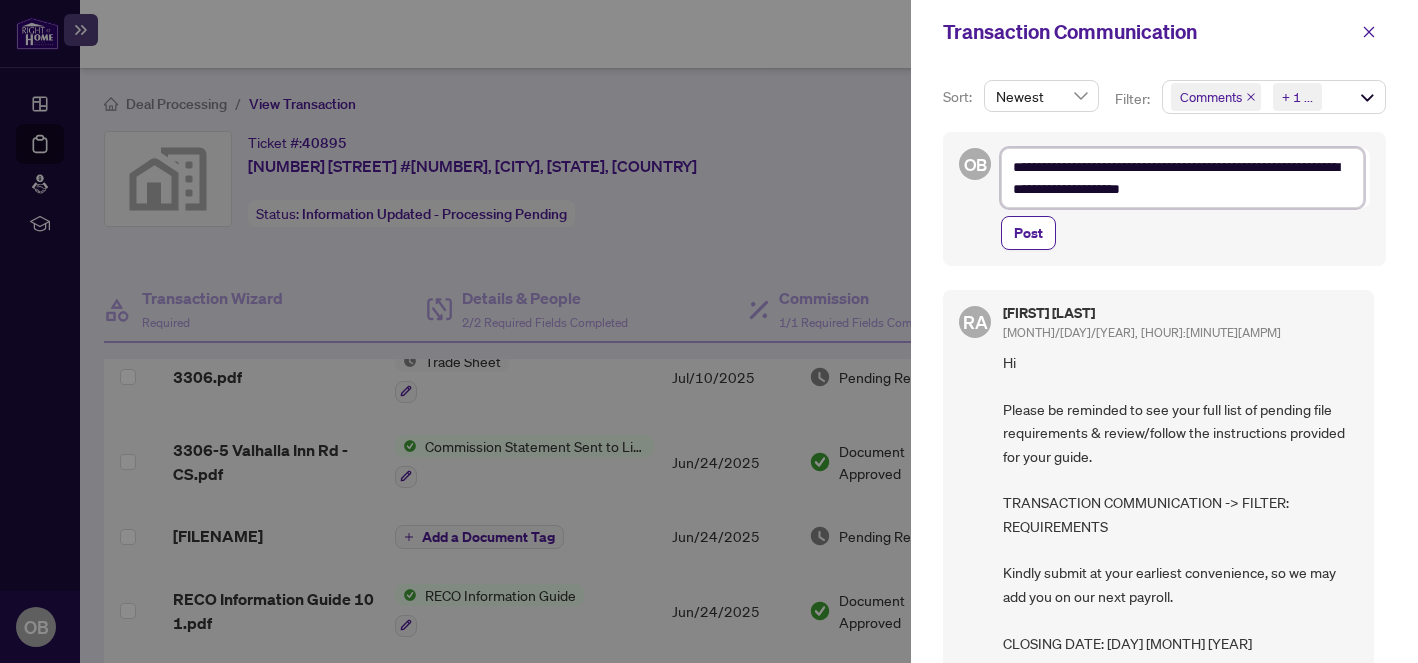 type on "**********" 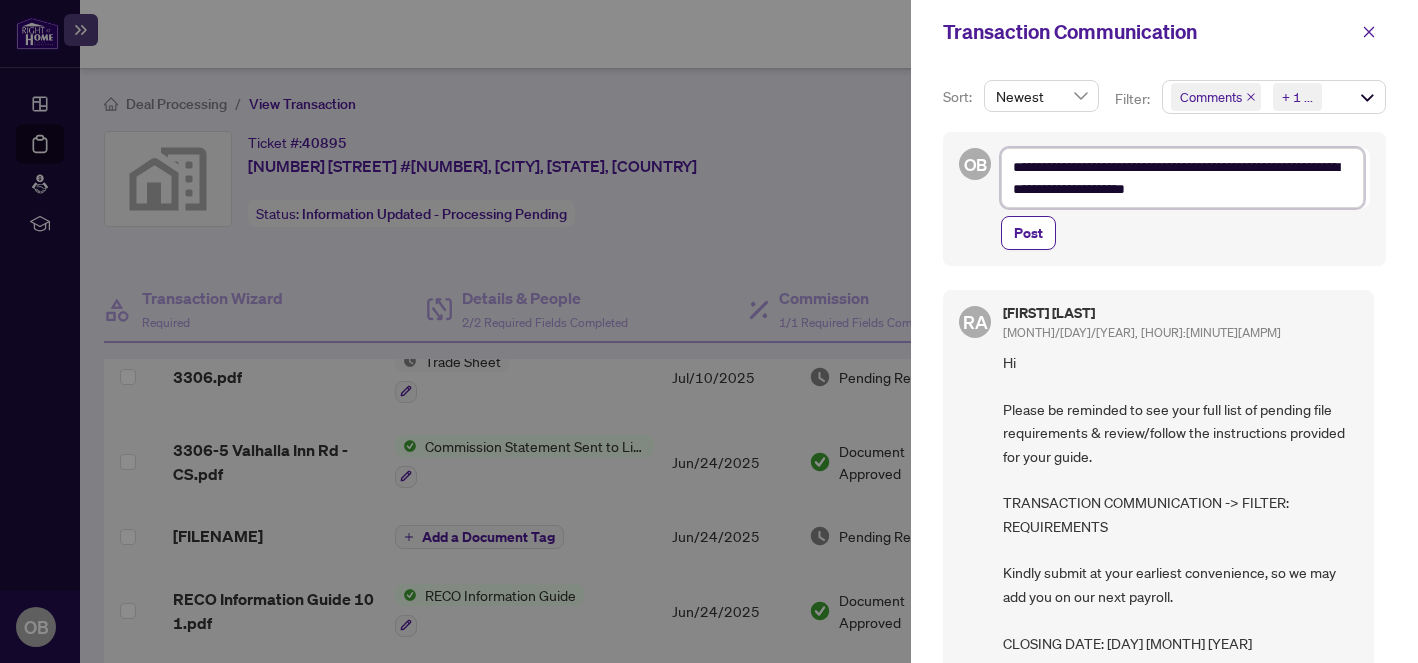 type on "**********" 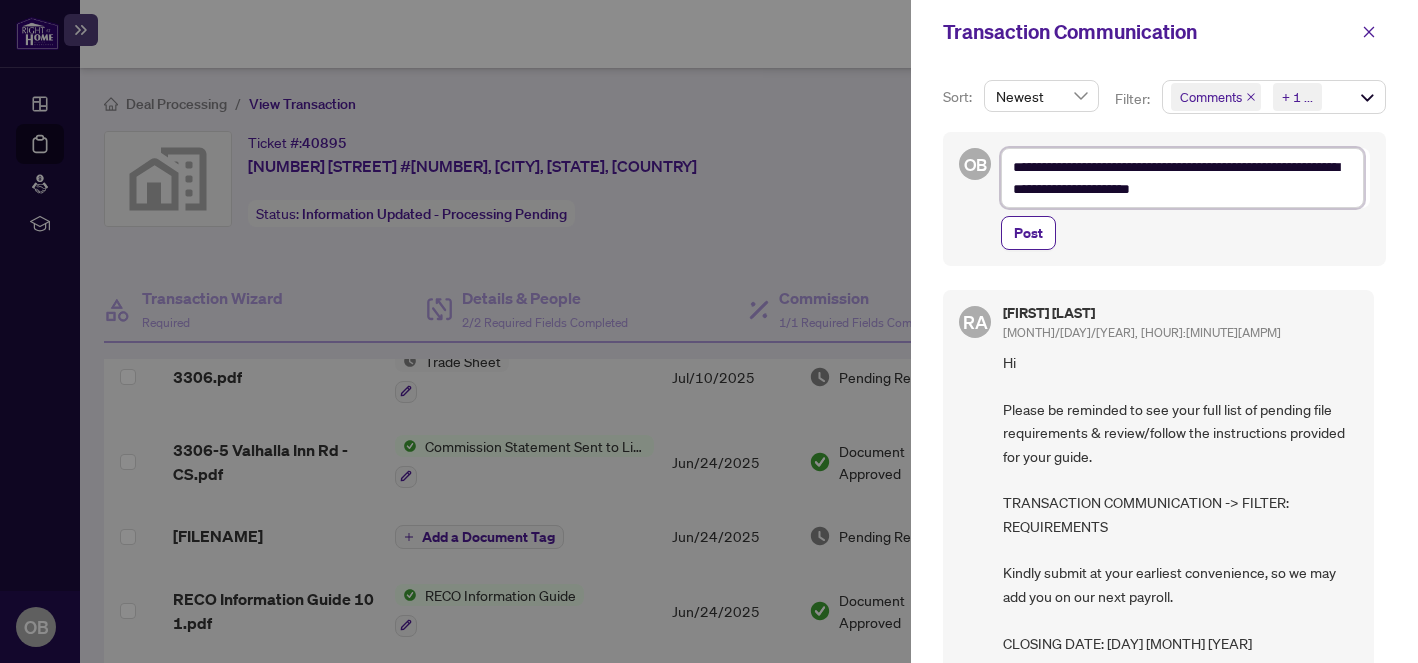type on "**********" 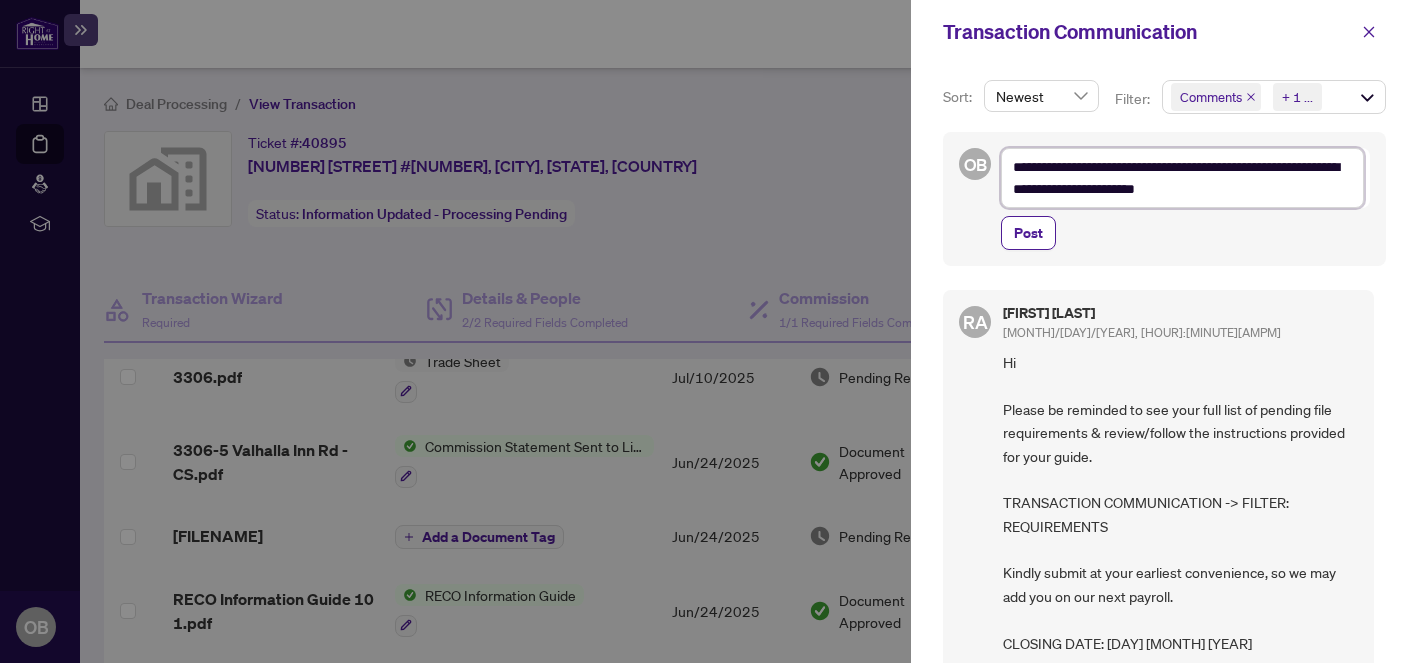 type on "**********" 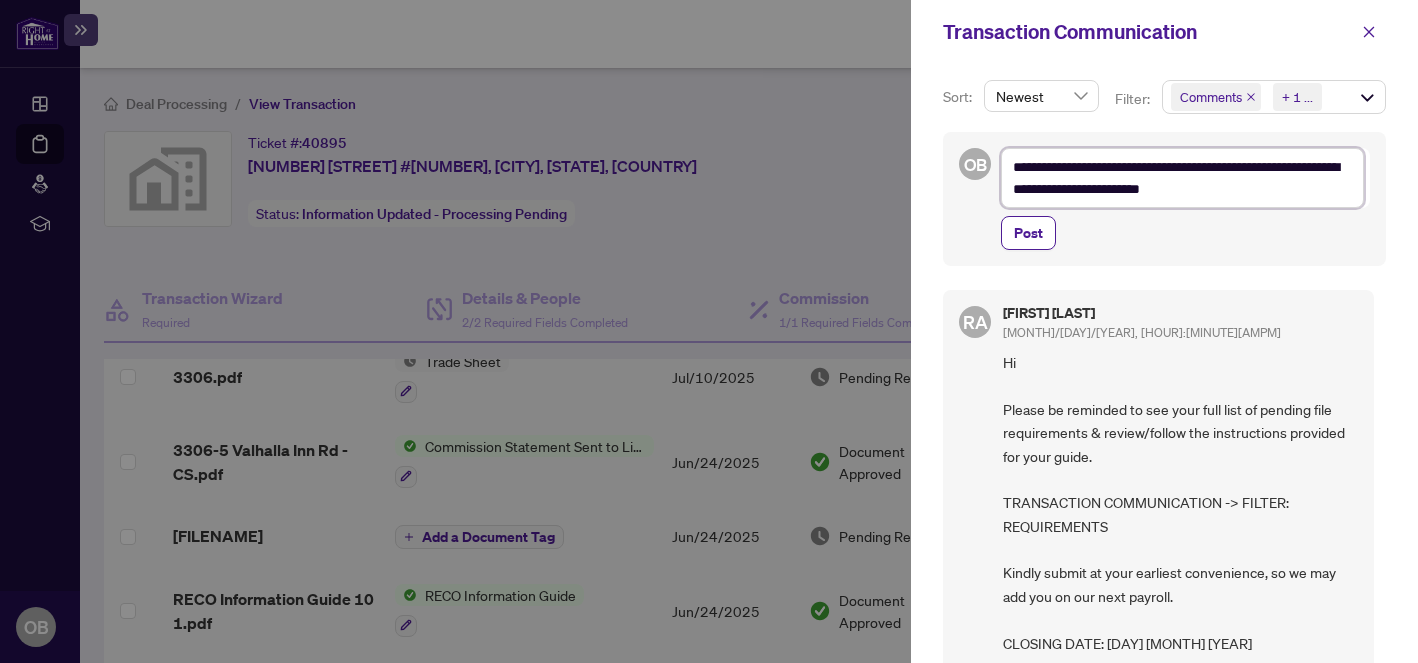 type on "**********" 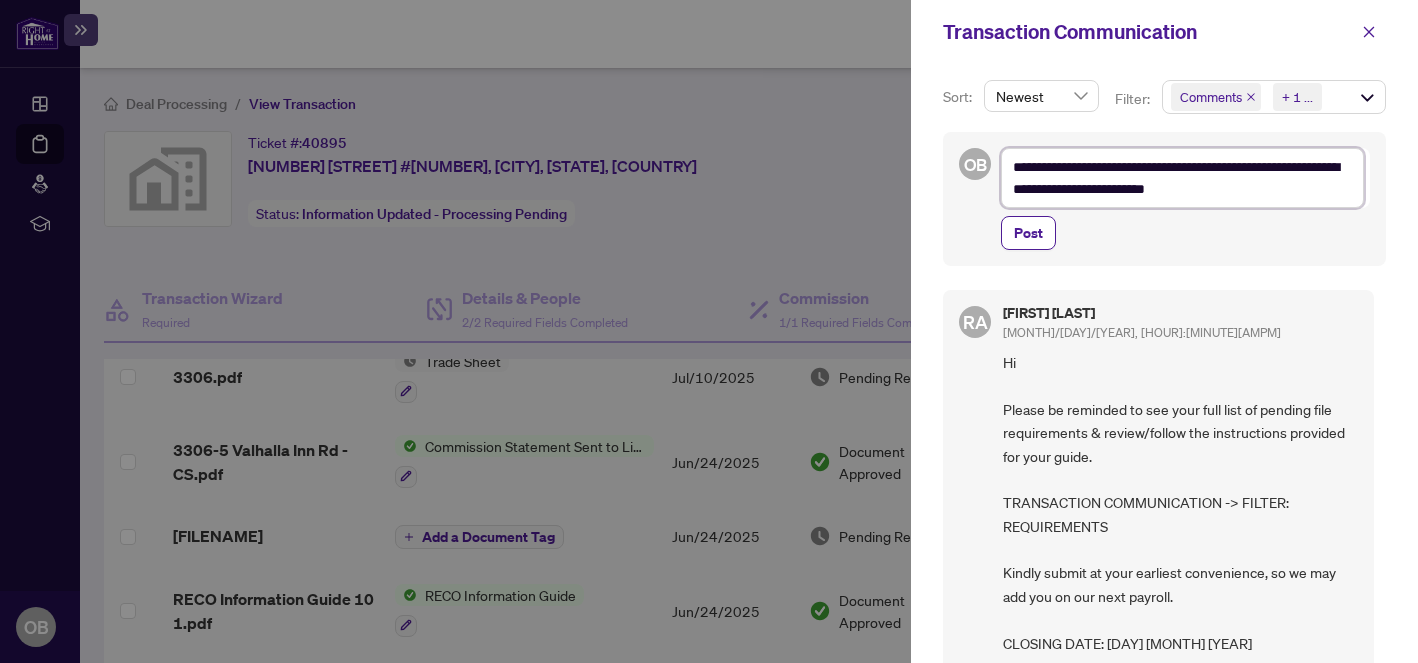 type on "**********" 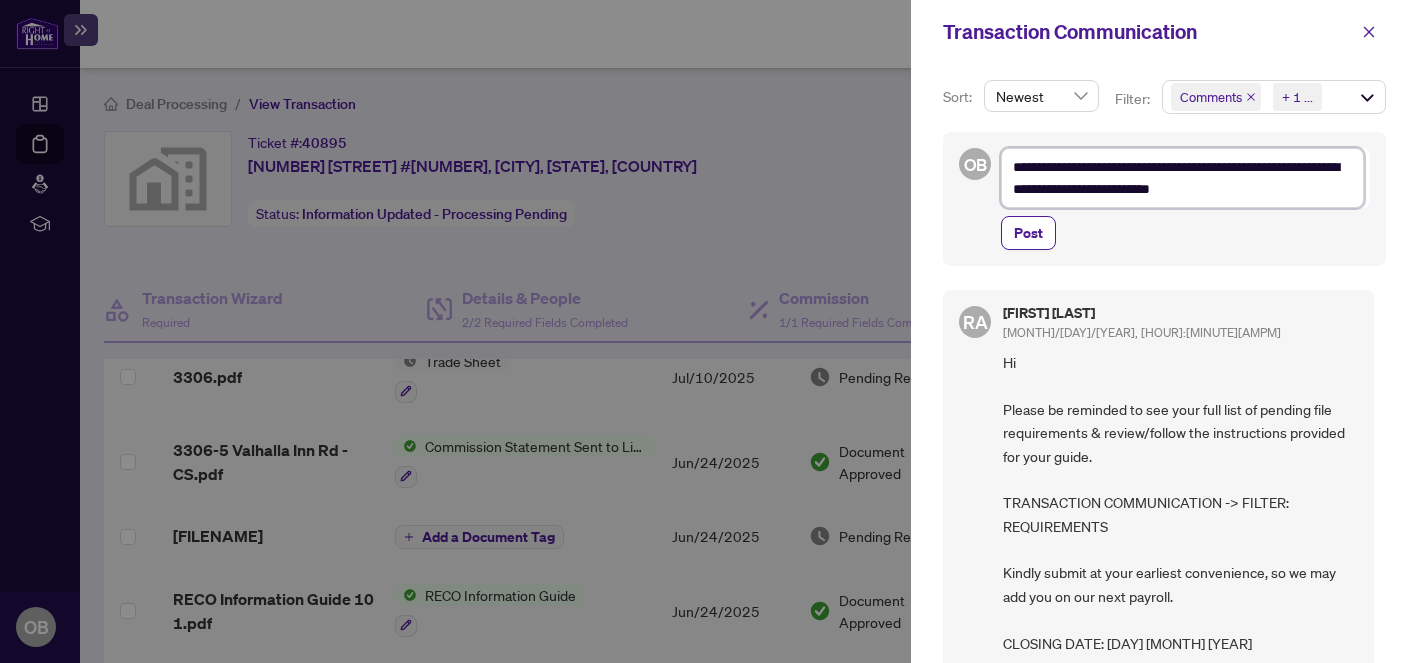 type on "**********" 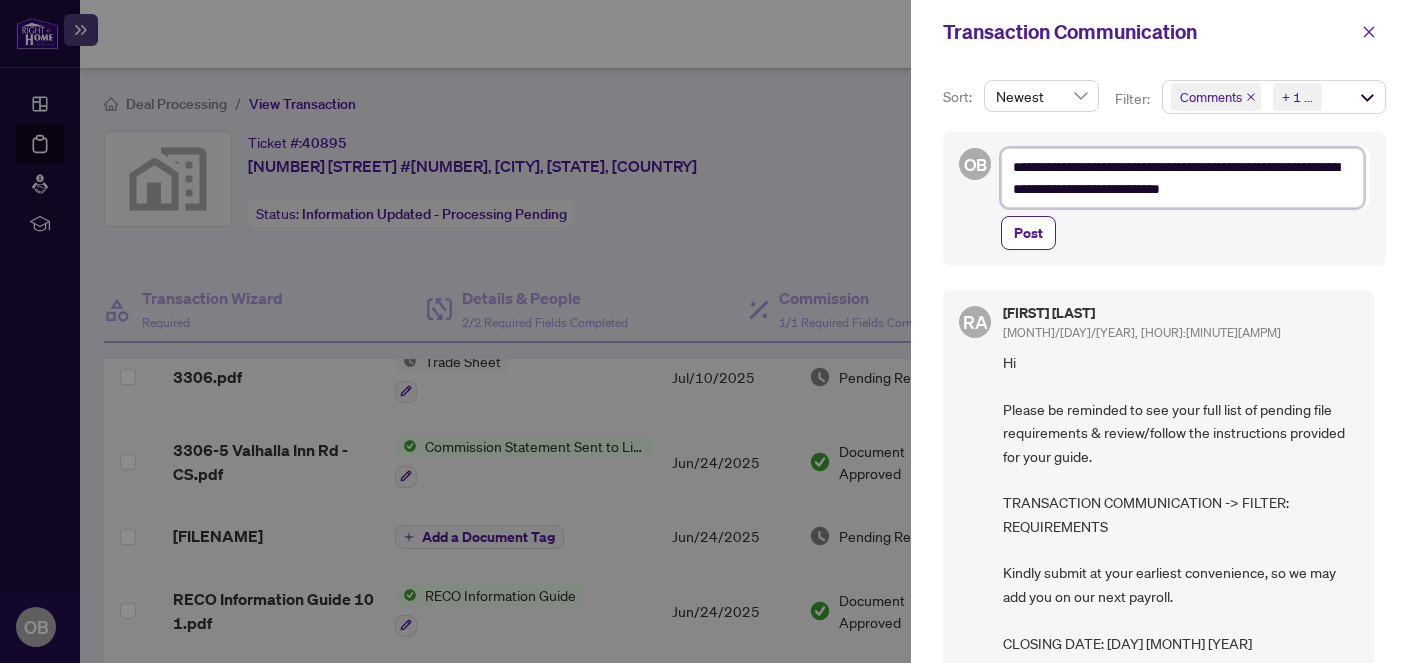 click on "**********" at bounding box center [1182, 178] 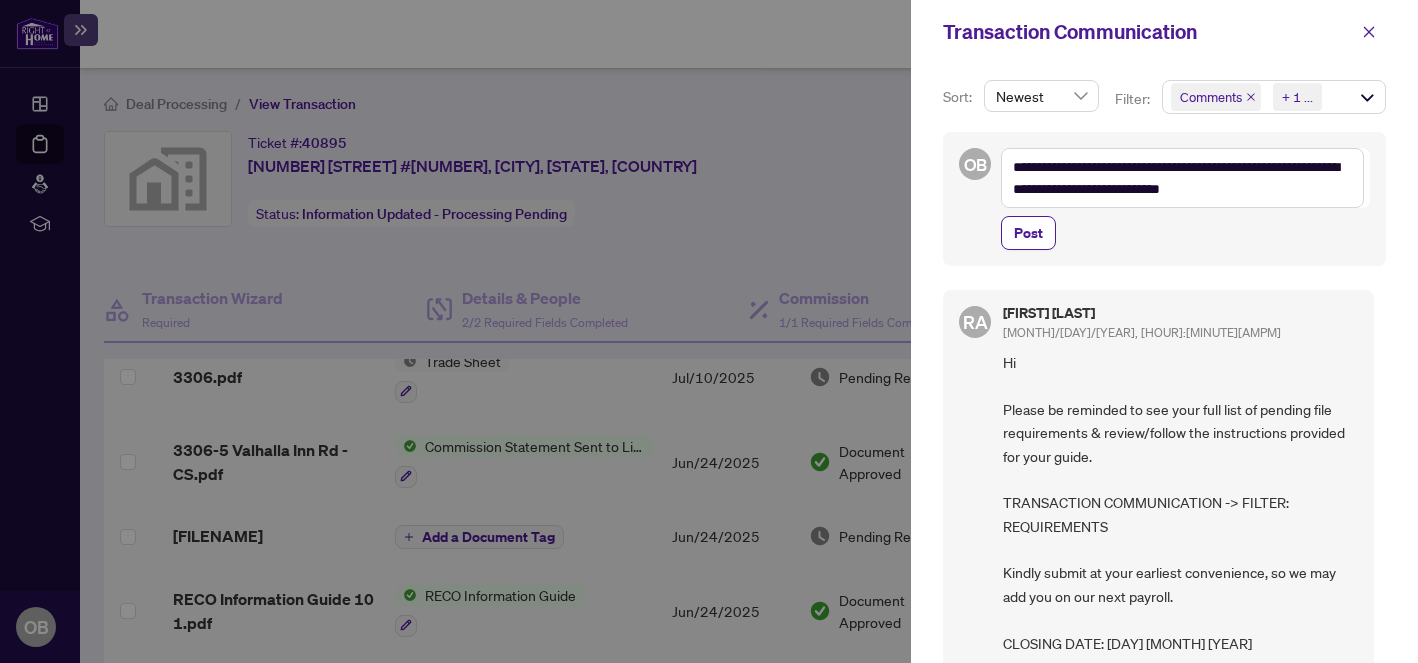 click on "Post" at bounding box center [1185, 233] 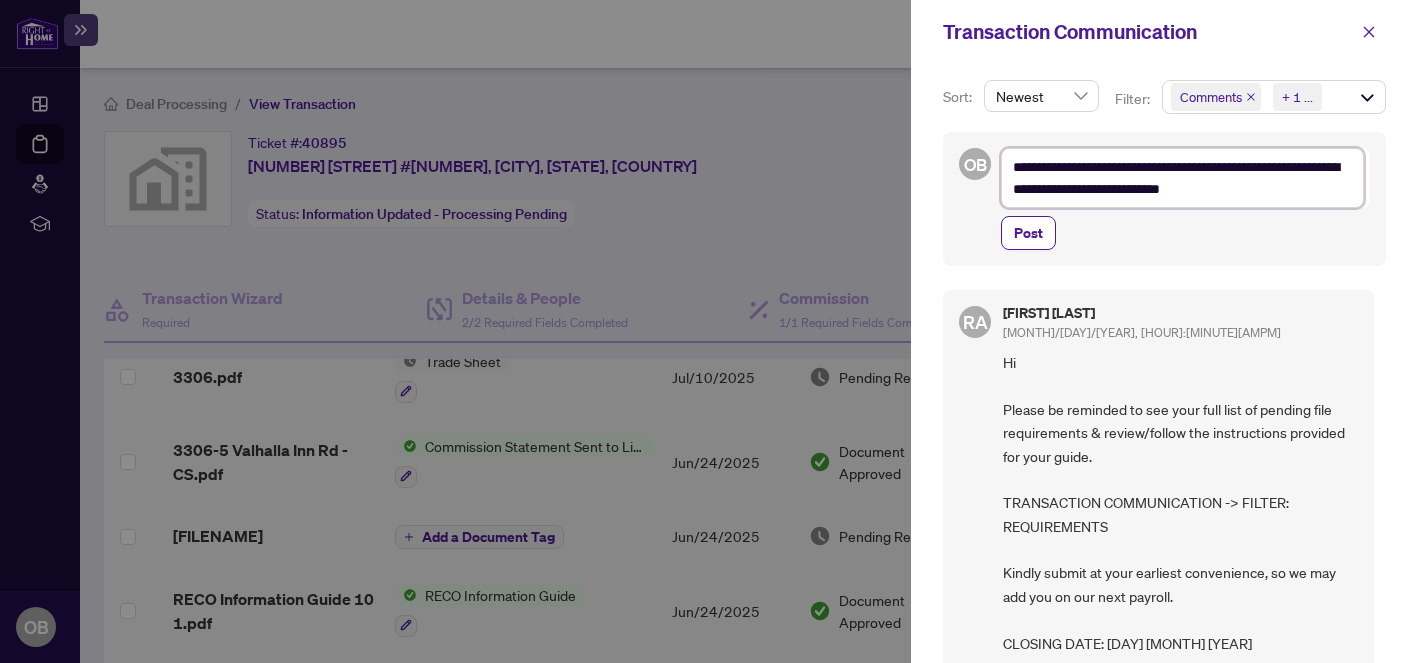 click on "**********" at bounding box center [1182, 178] 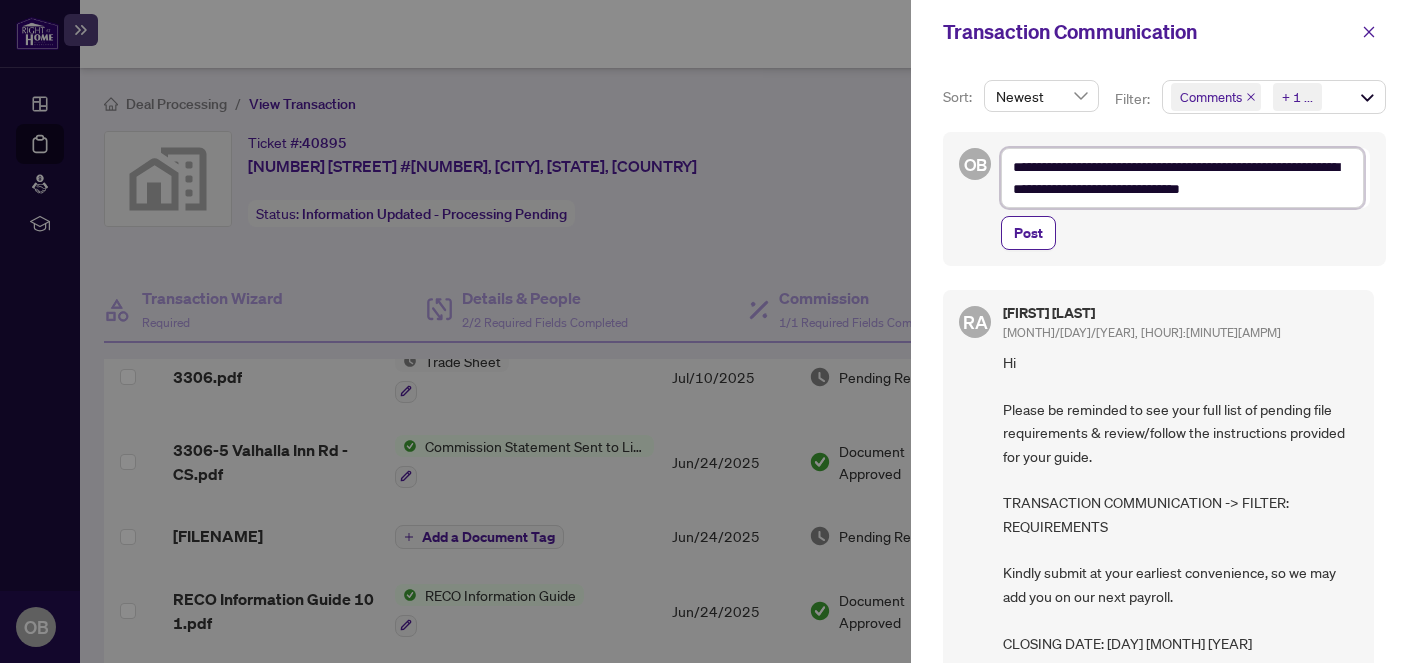 click on "**********" at bounding box center [1182, 178] 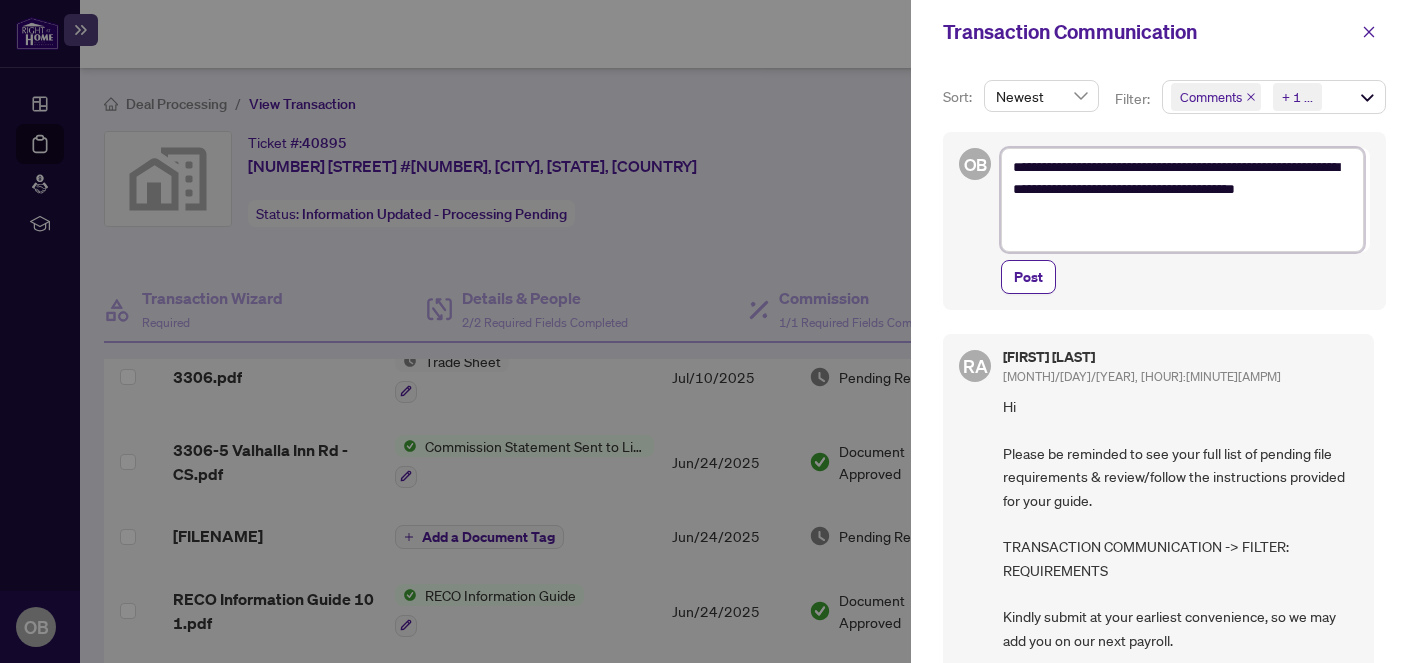 click on "**********" at bounding box center (1182, 200) 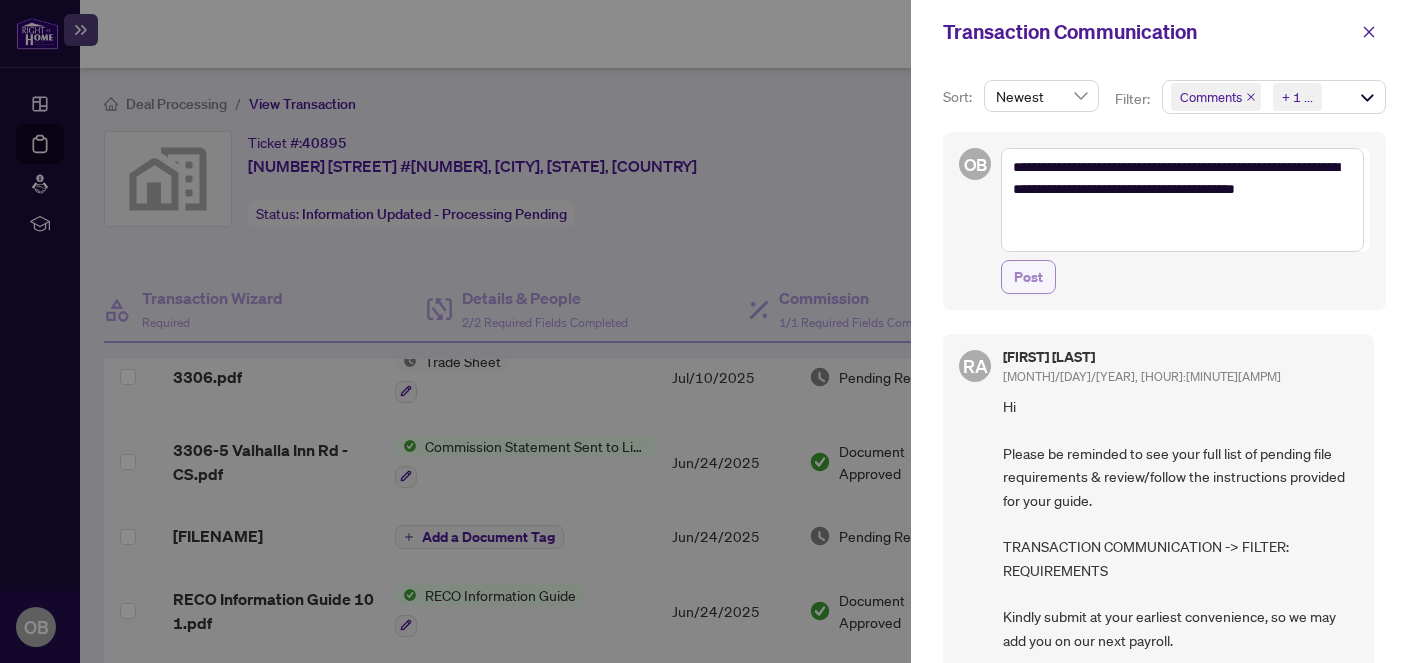 click on "Post" at bounding box center [1028, 277] 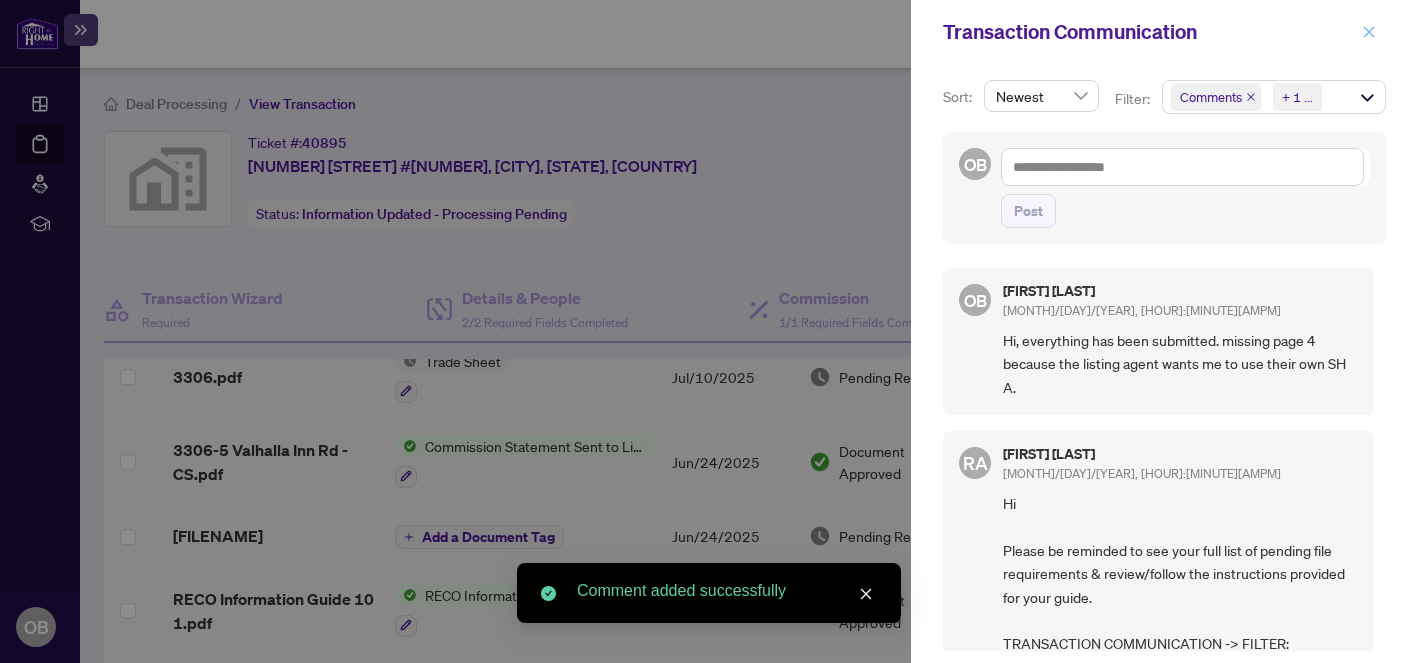 click 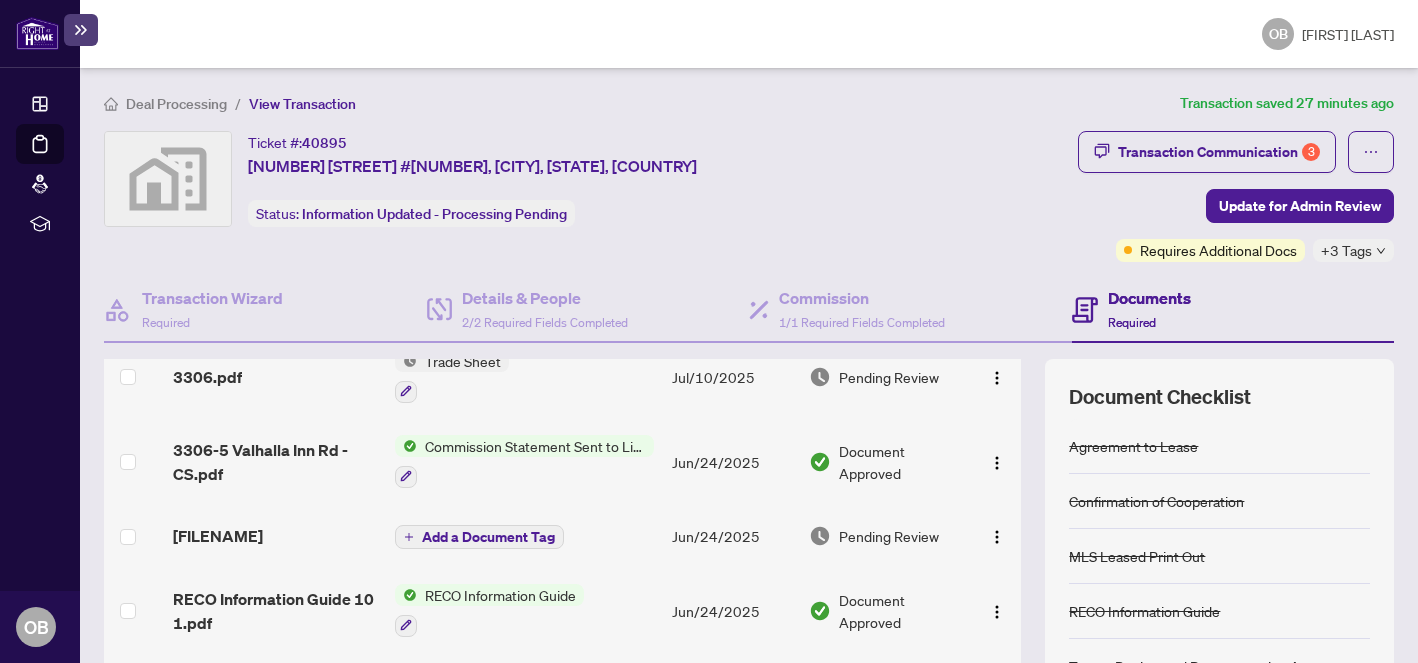 click on "Ticket #:  [NUMBER] [STREET] #[NUMBER], [CITY], [STATE], [COUNTRY] Status:   Information Updated - Processing Pending Update for Admin Review" at bounding box center (587, 179) 